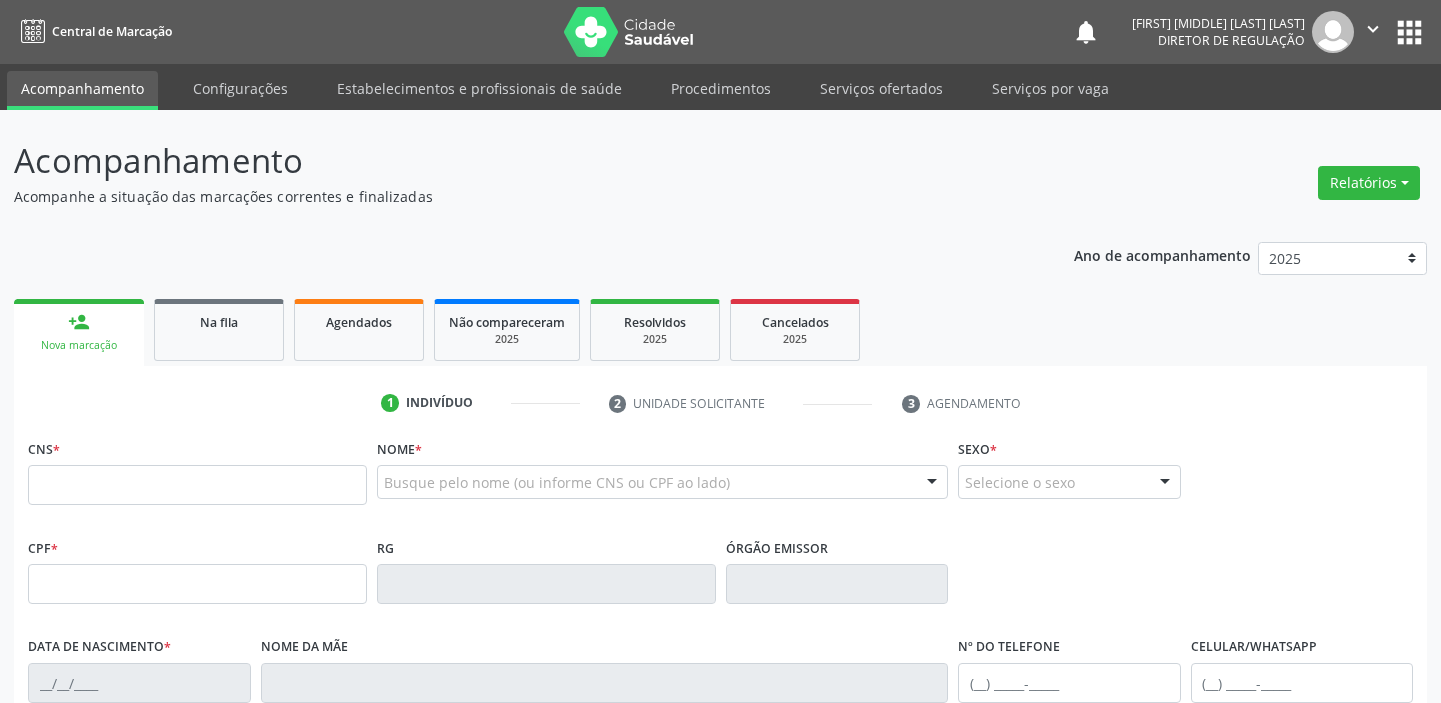 scroll, scrollTop: 0, scrollLeft: 0, axis: both 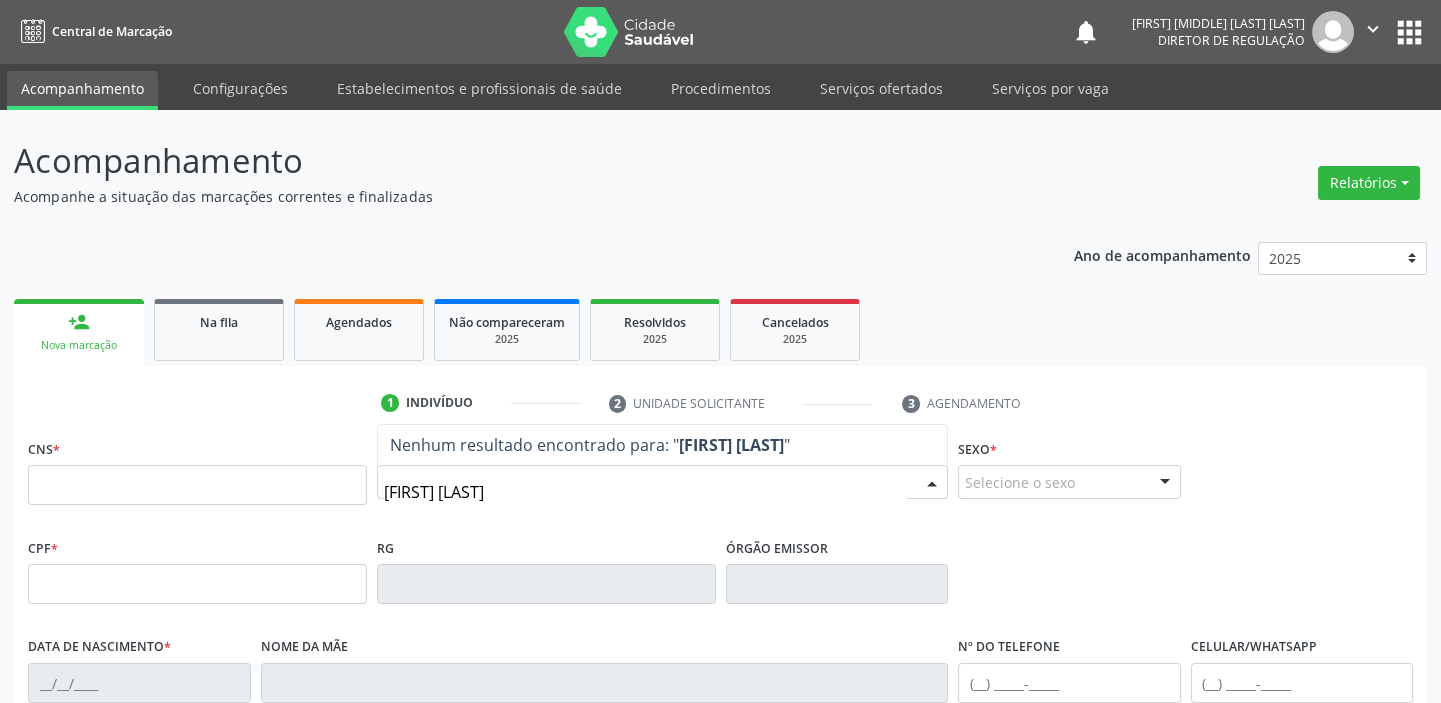 type on "[FIRST] [LAST]" 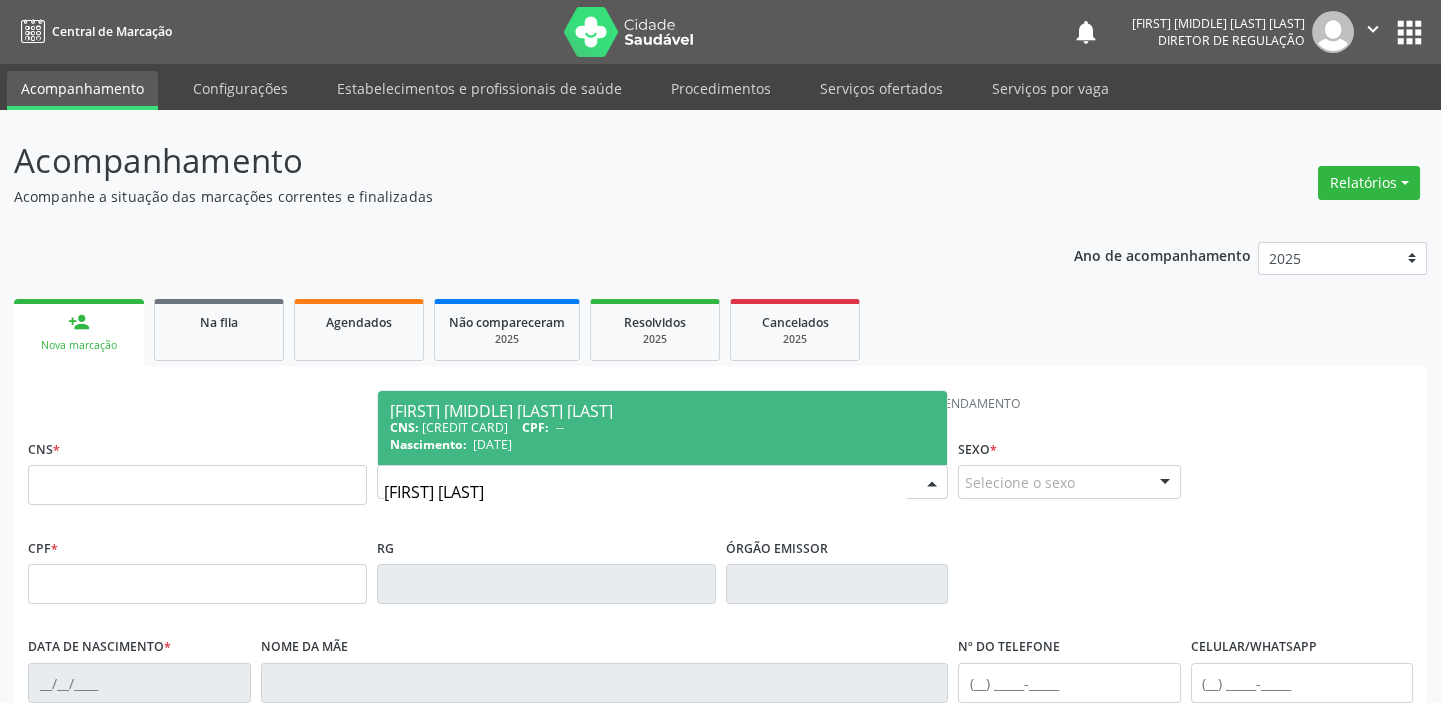 click on "Nascimento:" at bounding box center (428, 444) 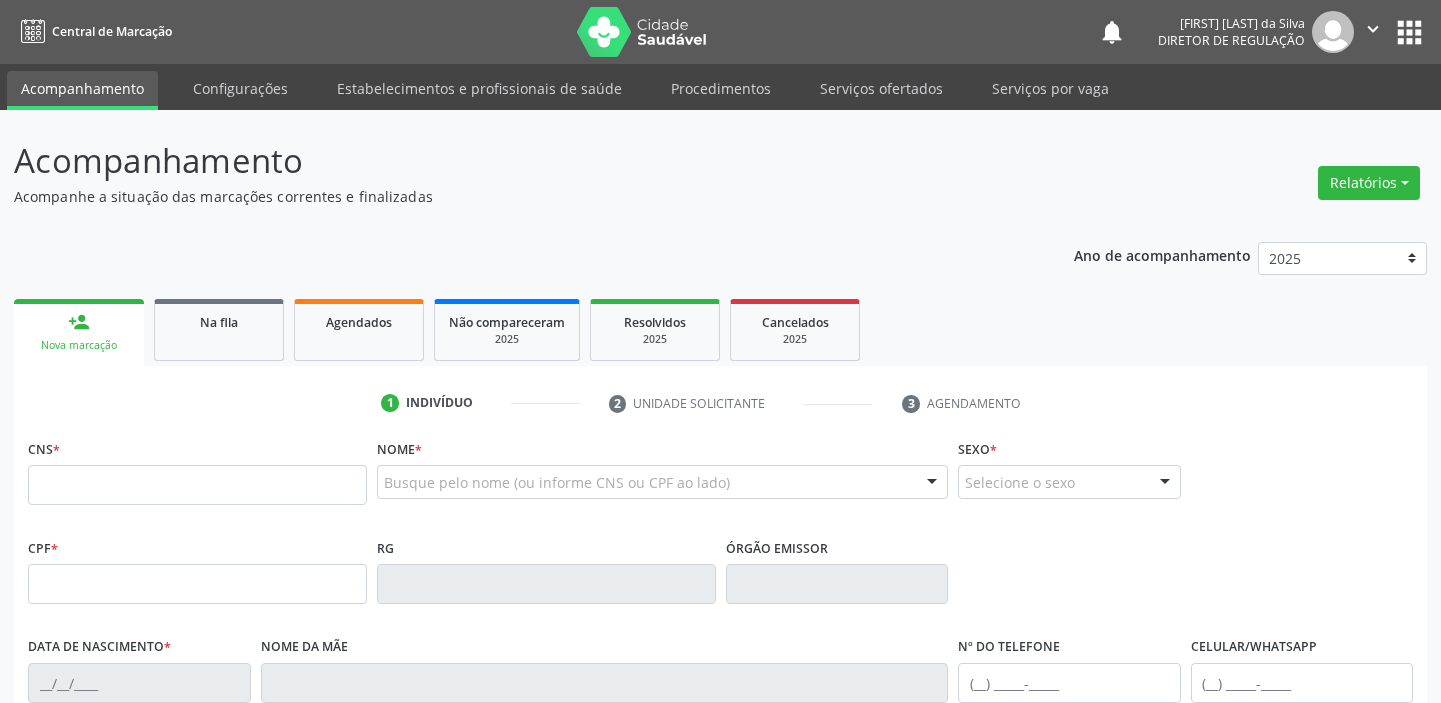 scroll, scrollTop: 0, scrollLeft: 0, axis: both 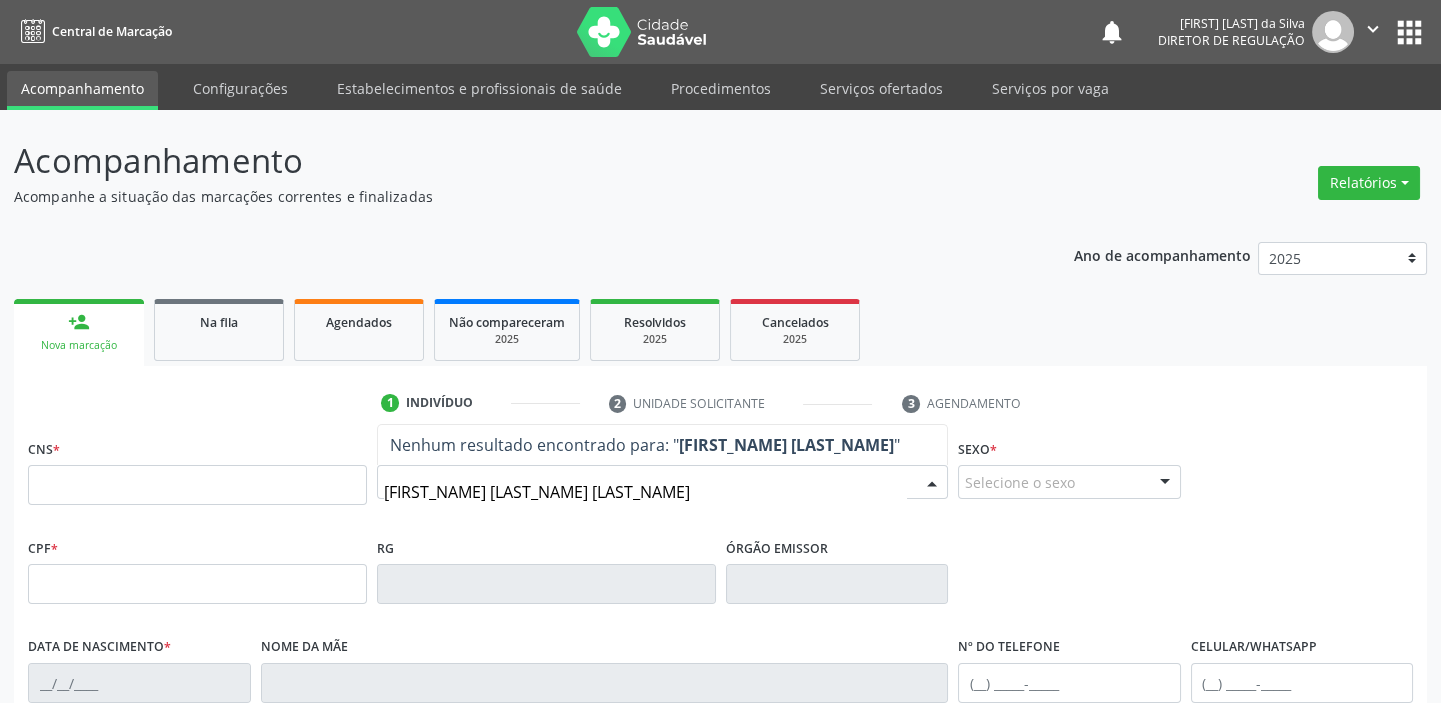 type on "[FIRST_NAME] [LAST_NAME] [LAST_NAME]" 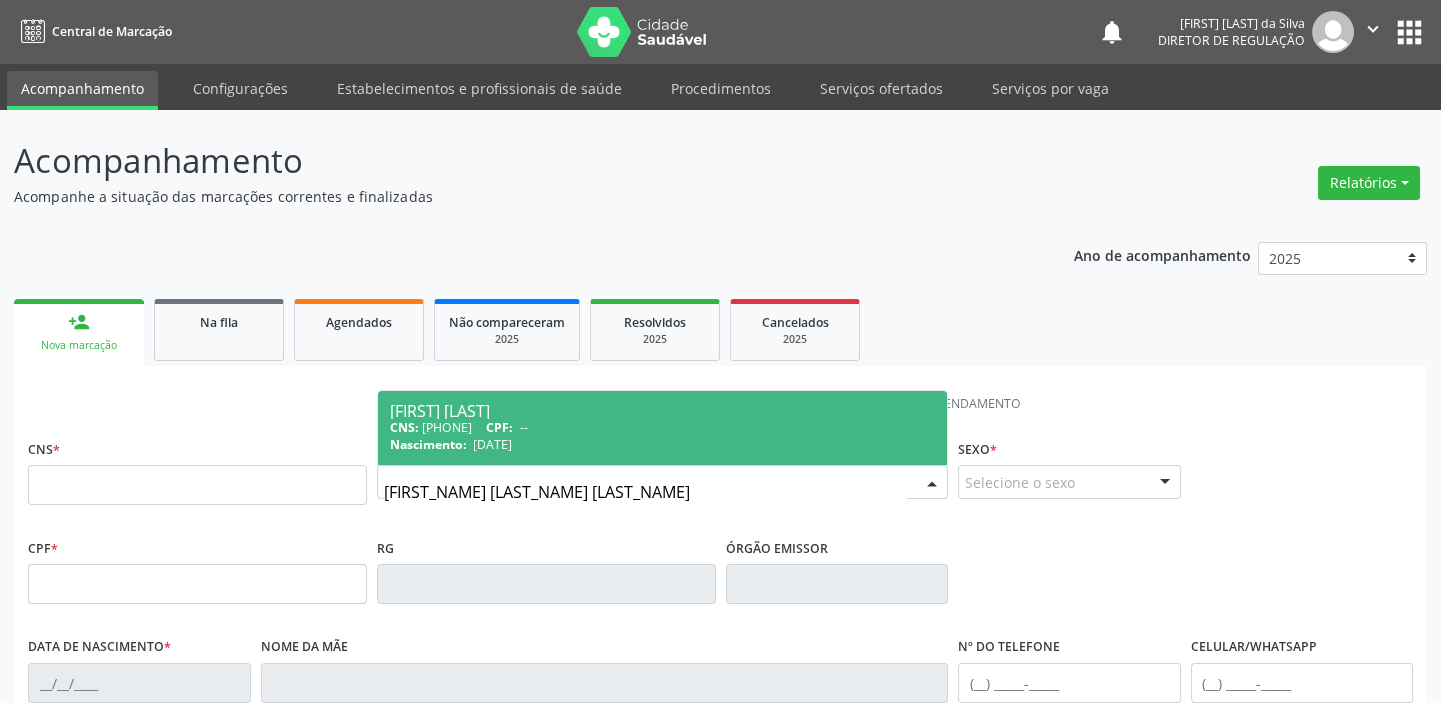 click on "[FIRST] [LAST]" at bounding box center [662, 411] 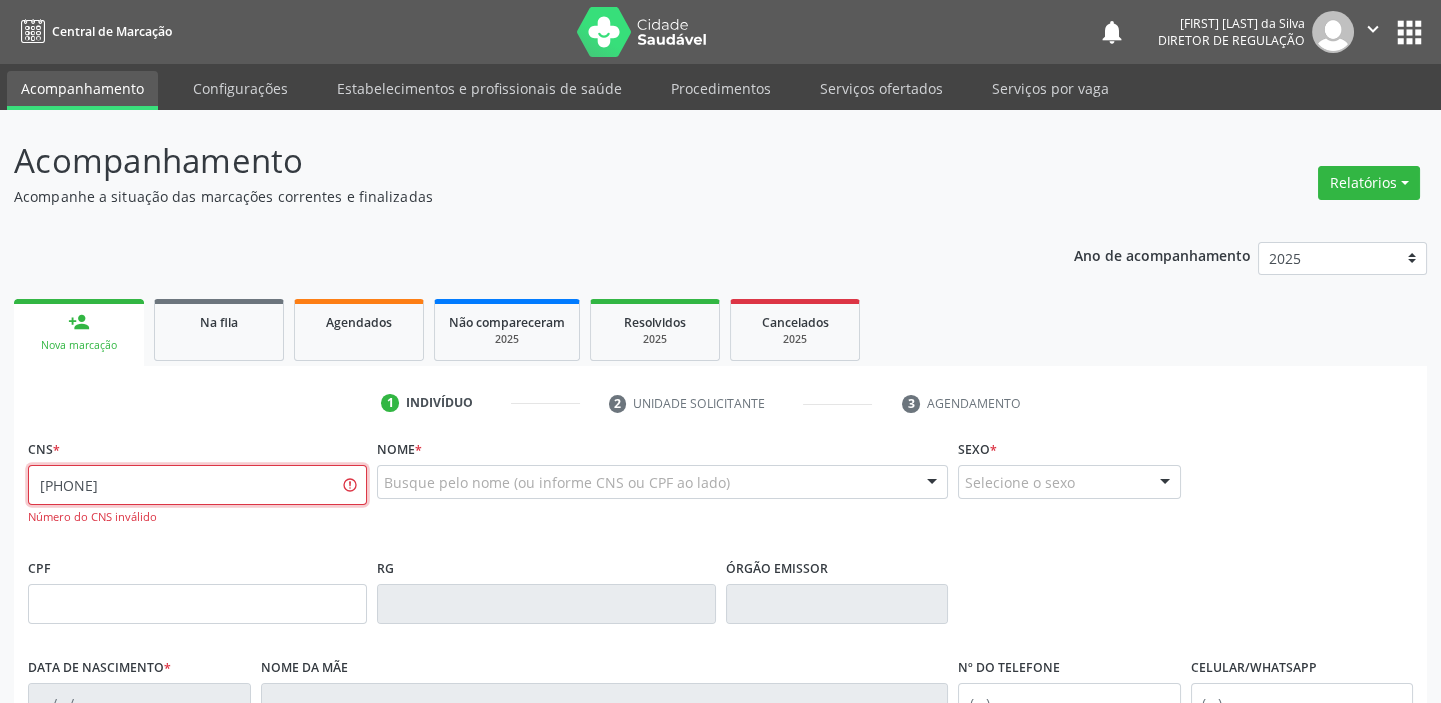 click on "[PHONE]" at bounding box center (197, 485) 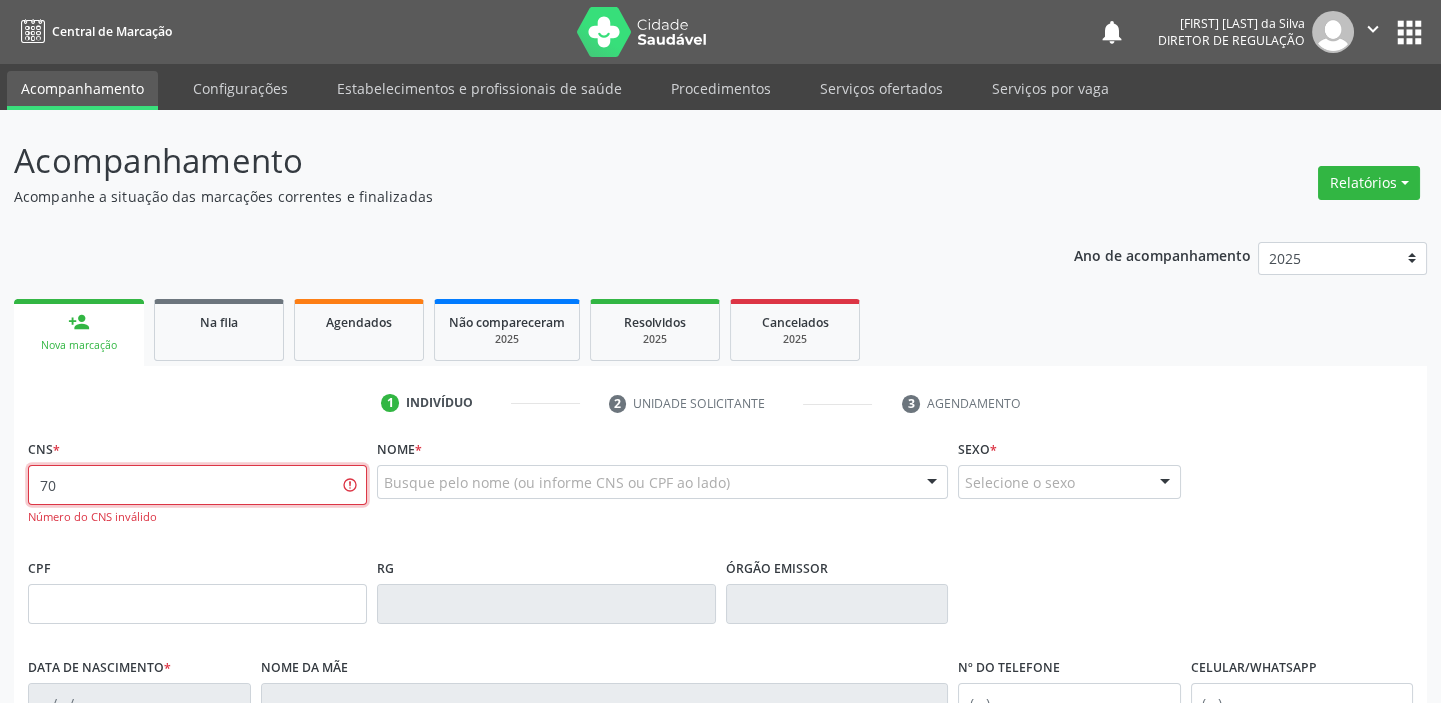 type on "7" 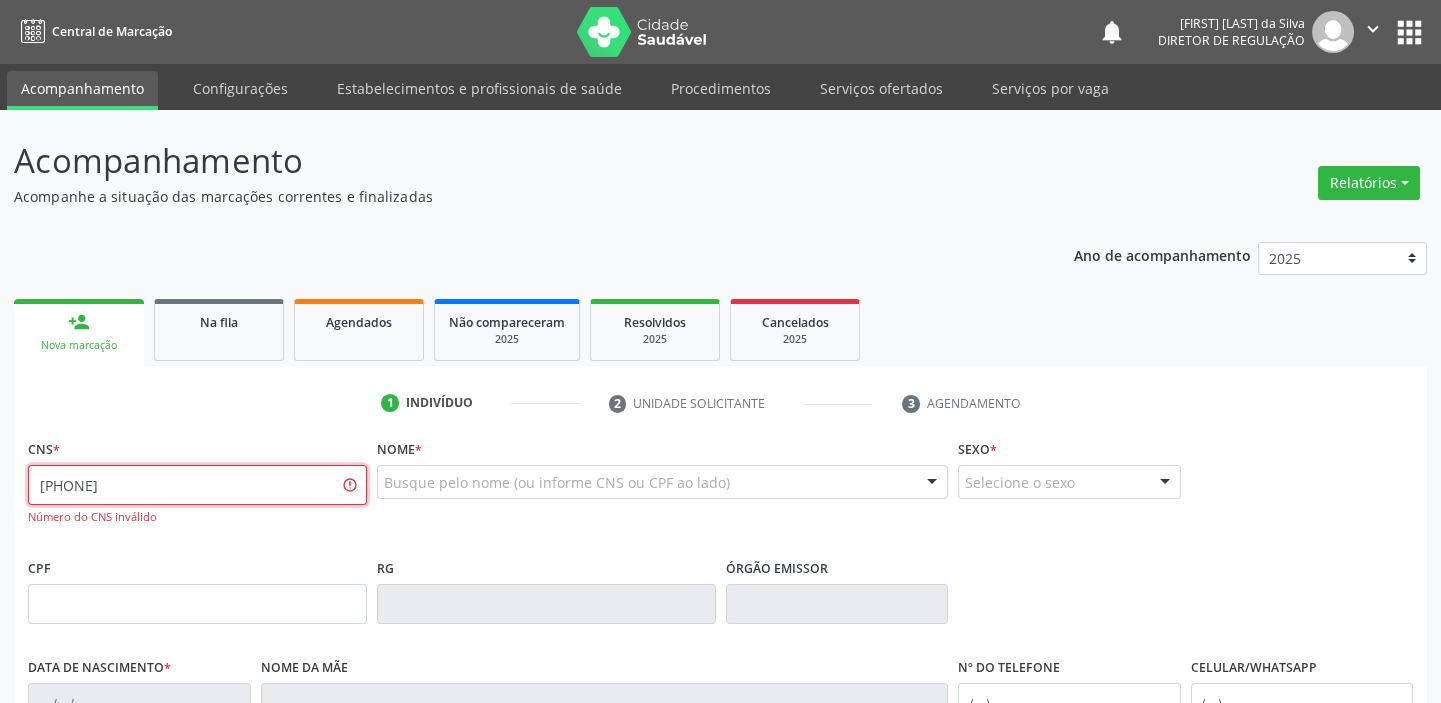 type on "[PHONE]" 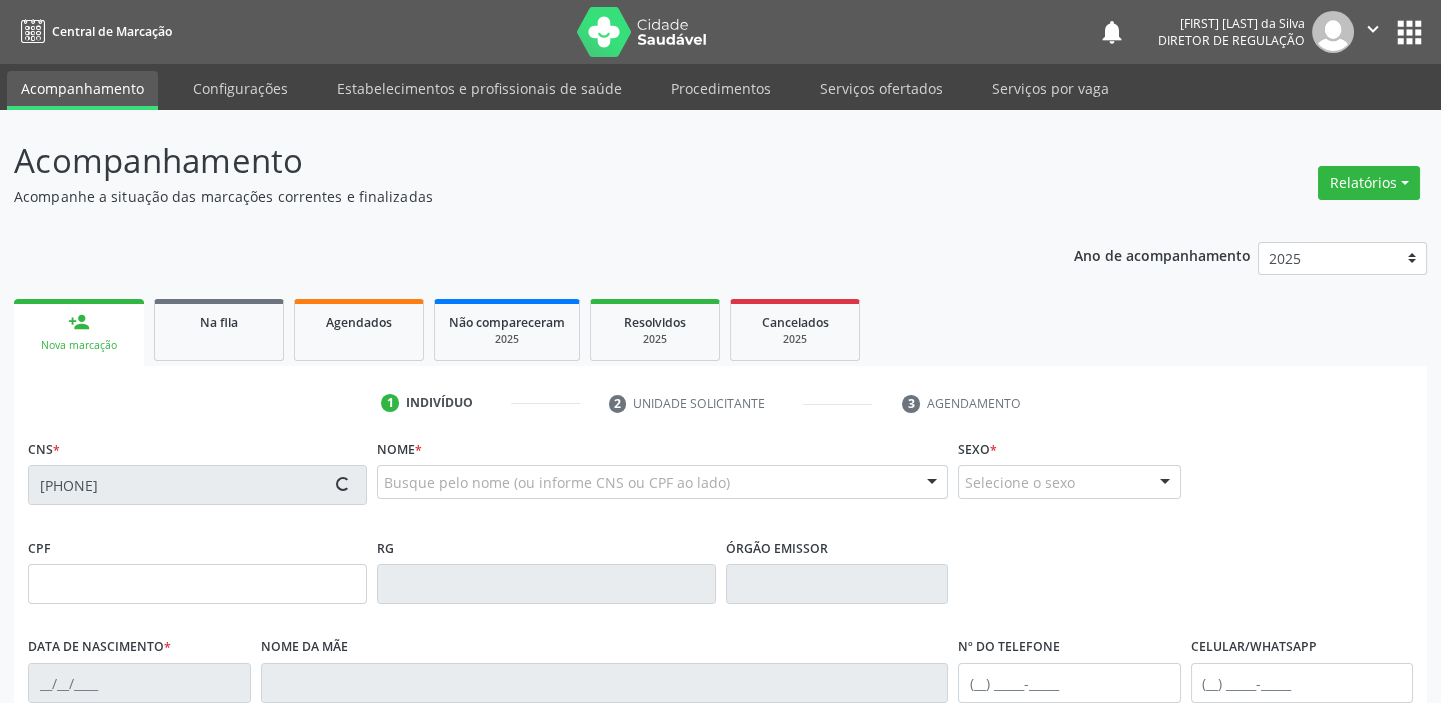 type on "[CPF]" 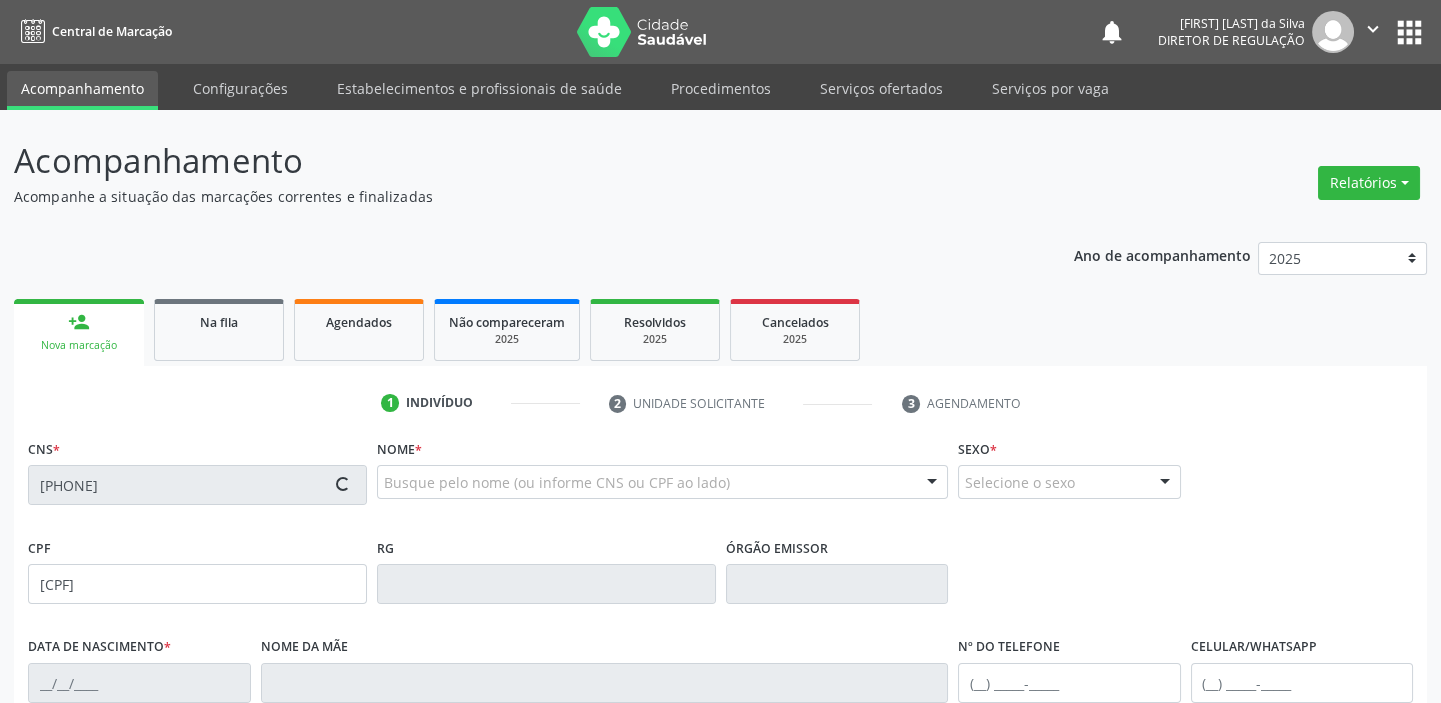 type on "[DATE]" 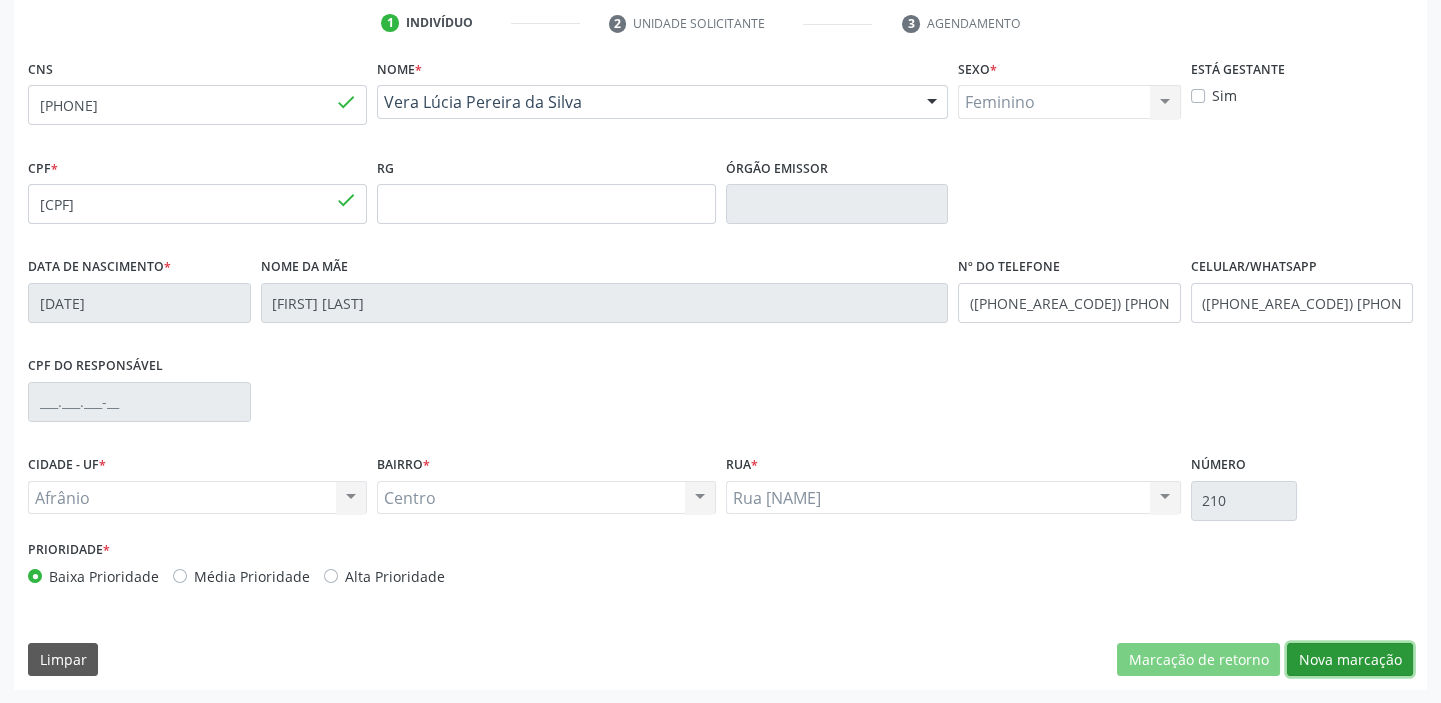 click on "Nova marcação" at bounding box center (1350, 660) 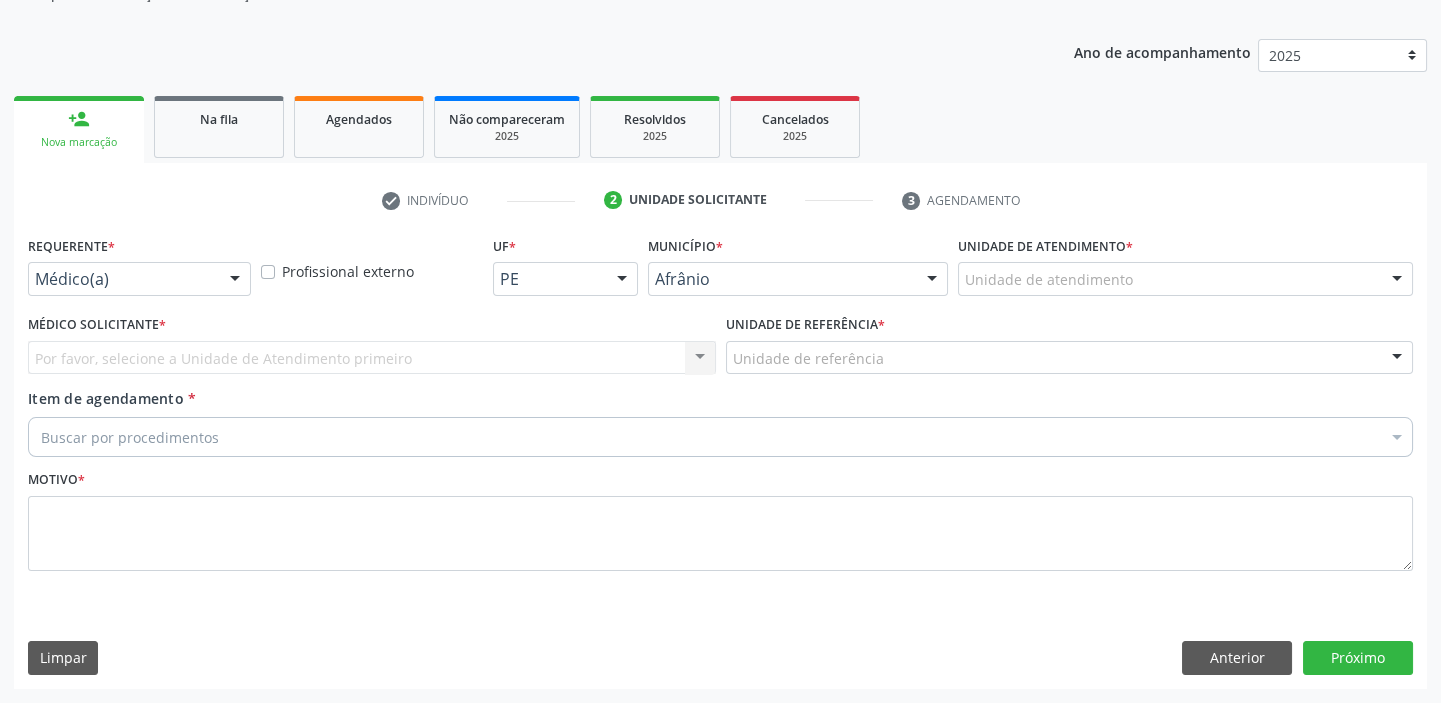 scroll, scrollTop: 201, scrollLeft: 0, axis: vertical 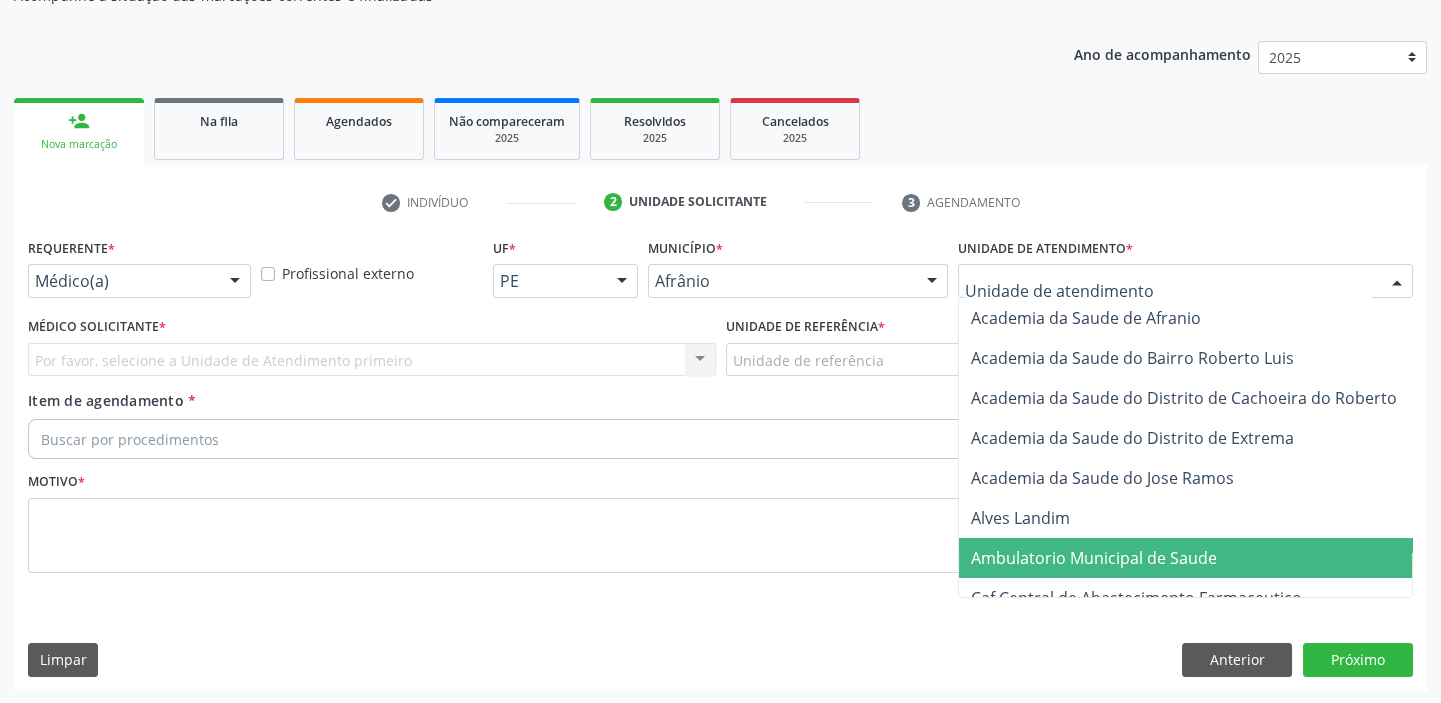 click on "Ambulatorio Municipal de Saude" at bounding box center (1094, 558) 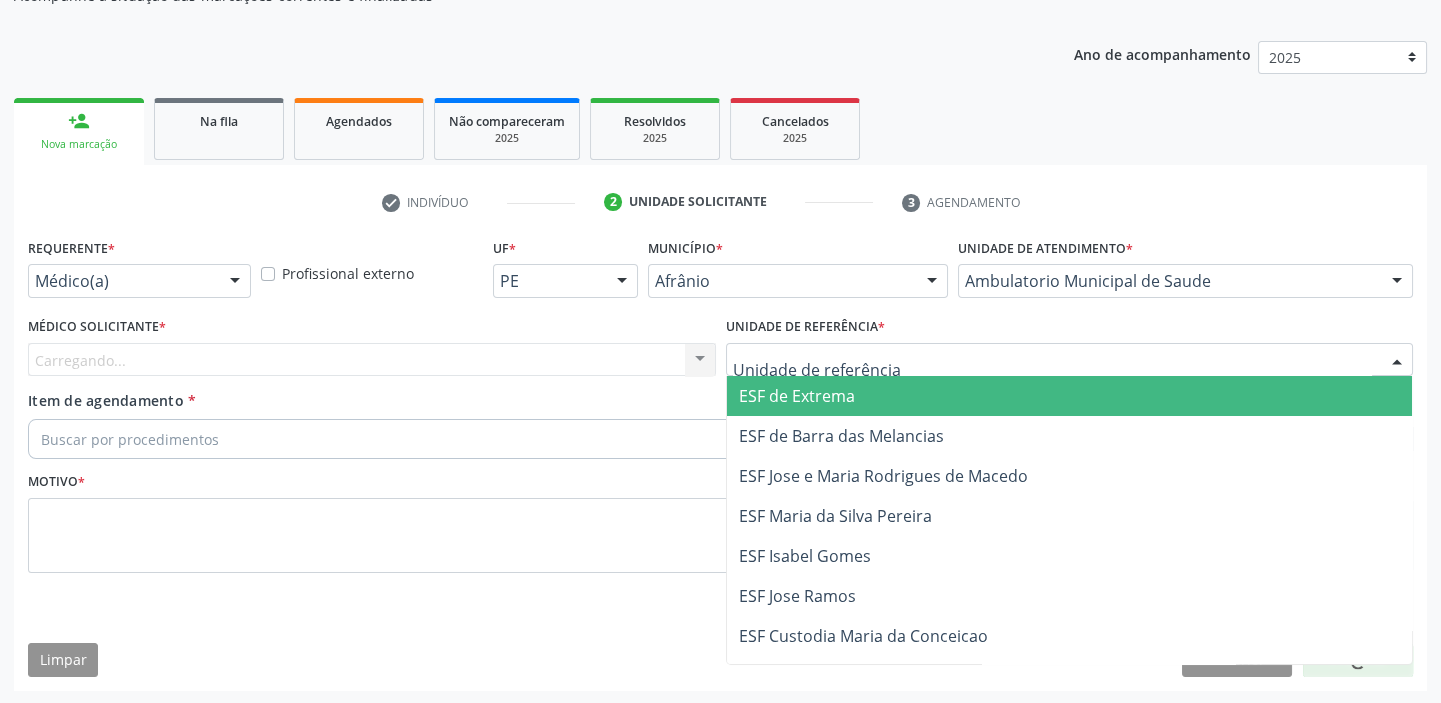 drag, startPoint x: 813, startPoint y: 370, endPoint x: 822, endPoint y: 536, distance: 166.24379 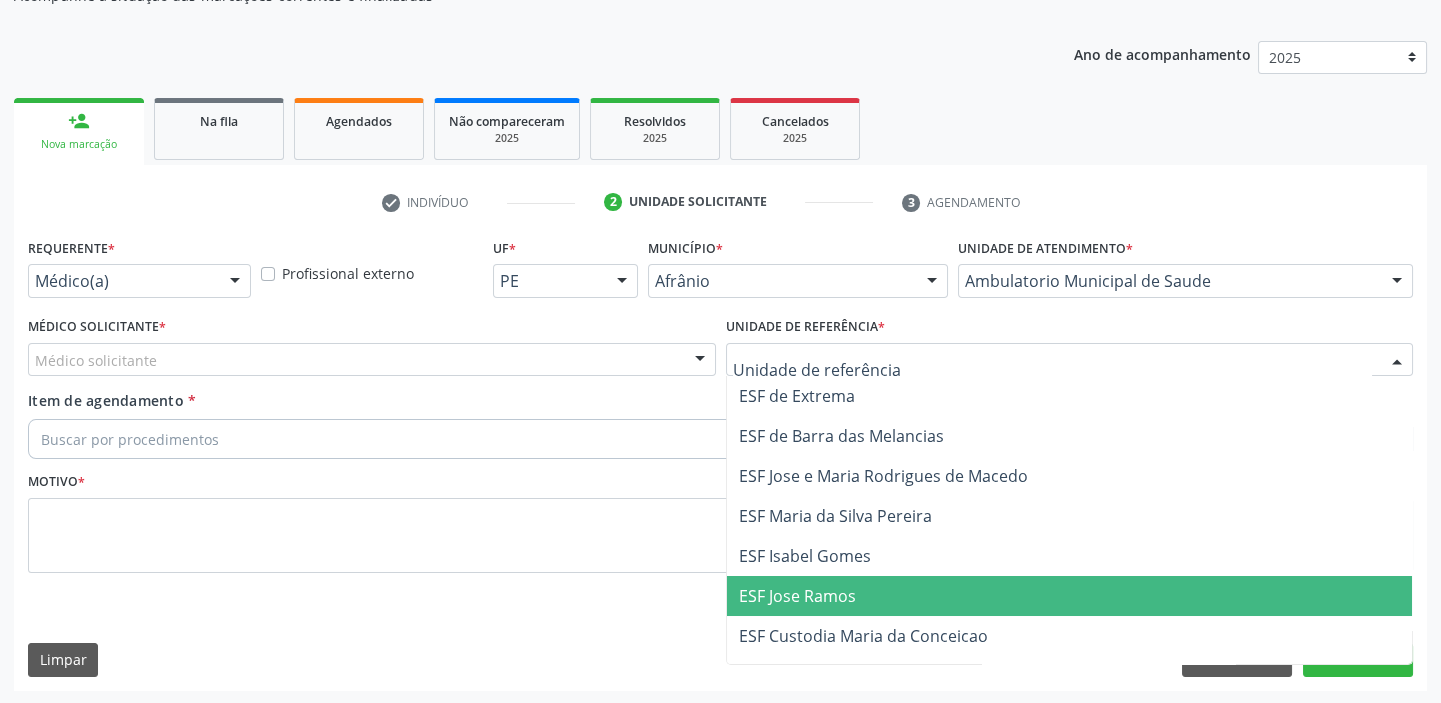click on "ESF Jose Ramos" at bounding box center (797, 596) 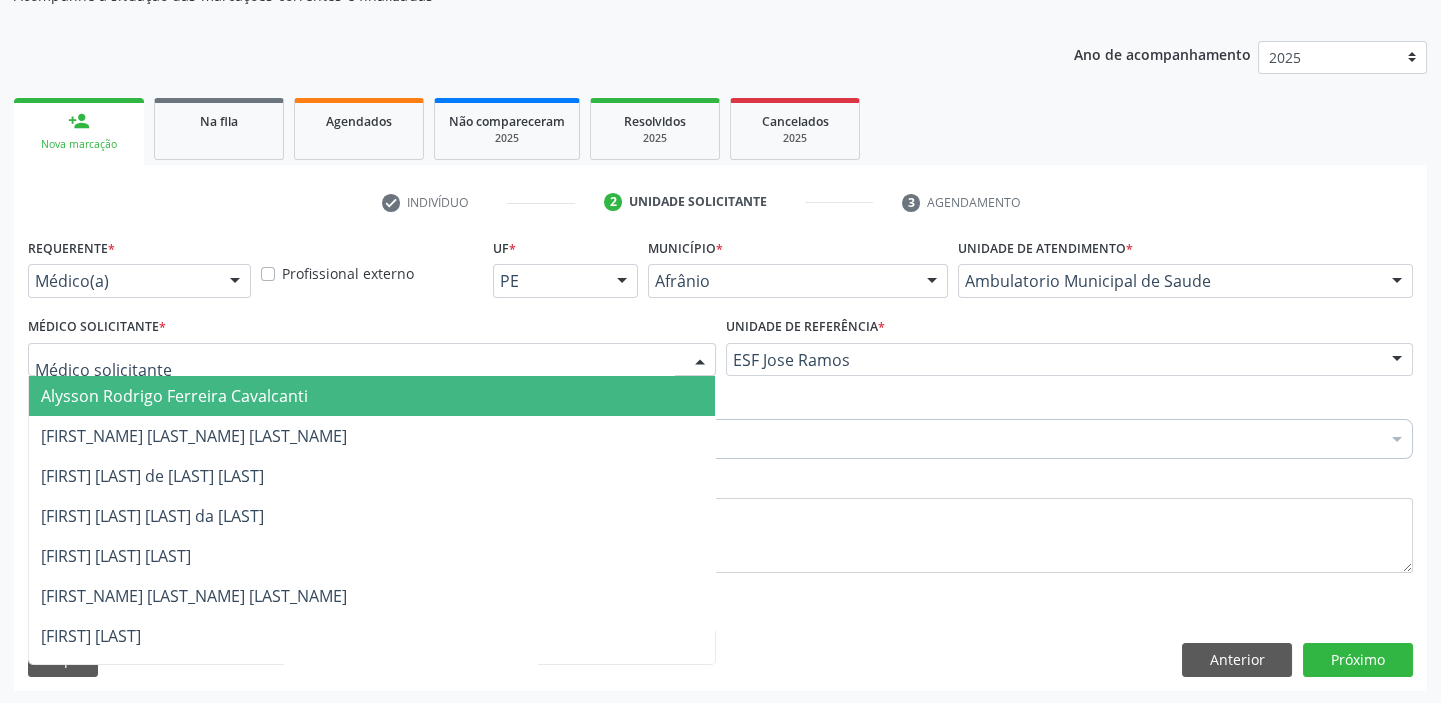 drag, startPoint x: 119, startPoint y: 355, endPoint x: 116, endPoint y: 410, distance: 55.081757 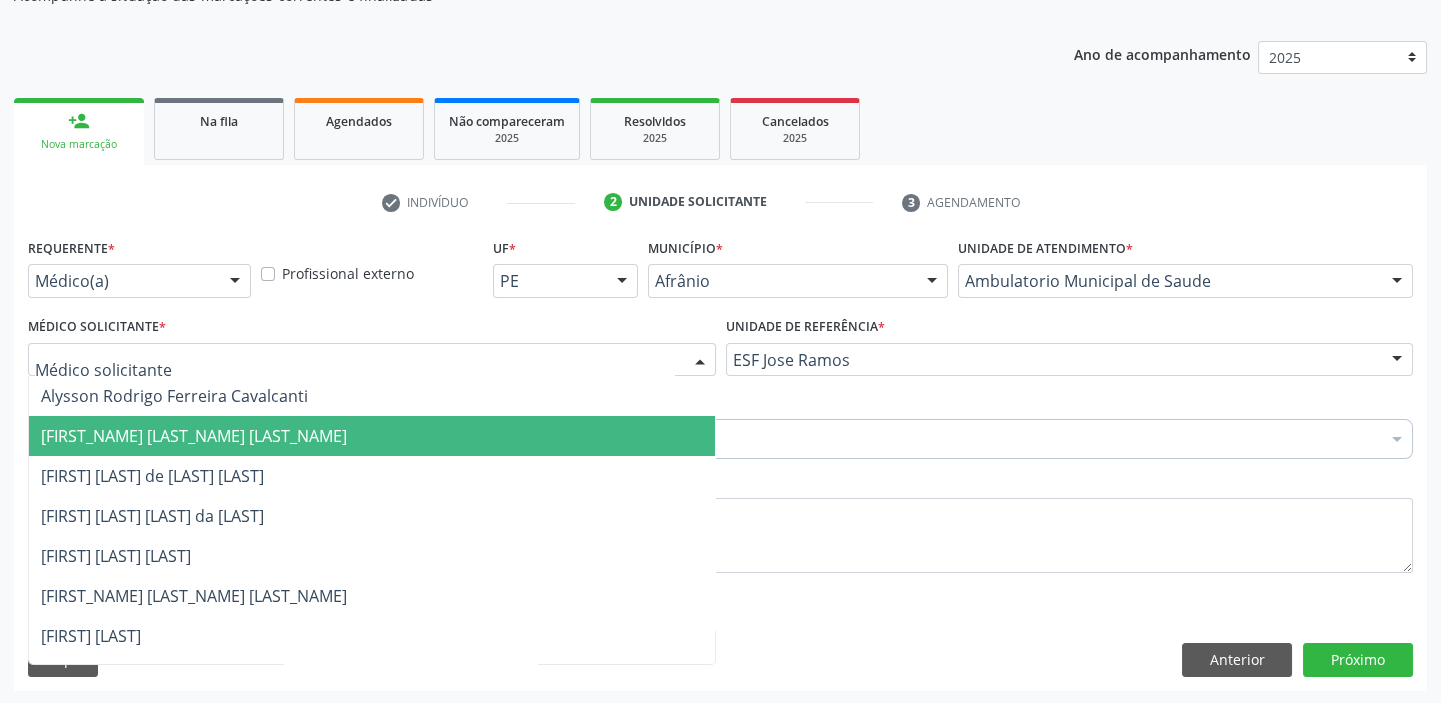 click on "[FIRST_NAME] [LAST_NAME] [LAST_NAME]" at bounding box center [194, 436] 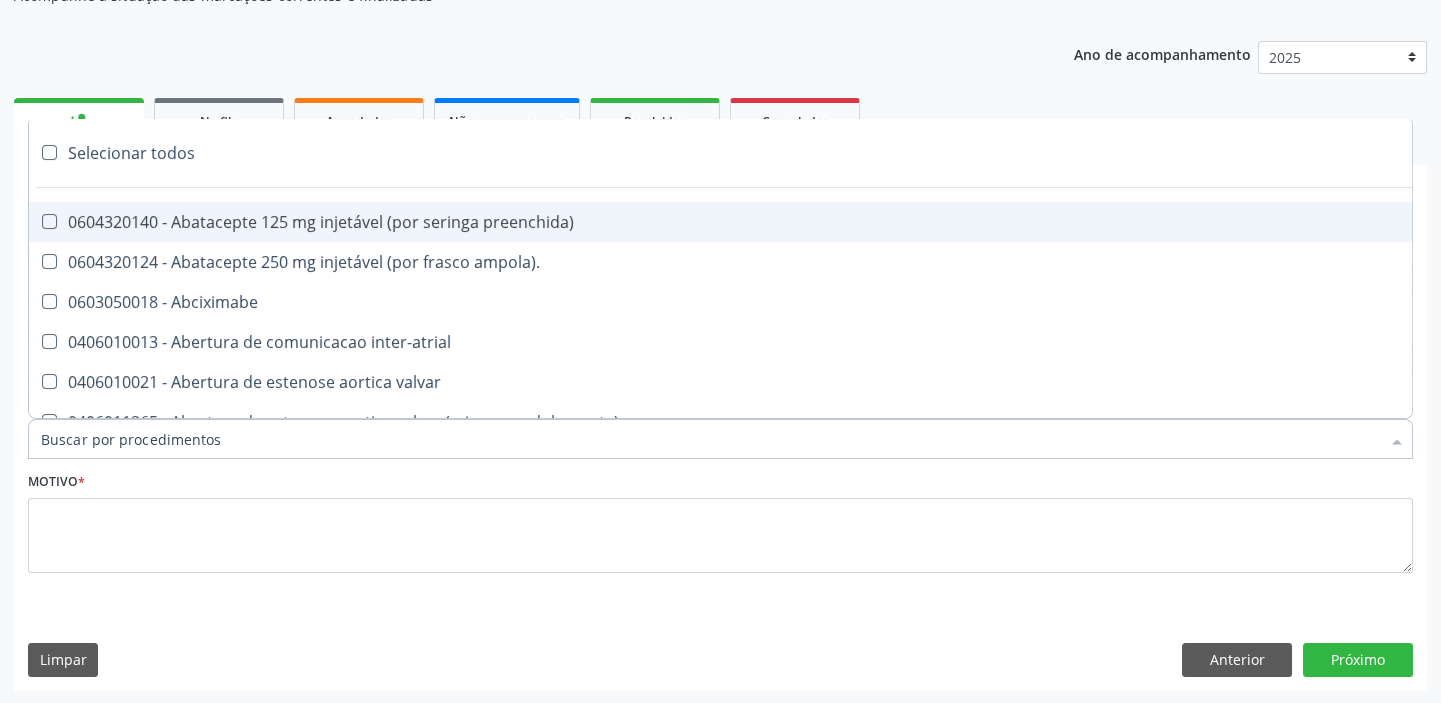 paste on "esofag" 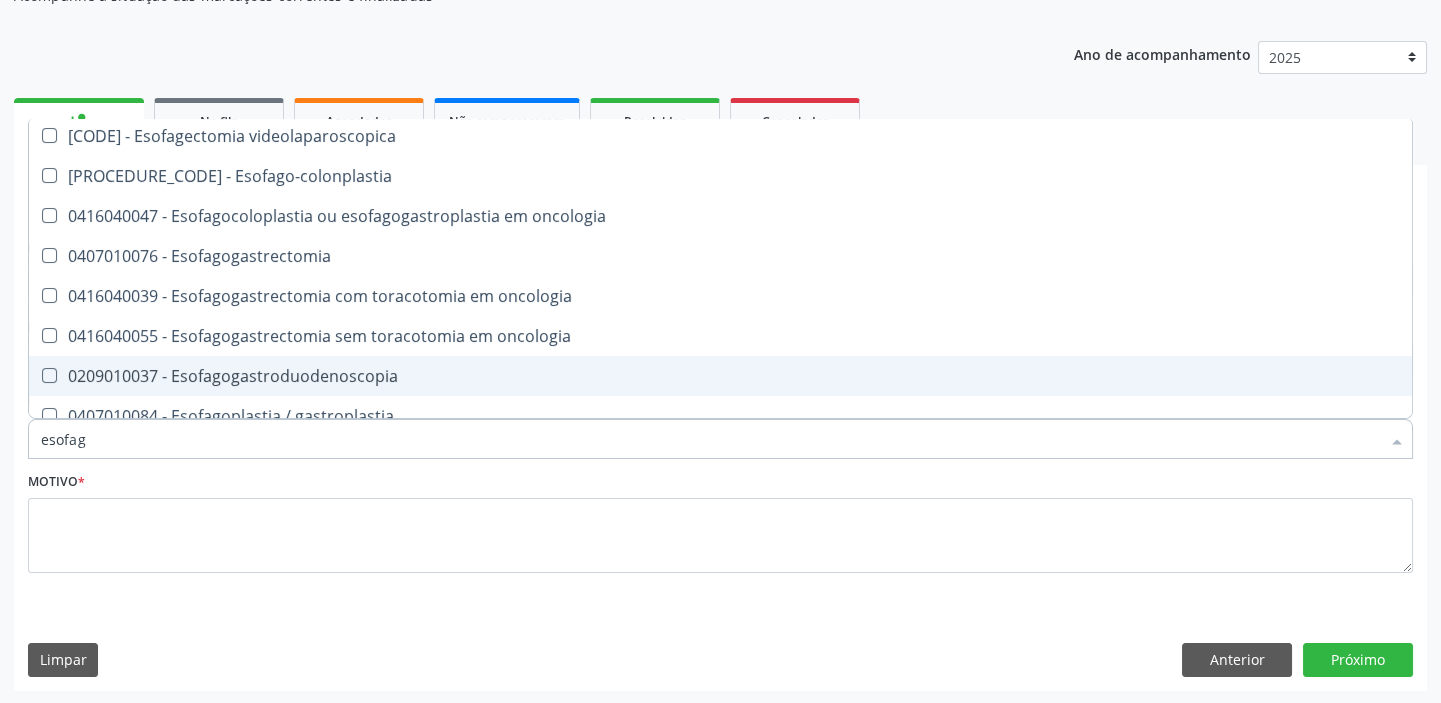 scroll, scrollTop: 363, scrollLeft: 0, axis: vertical 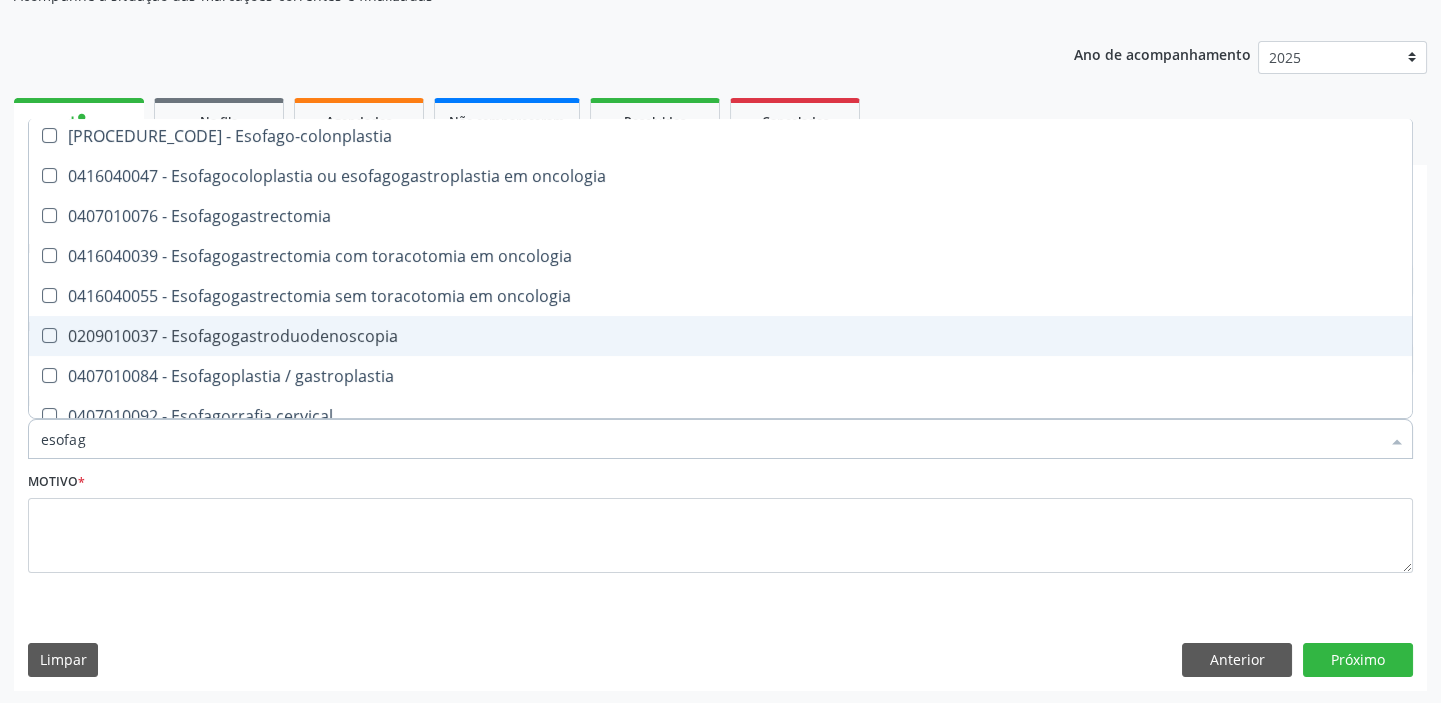 click on "0209010037 - Esofagogastroduodenoscopia" at bounding box center (720, 336) 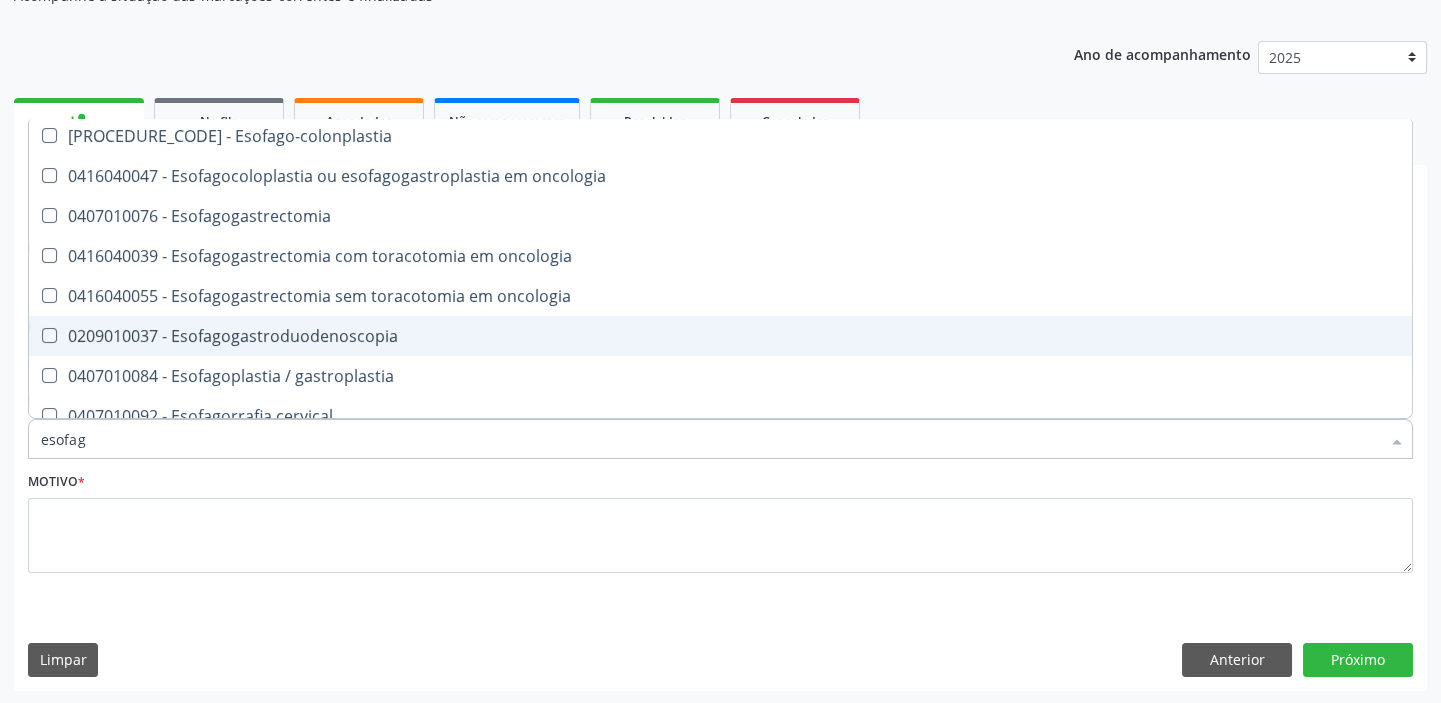 checkbox on "true" 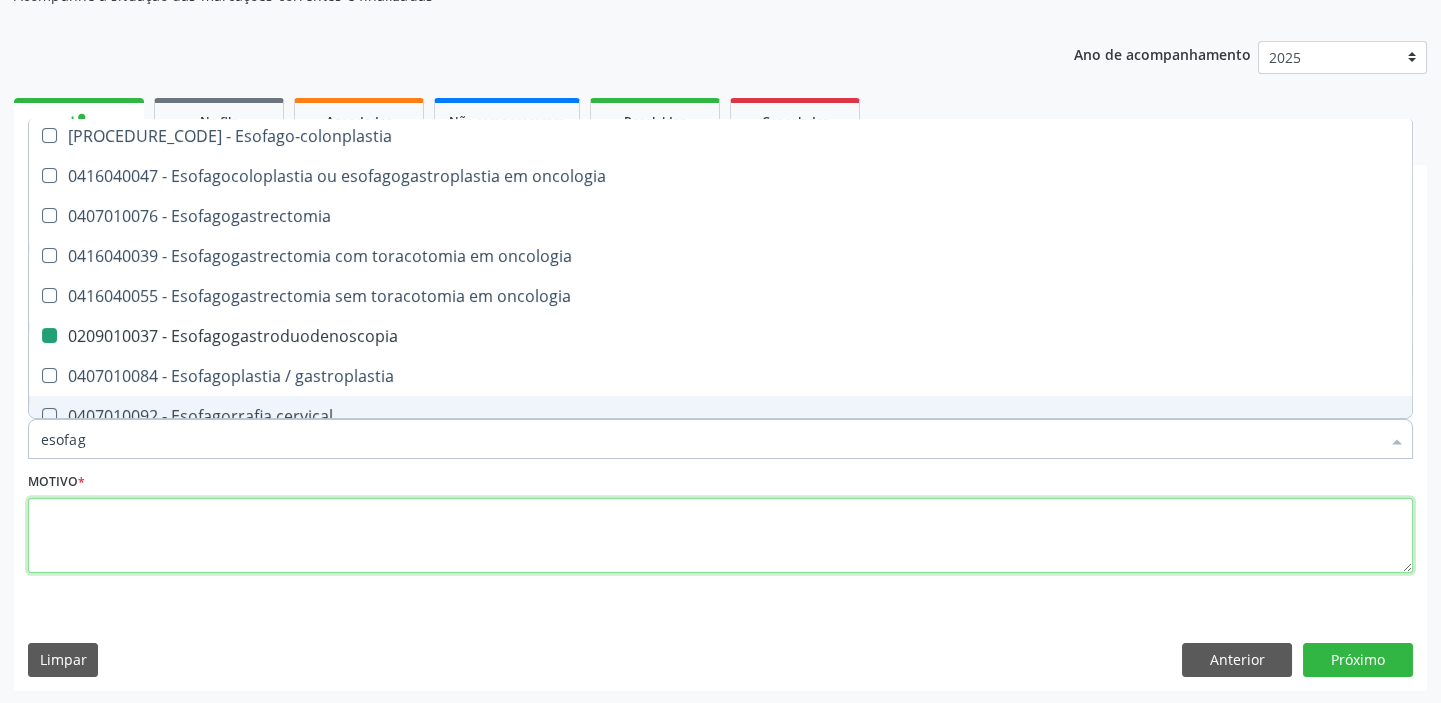 click at bounding box center (720, 536) 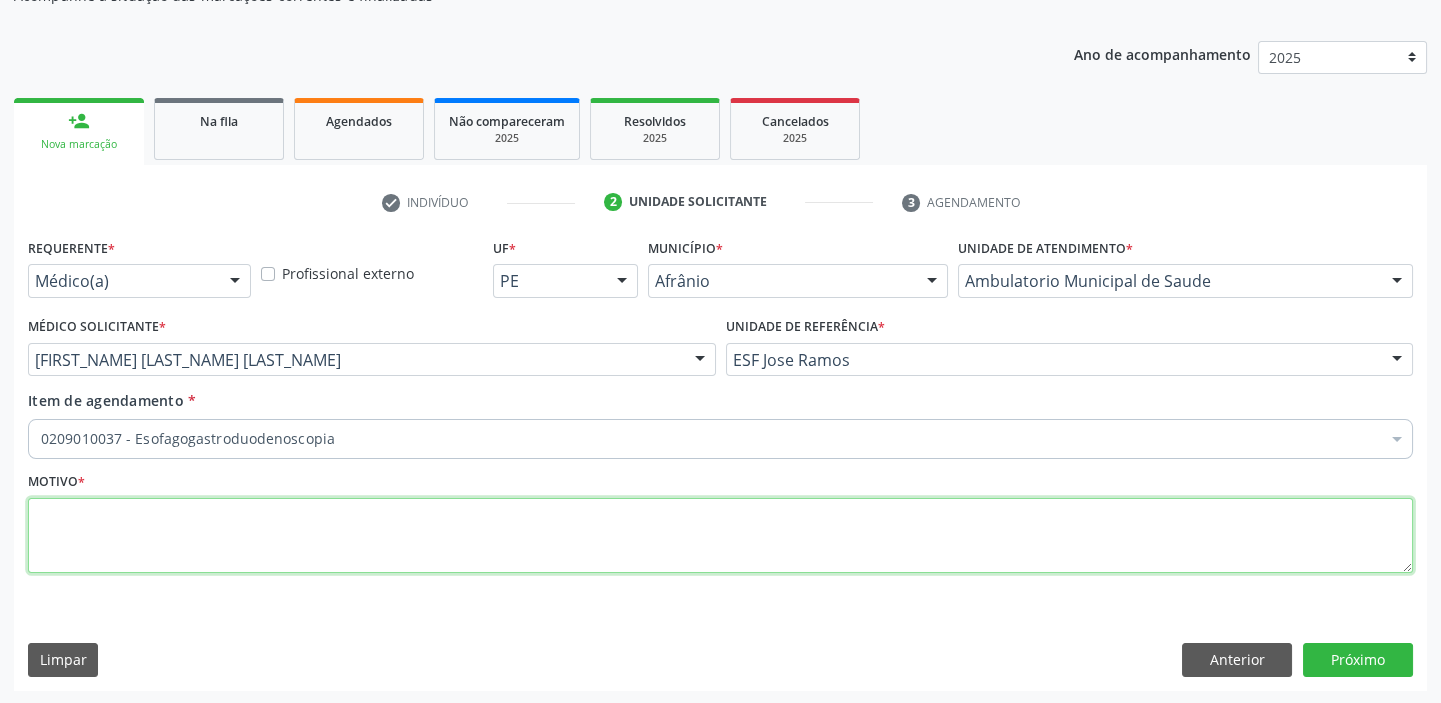scroll, scrollTop: 0, scrollLeft: 0, axis: both 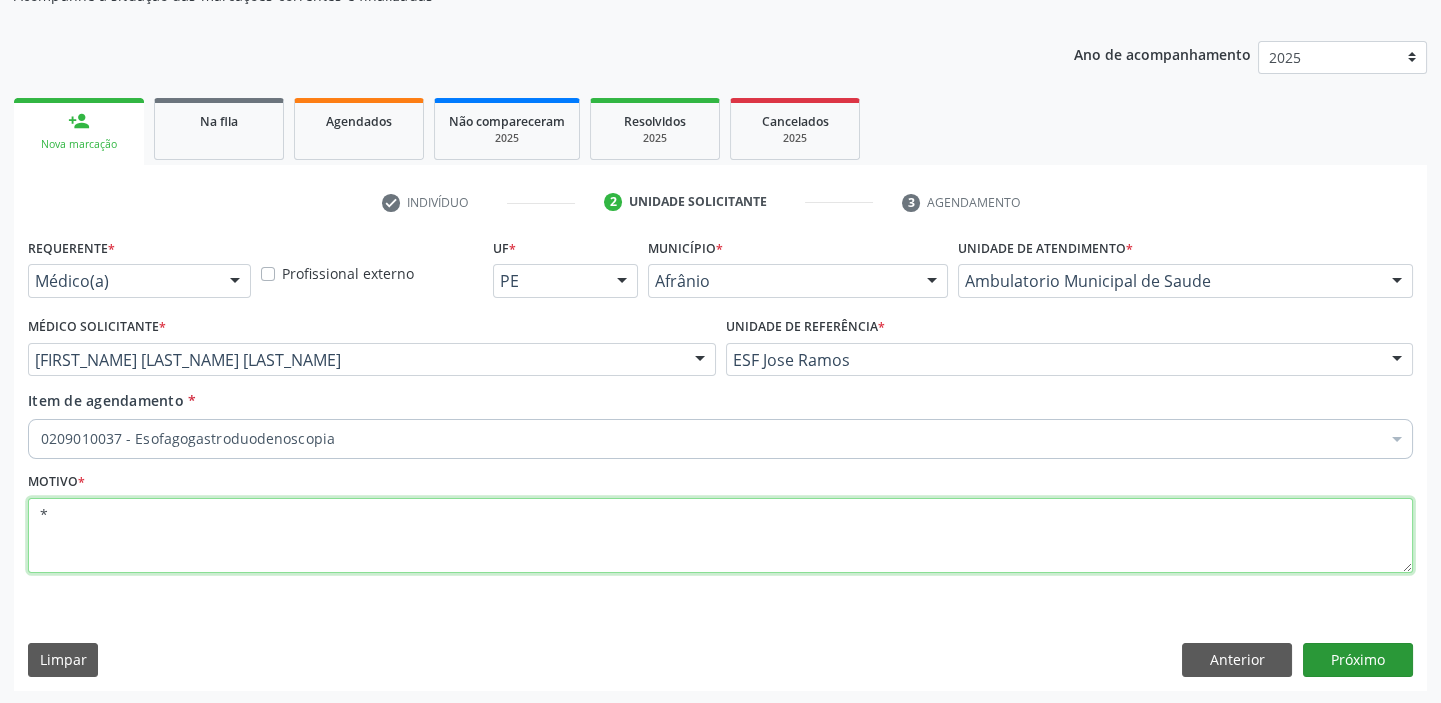 type on "*" 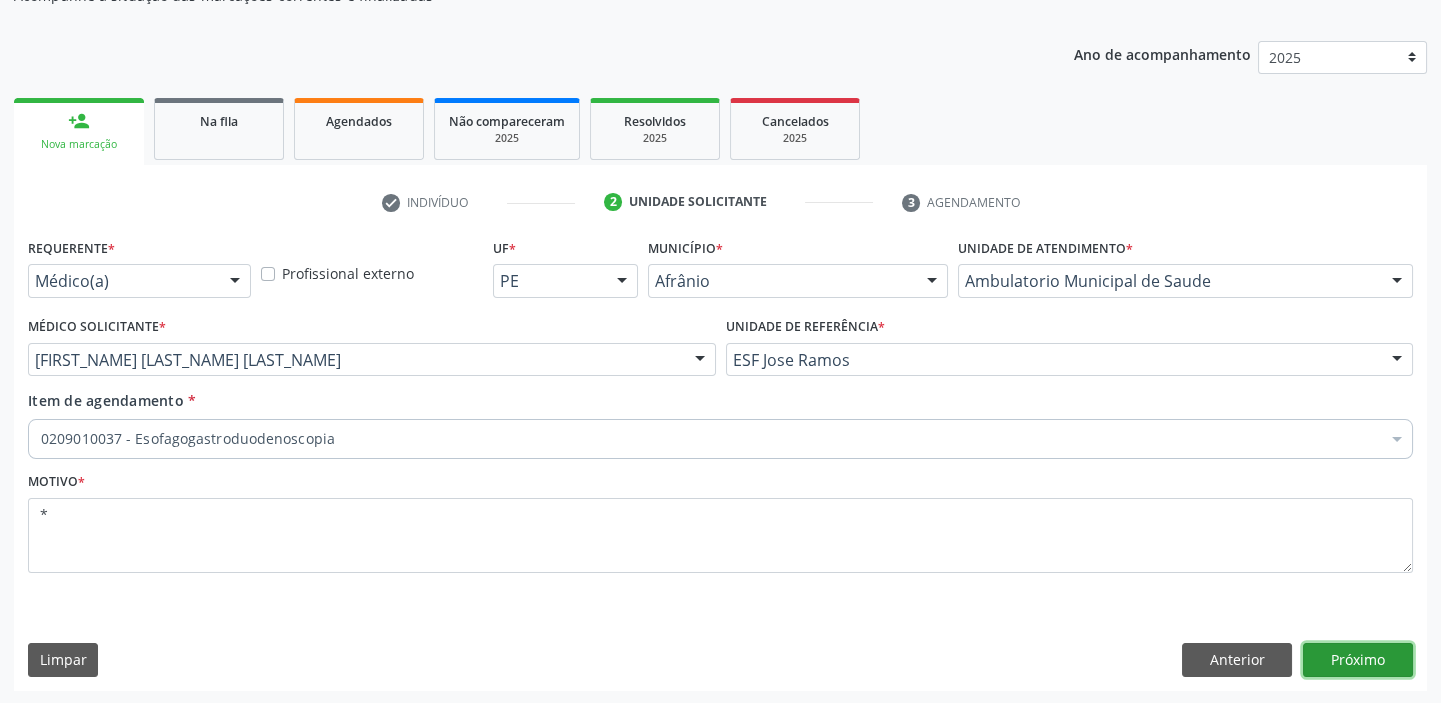 click on "Próximo" at bounding box center (1358, 660) 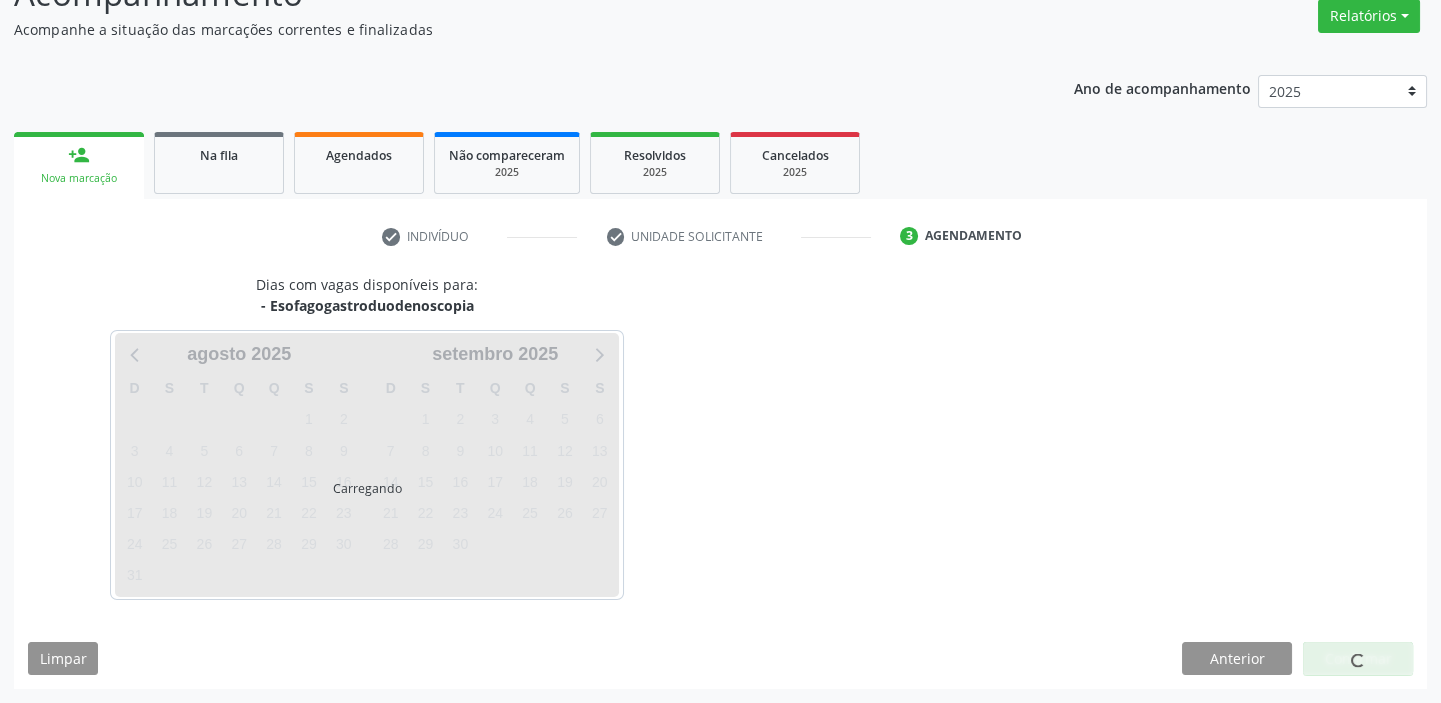 scroll, scrollTop: 166, scrollLeft: 0, axis: vertical 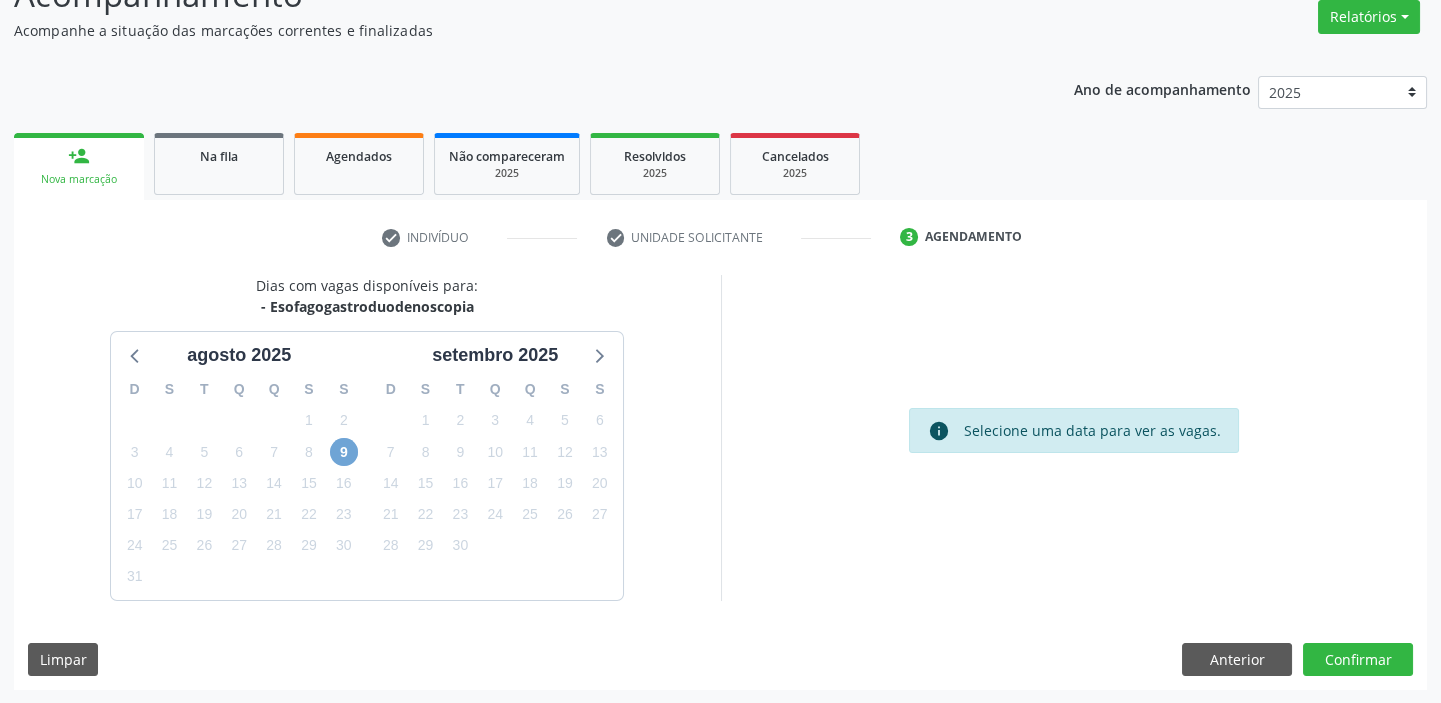 click on "9" at bounding box center (344, 452) 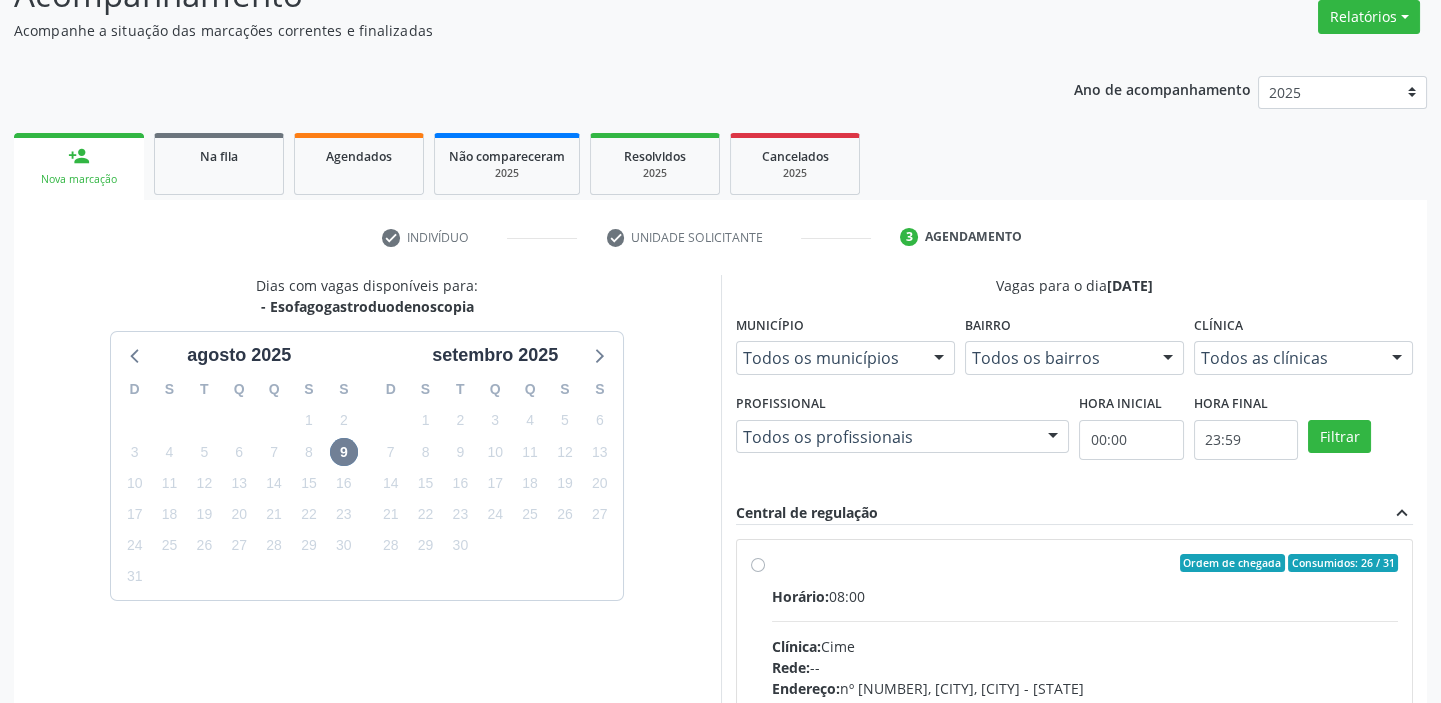 click on "Horário:   08:00
Clínica:  Cime
Rede:
--
Endereço:   nº 70, Centro, [CITY] - [STATE]
Telefone:   ([PHONE])
Profissional:
--
Informações adicionais sobre o atendimento
Idade de atendimento:
Sem restrição
Gênero(s) atendido(s):
Sem restrição
Informações adicionais:
--" at bounding box center [1085, 723] 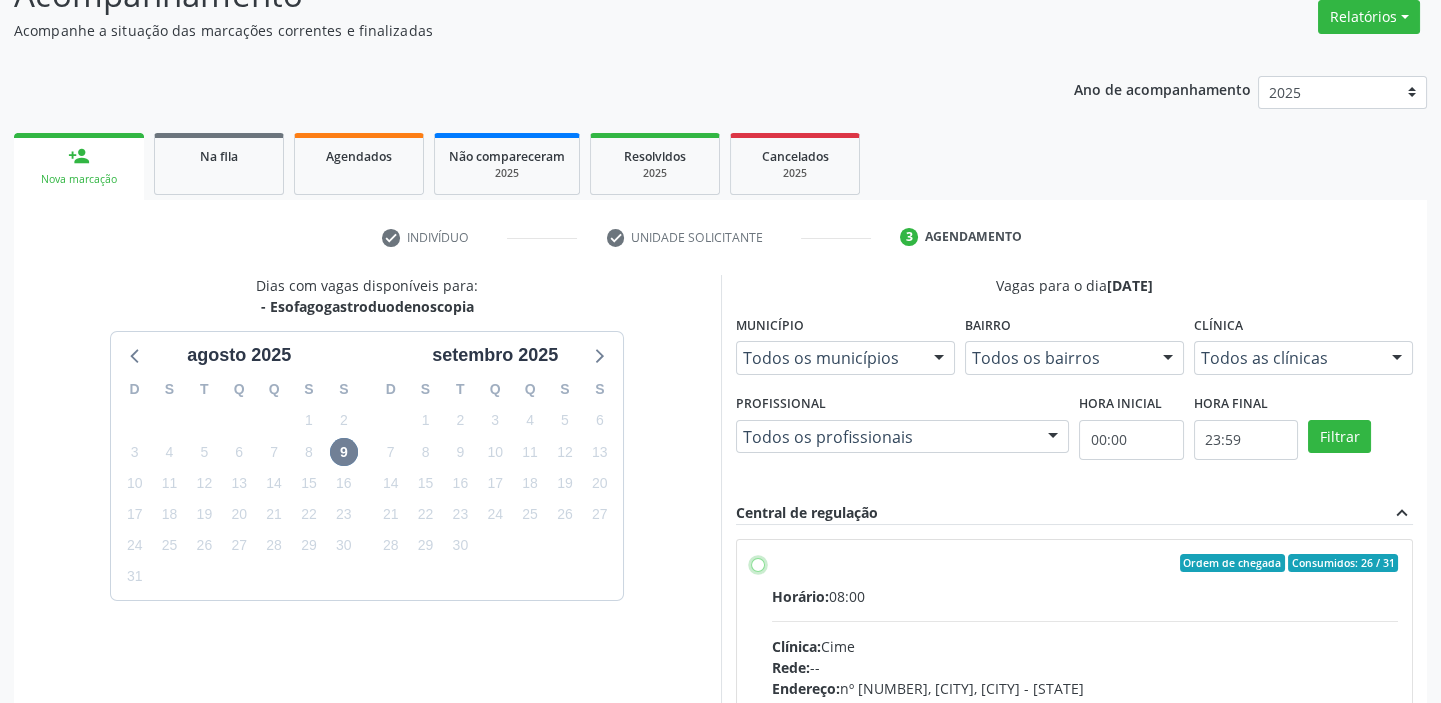 click on "Ordem de chegada
Consumidos: 26 / 31
Horário:   08:00
Clínica:  Cime
Rede:
--
Endereço:   nº 70, Centro, [CITY] - [STATE]
Telefone:   ([PHONE])
Profissional:
--
Informações adicionais sobre o atendimento
Idade de atendimento:
Sem restrição
Gênero(s) atendido(s):
Sem restrição
Informações adicionais:
--" at bounding box center (758, 563) 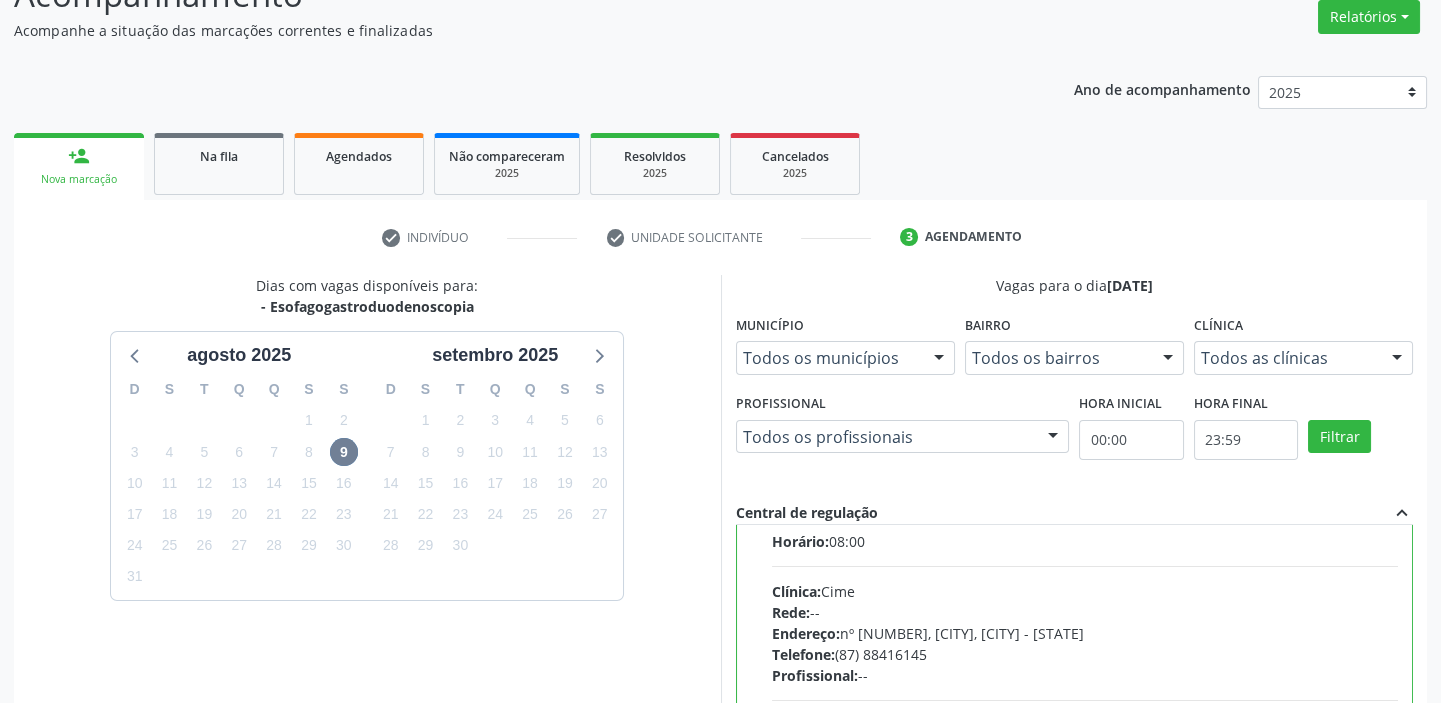 scroll, scrollTop: 99, scrollLeft: 0, axis: vertical 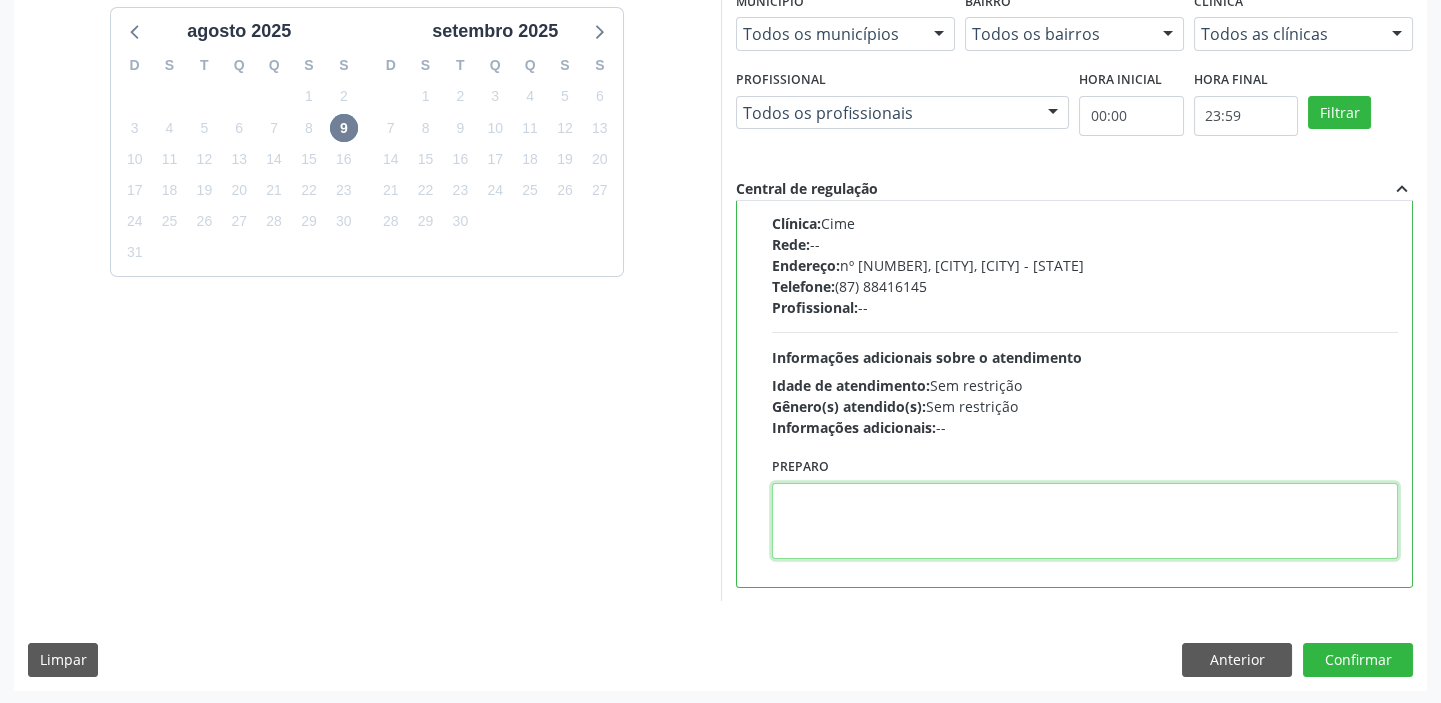 click at bounding box center [1085, 521] 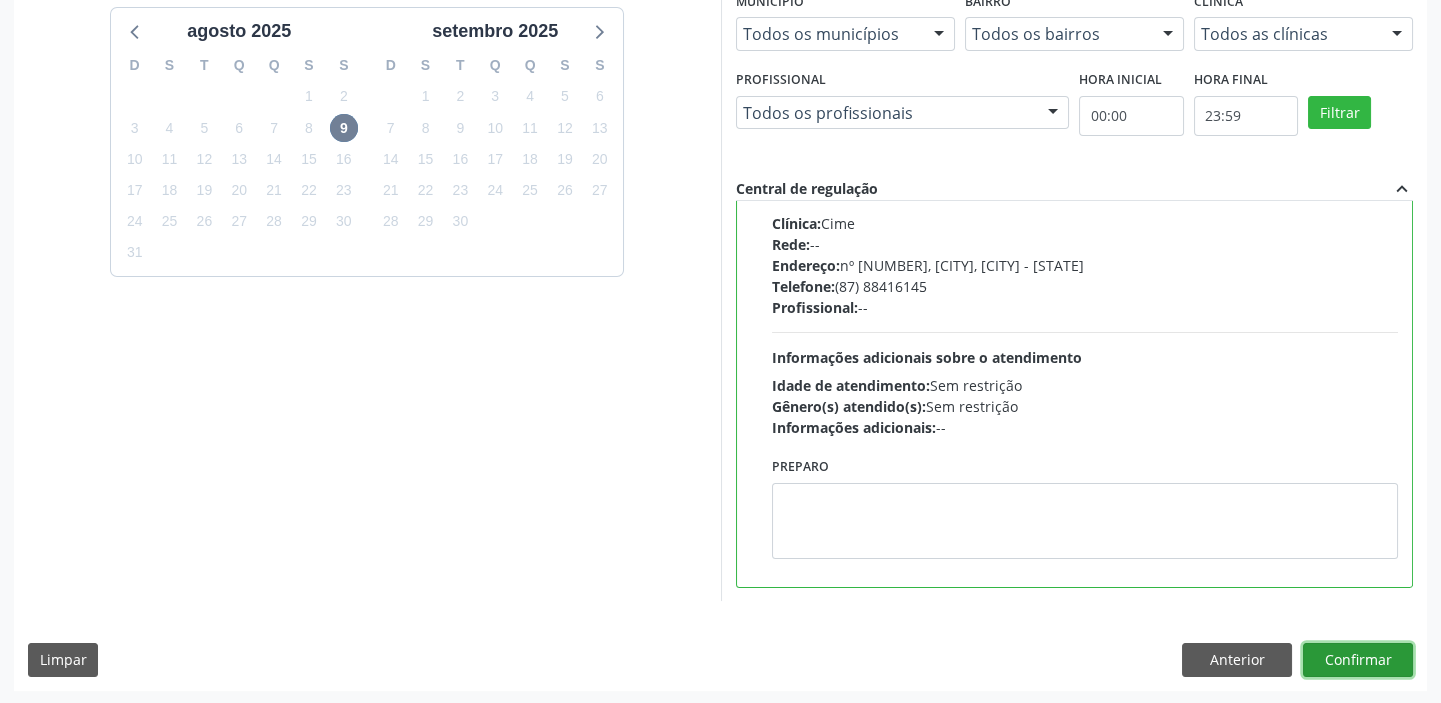 click on "Confirmar" at bounding box center [1358, 660] 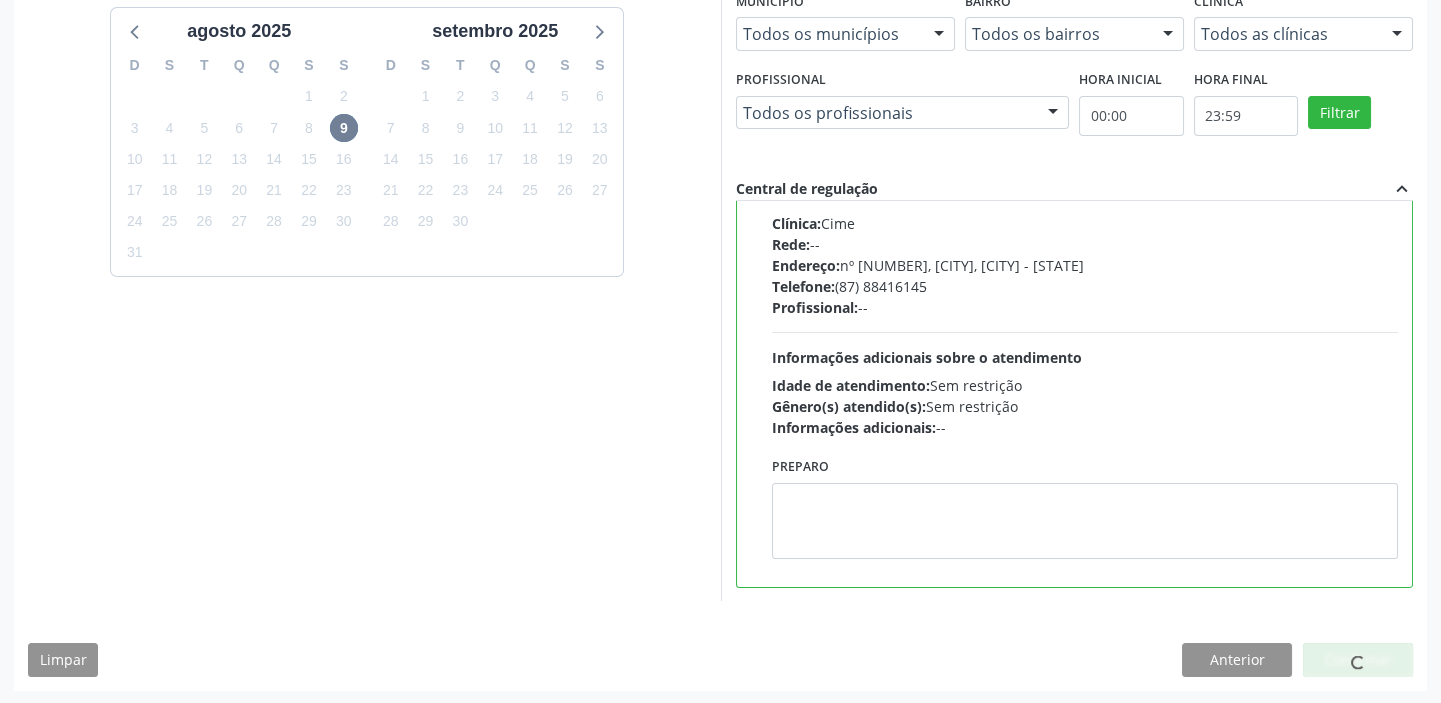 scroll, scrollTop: 0, scrollLeft: 0, axis: both 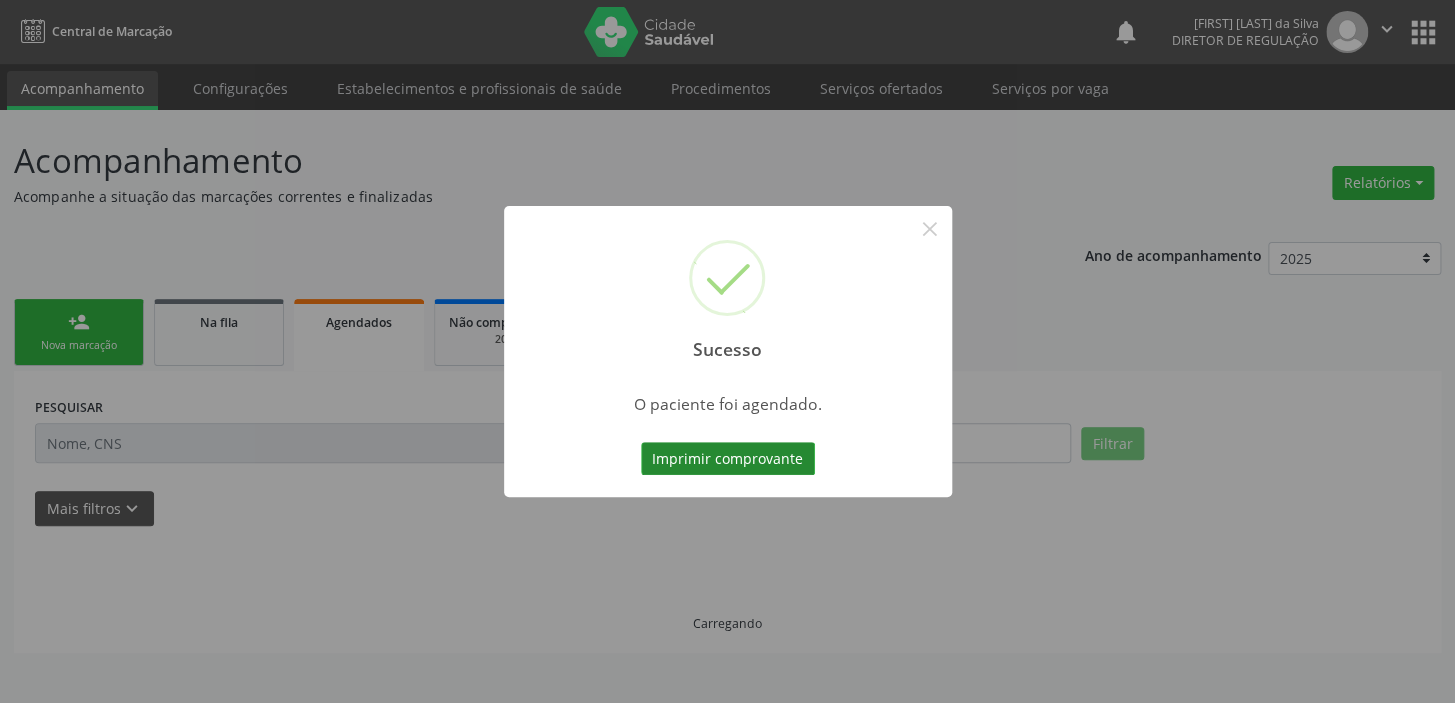 click on "Imprimir comprovante" at bounding box center [728, 459] 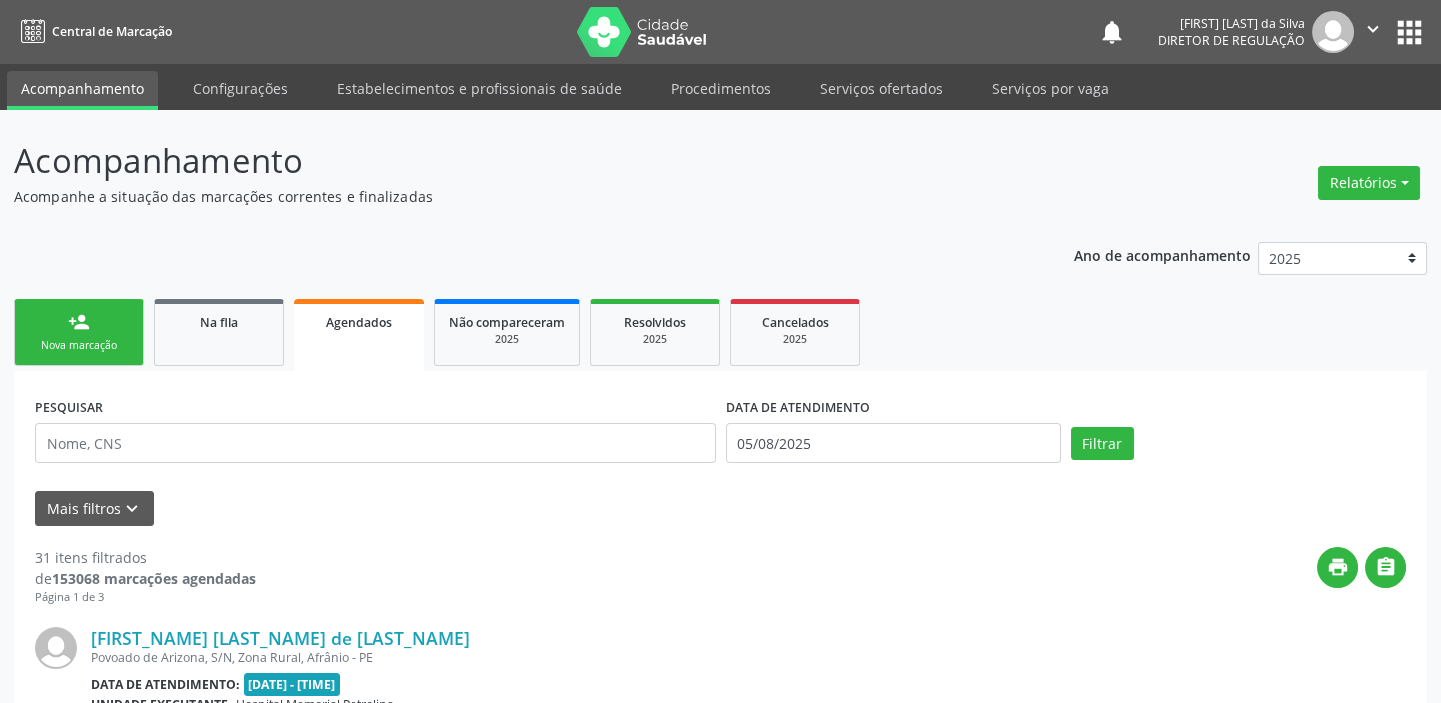 click on "Nova marcação" at bounding box center [79, 345] 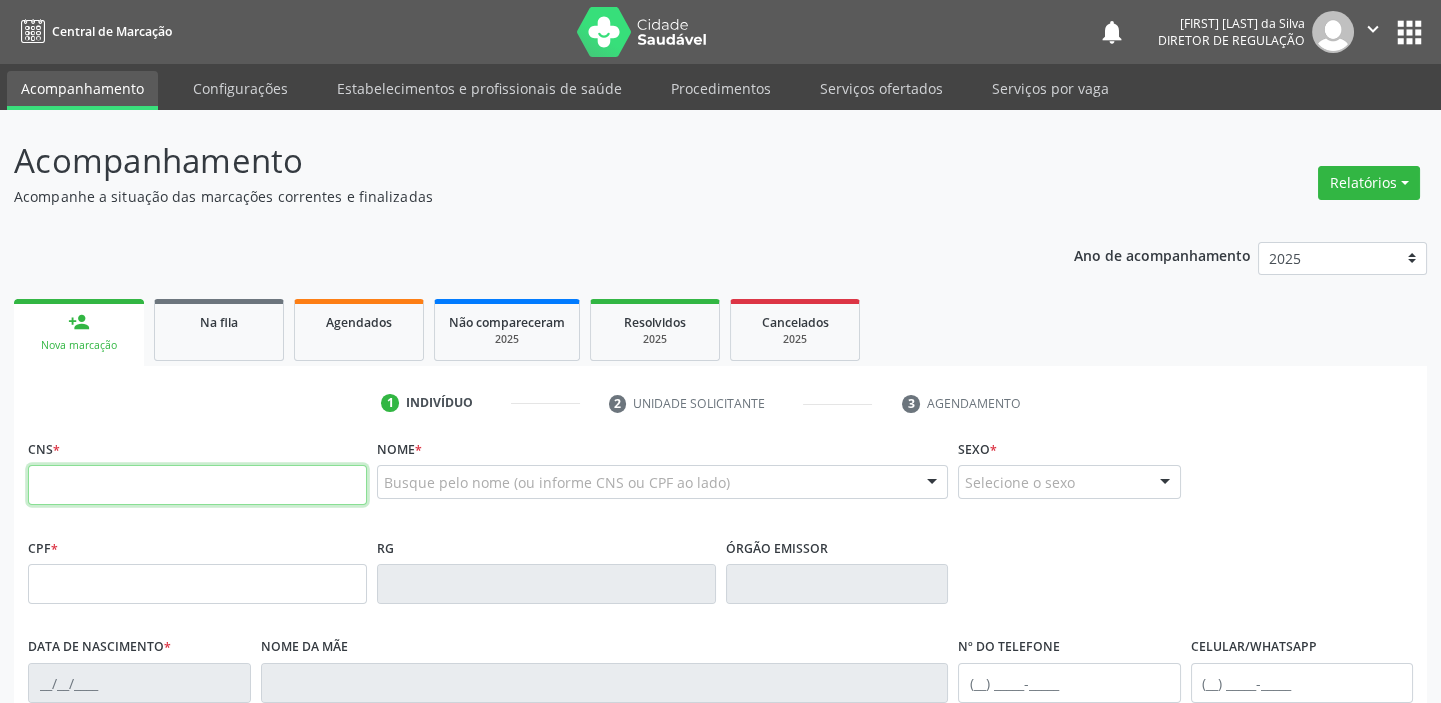 click at bounding box center [197, 485] 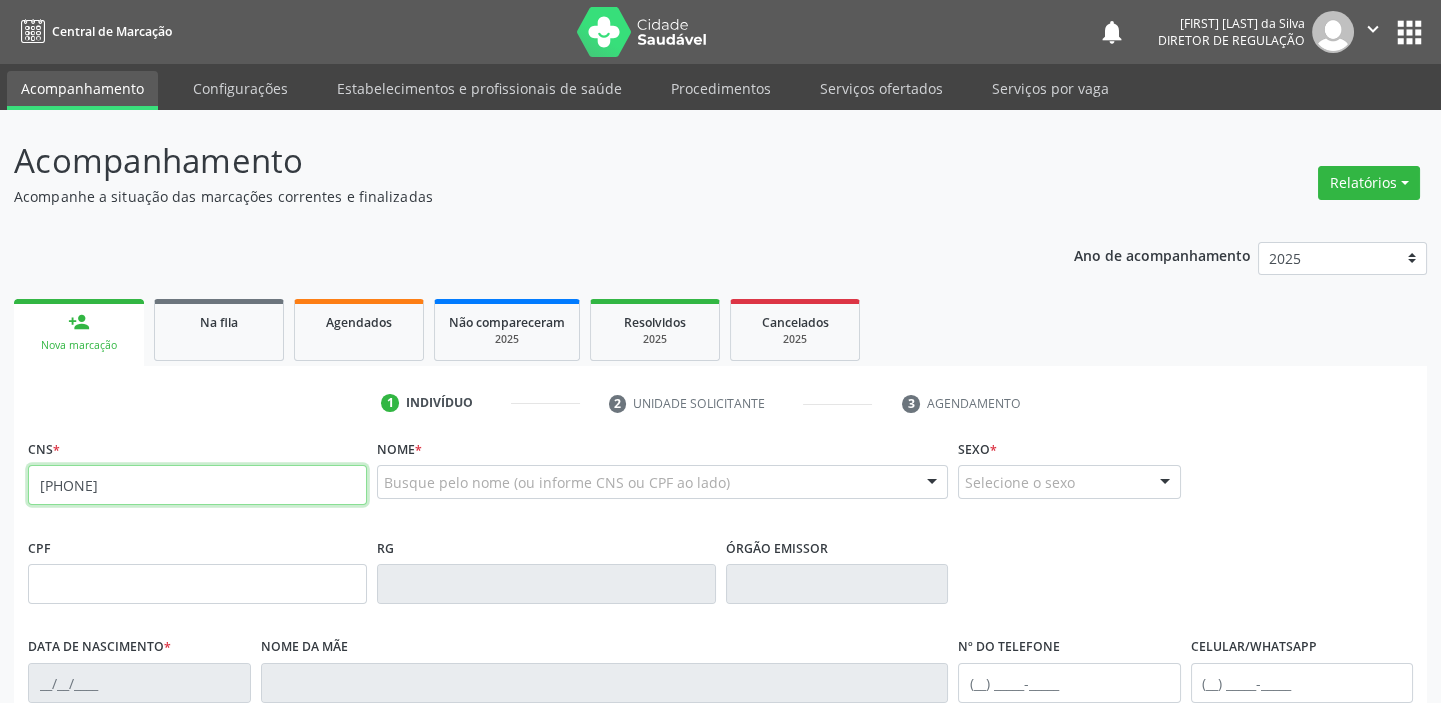 type on "[PHONE]" 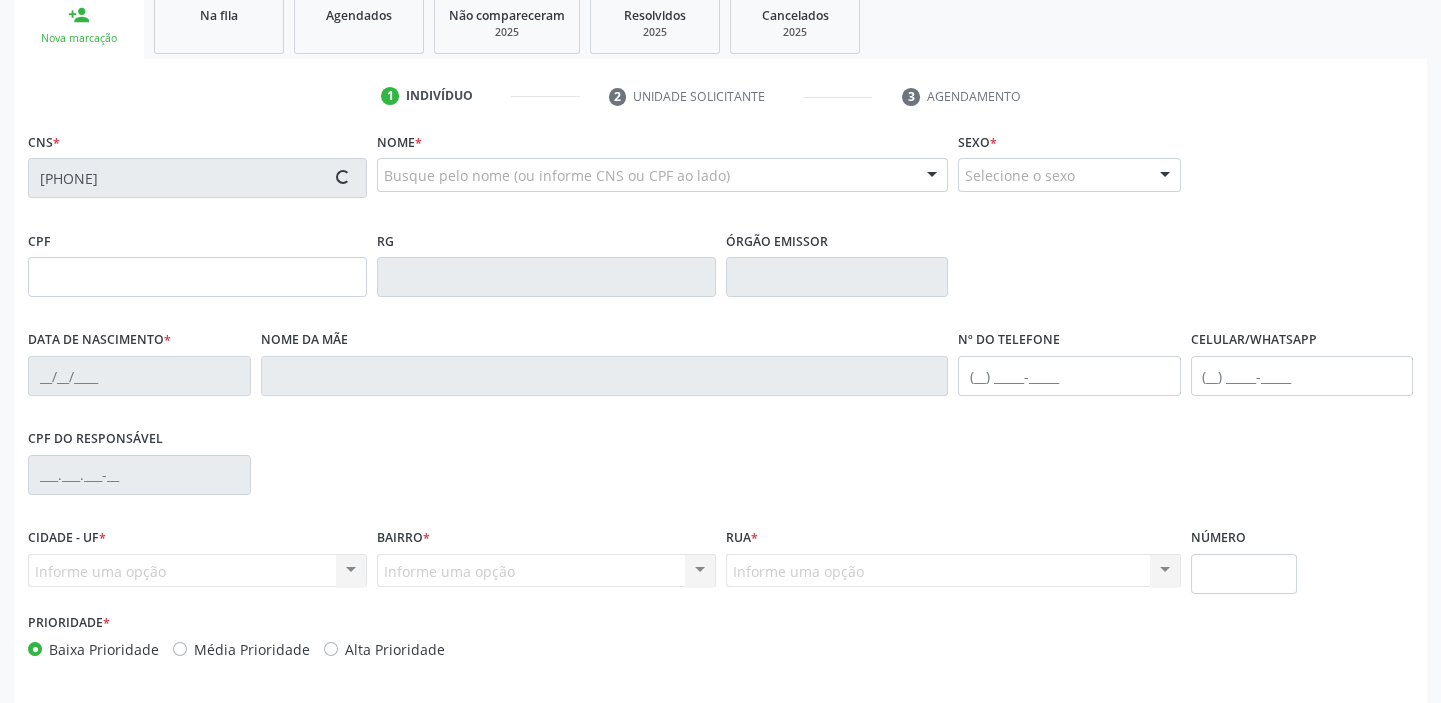 type on "[DATE]" 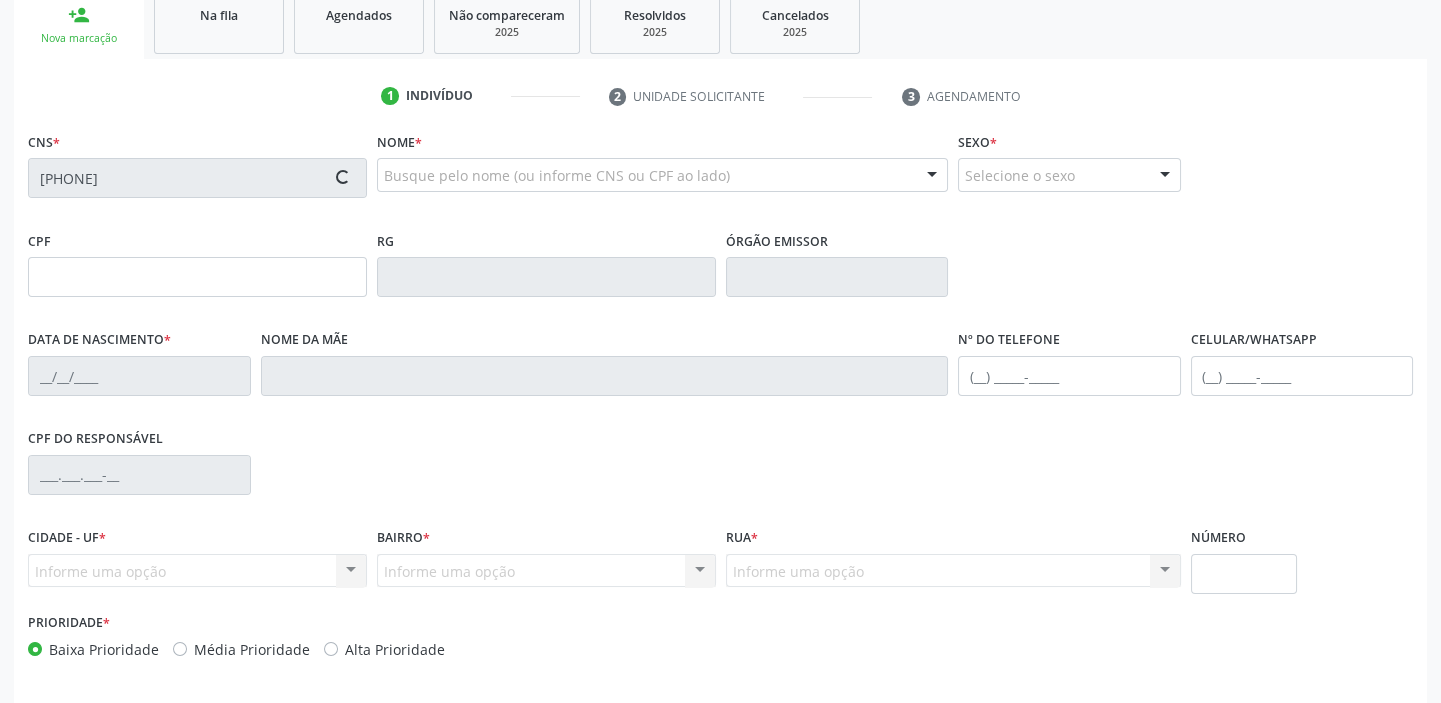 type on "[FIRST] [FIRST] [LAST] [LAST]" 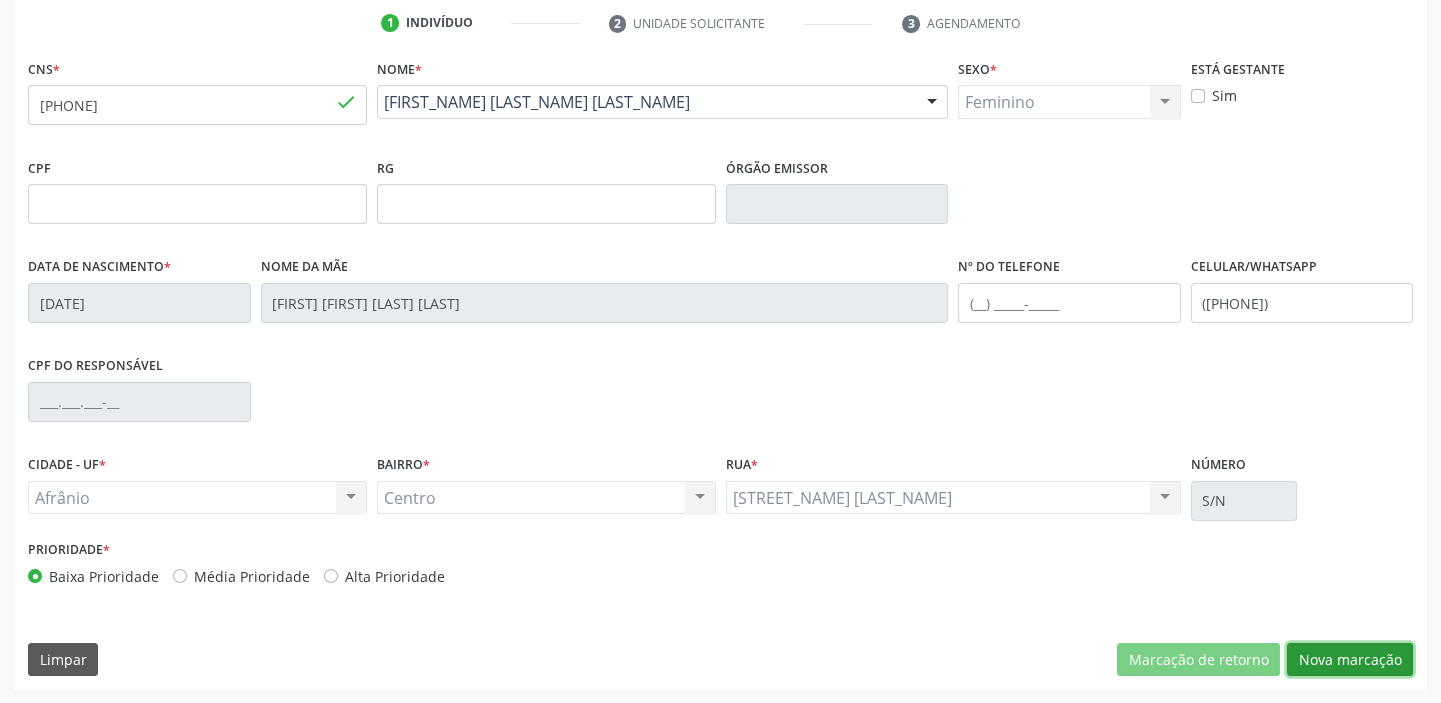 click on "Nova marcação" at bounding box center [1350, 660] 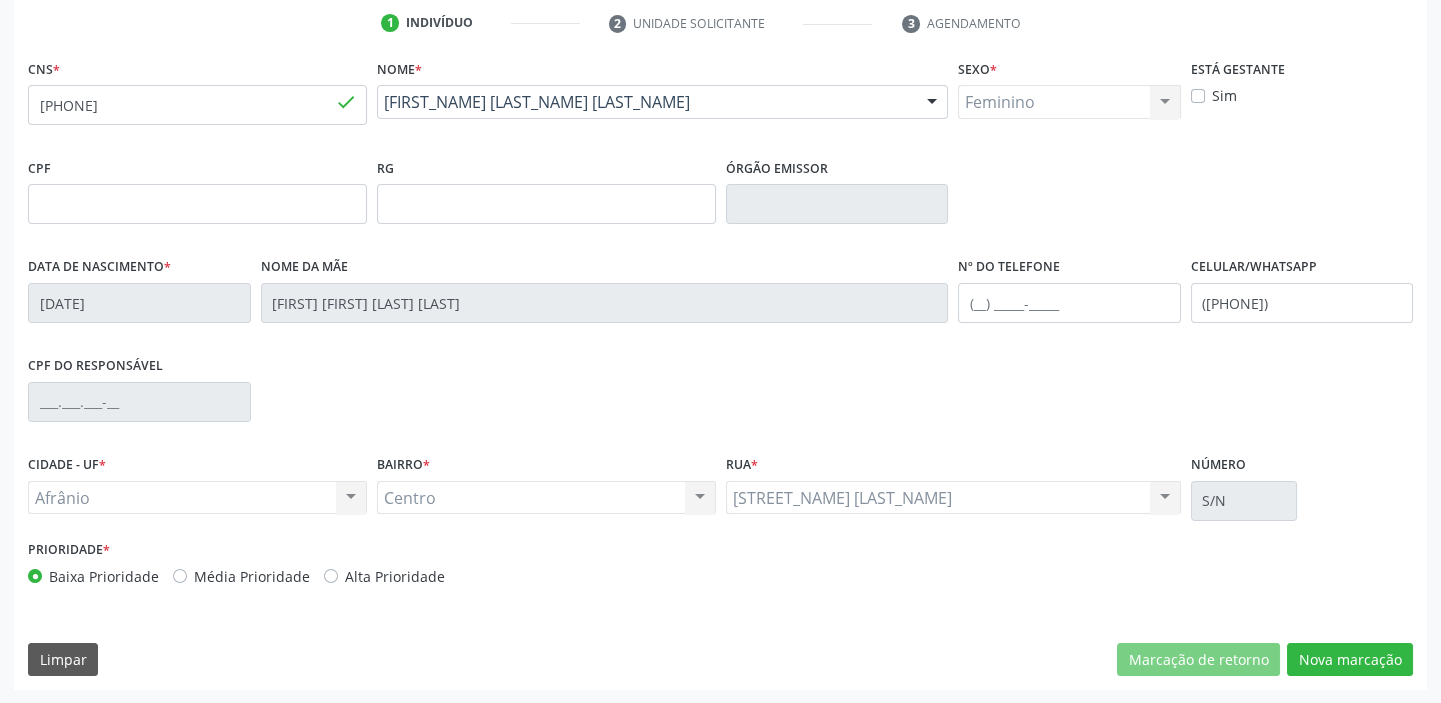 scroll, scrollTop: 201, scrollLeft: 0, axis: vertical 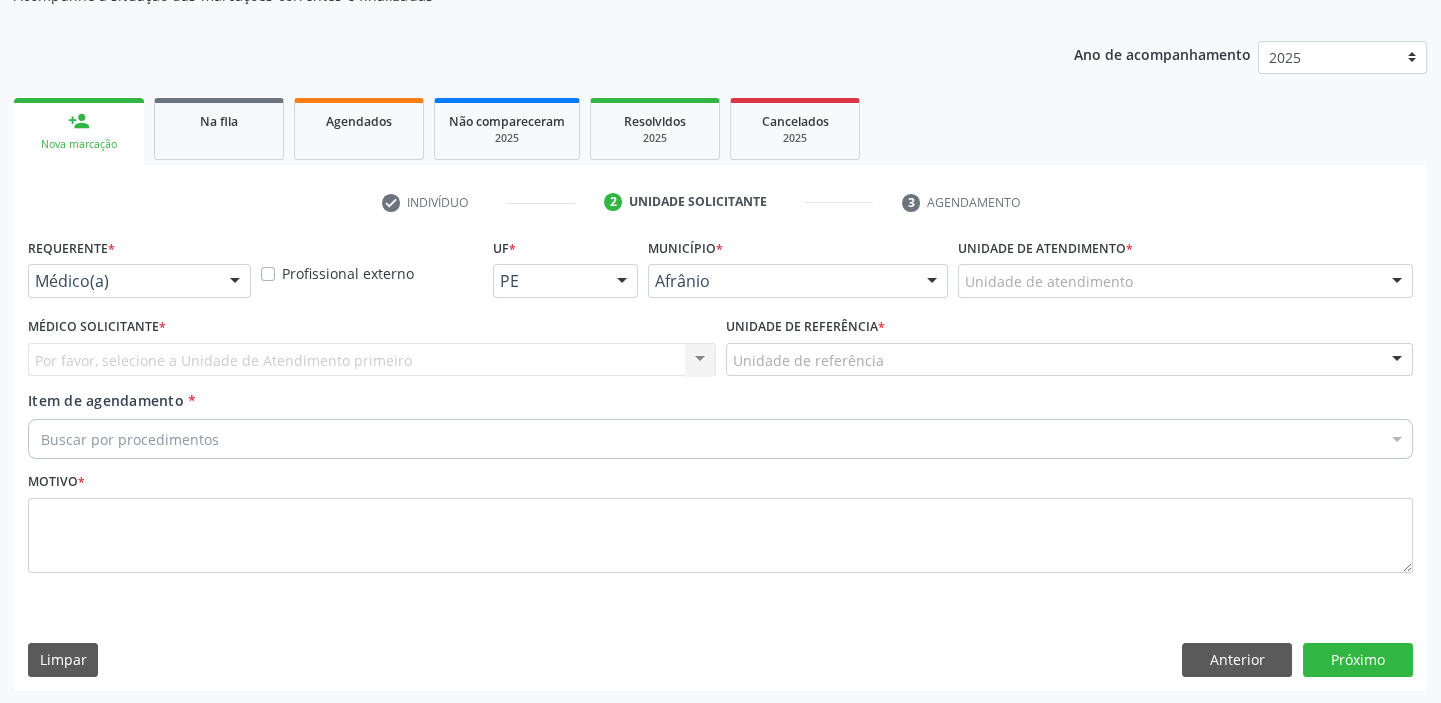 drag, startPoint x: 1065, startPoint y: 284, endPoint x: 1058, endPoint y: 336, distance: 52.46904 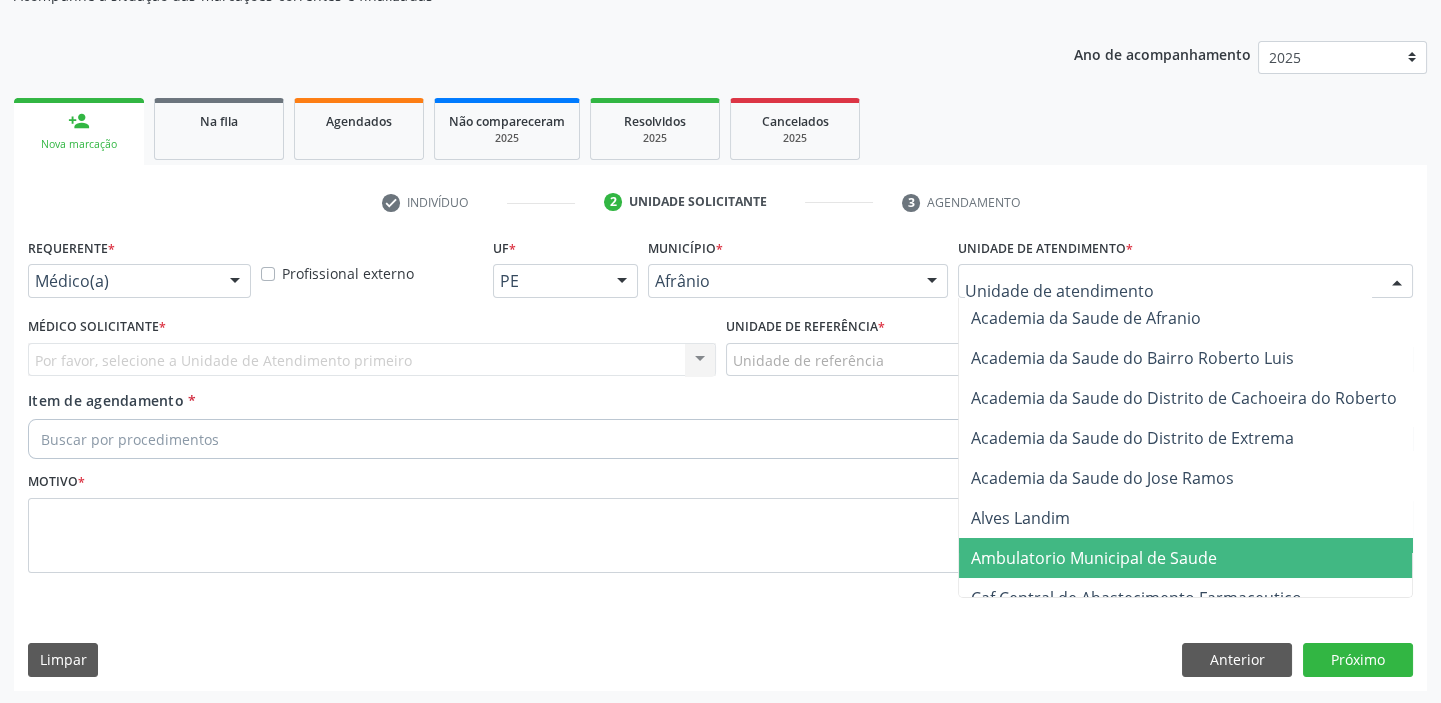 drag, startPoint x: 1078, startPoint y: 557, endPoint x: 1037, endPoint y: 540, distance: 44.38468 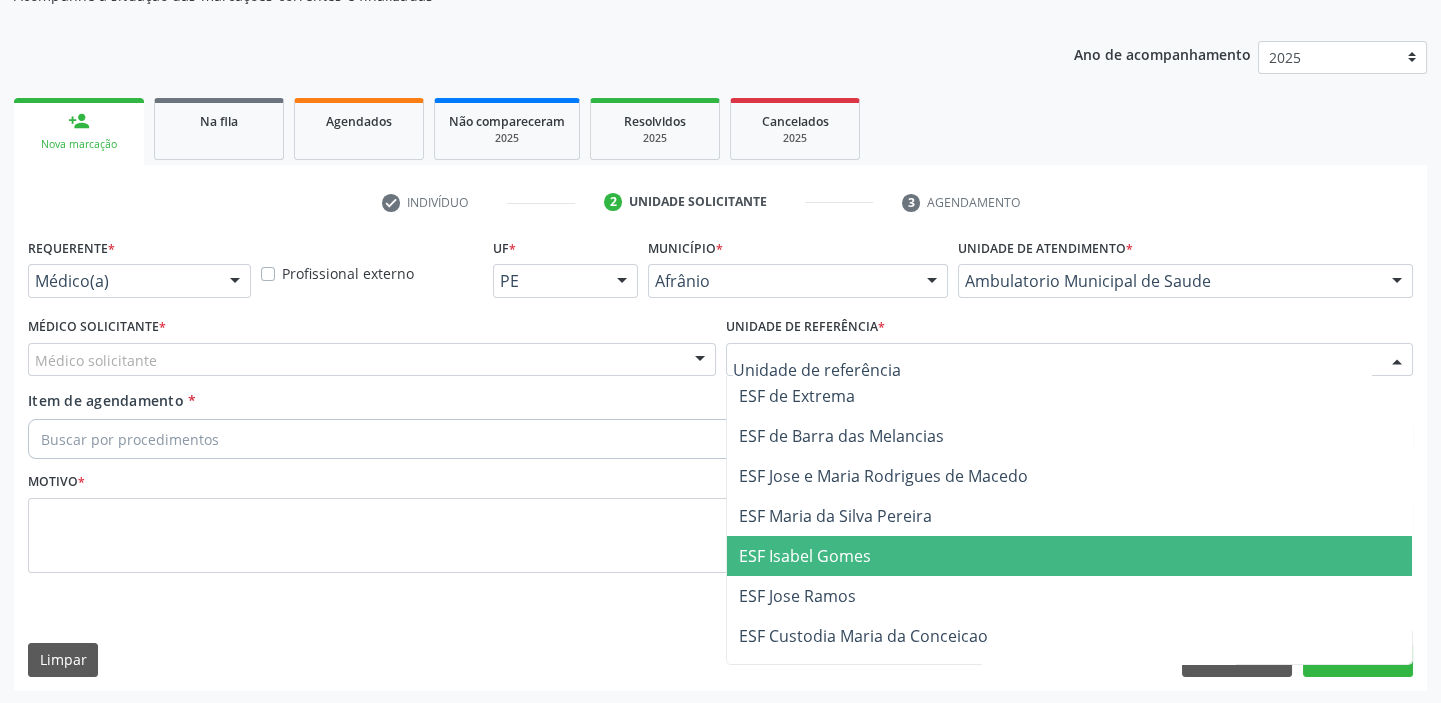 click on "ESF Isabel Gomes" at bounding box center [1070, 556] 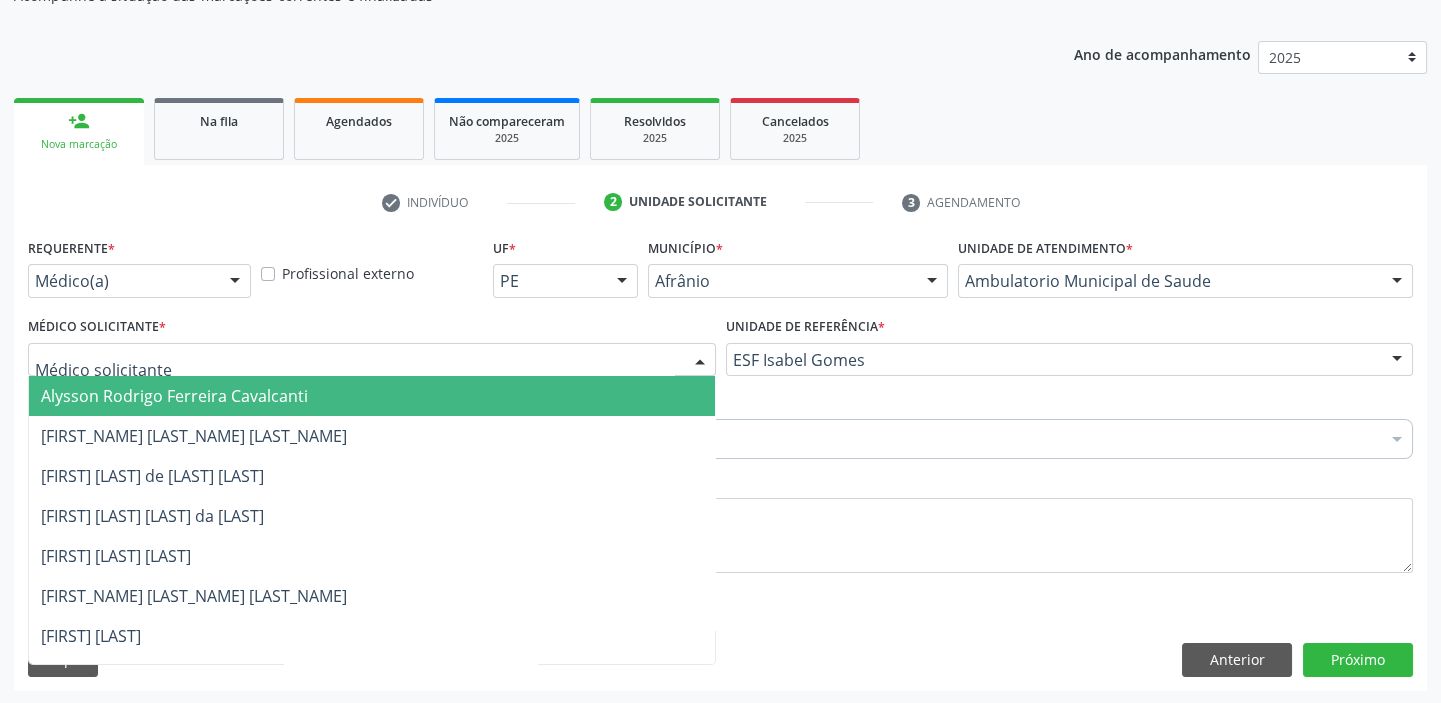 drag, startPoint x: 115, startPoint y: 350, endPoint x: 110, endPoint y: 401, distance: 51.24451 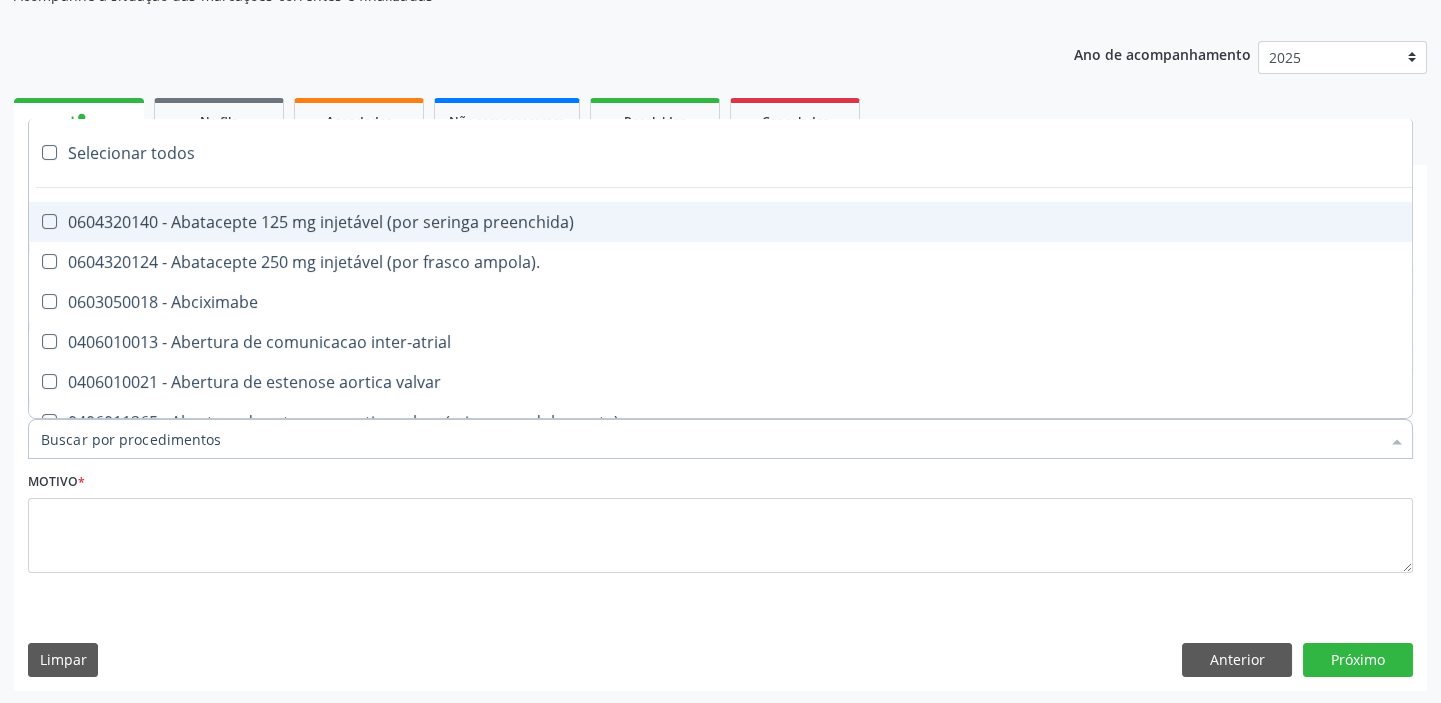 paste on "esofag" 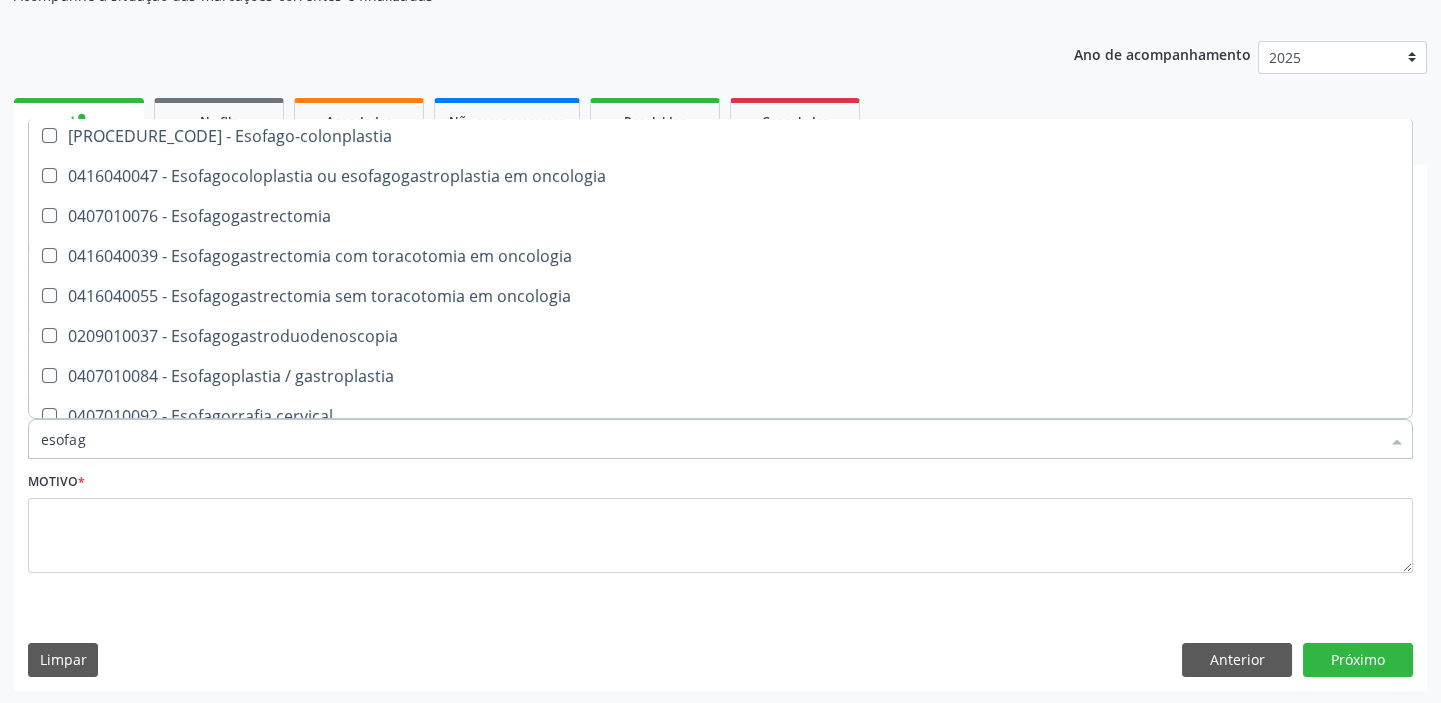 scroll, scrollTop: 454, scrollLeft: 0, axis: vertical 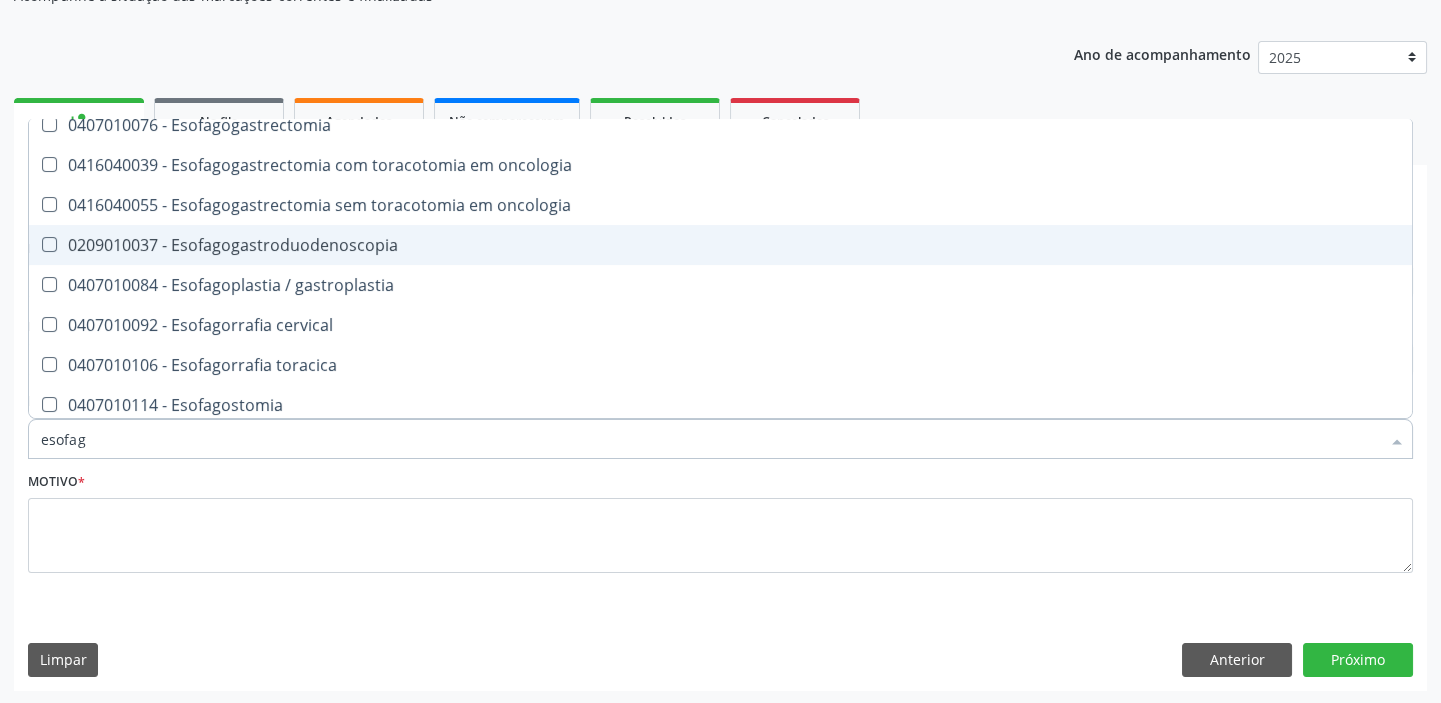click on "0209010037 - Esofagogastroduodenoscopia" at bounding box center [720, 245] 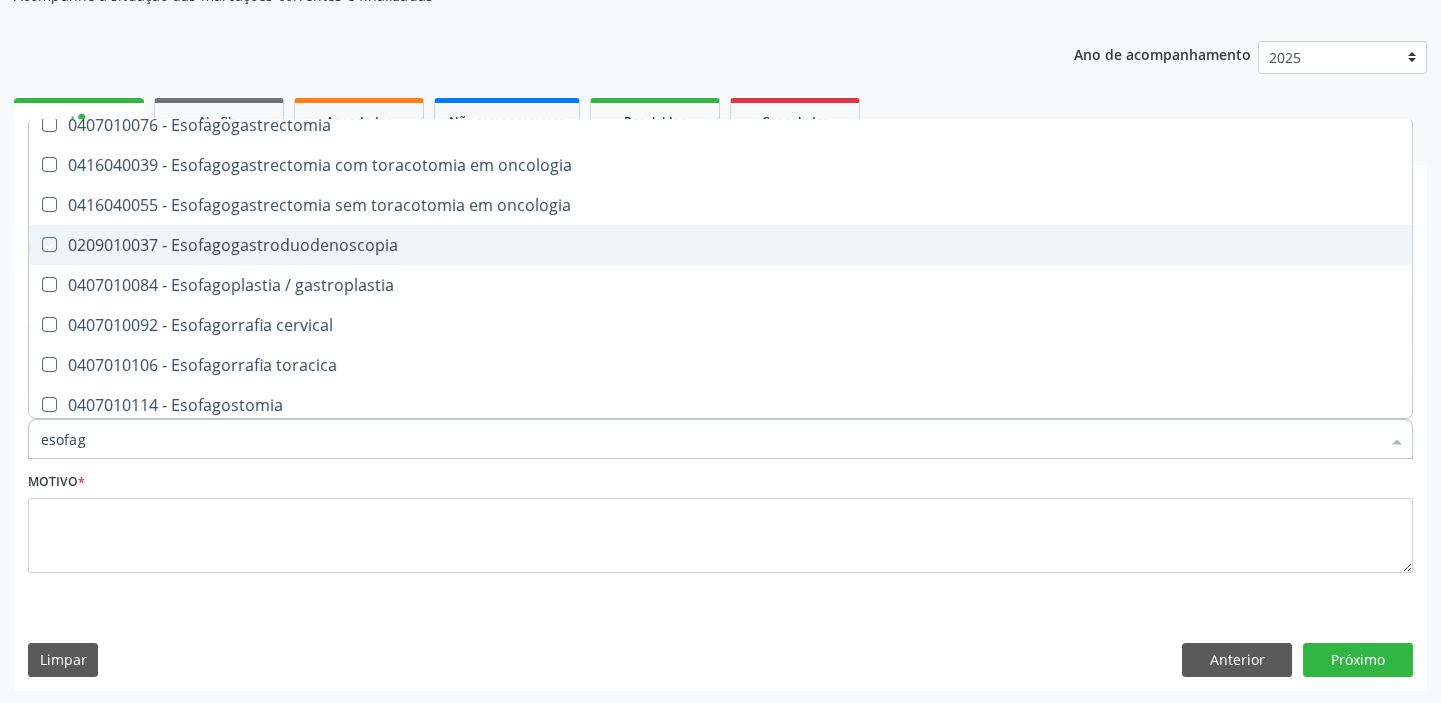 checkbox on "true" 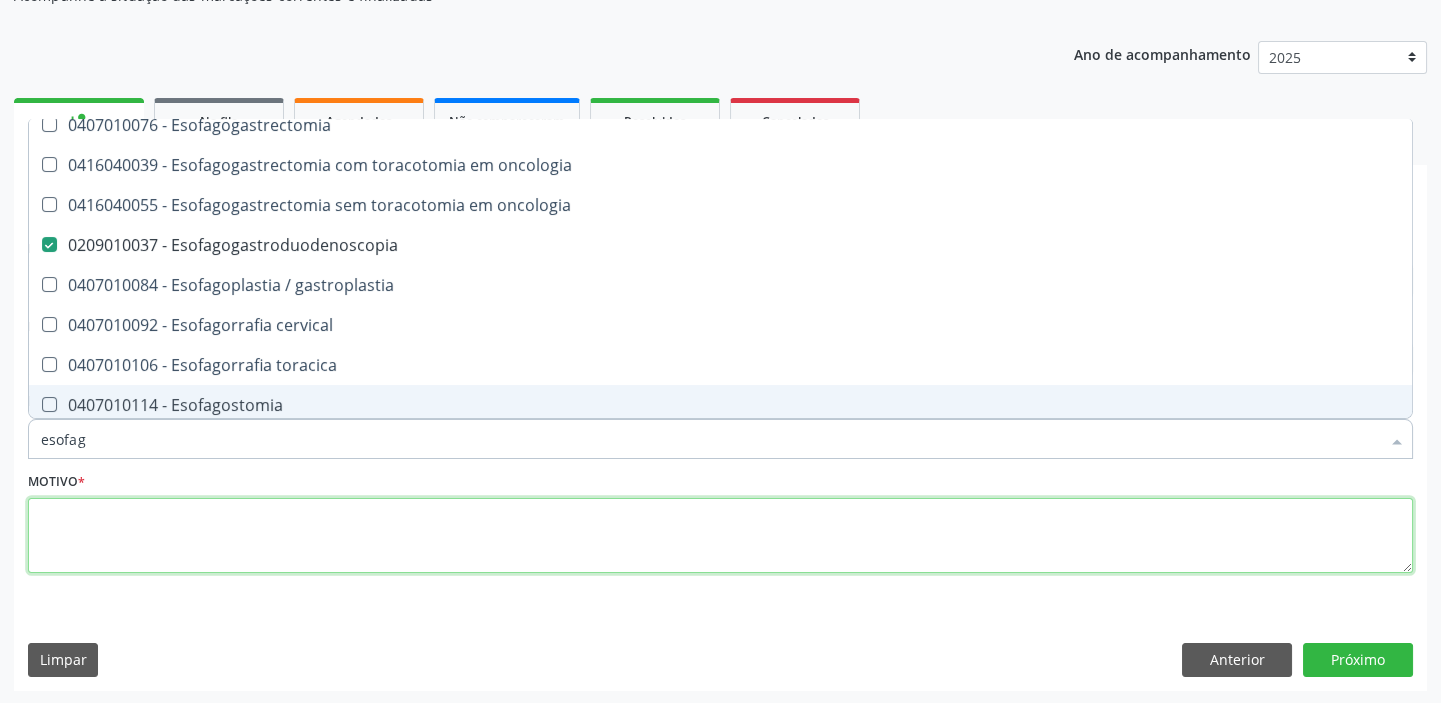click at bounding box center [720, 536] 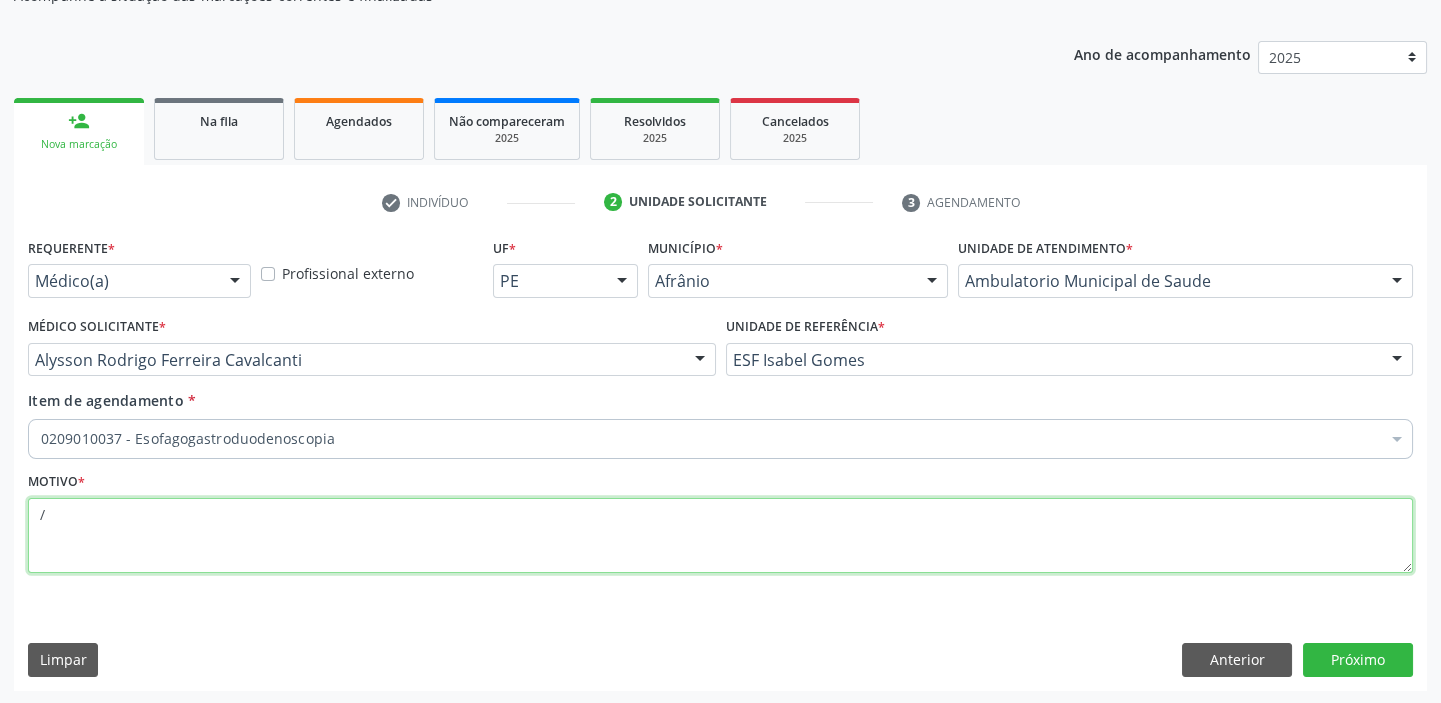 scroll, scrollTop: 0, scrollLeft: 0, axis: both 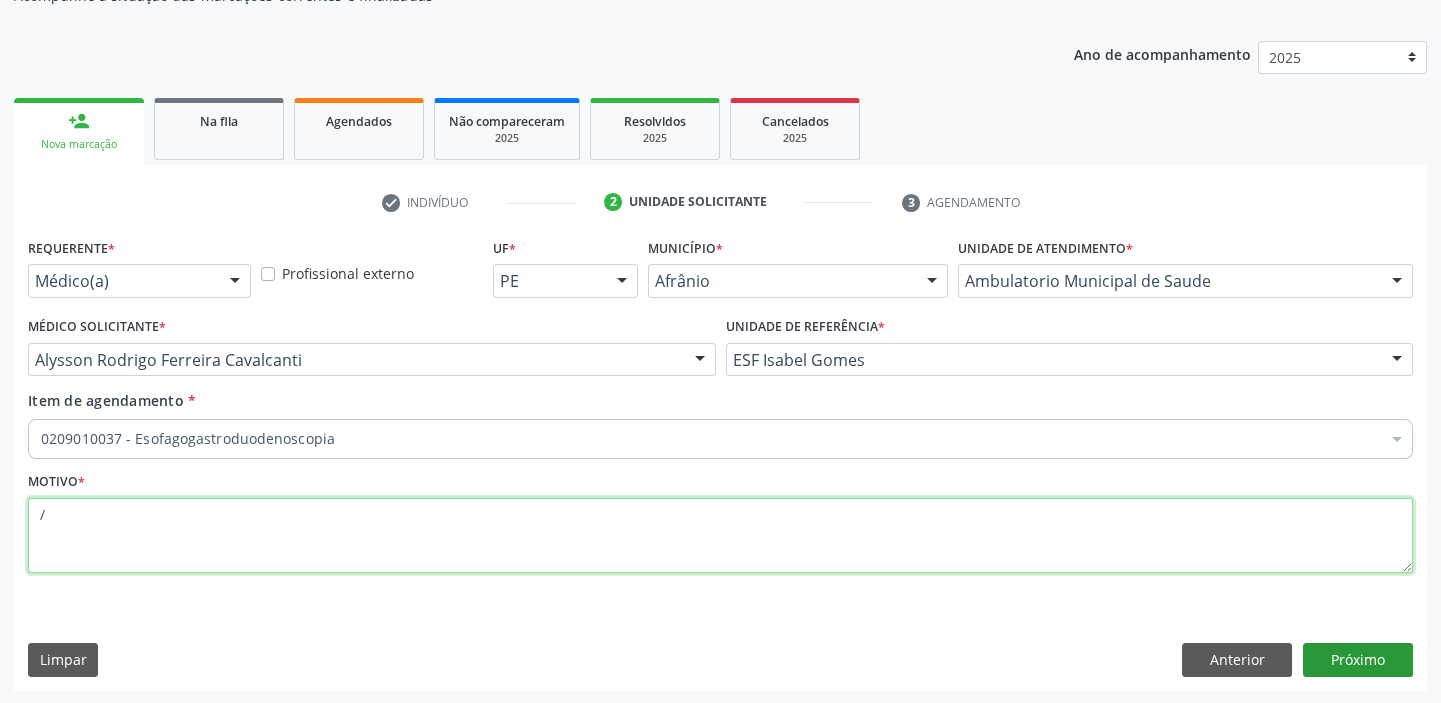 type on "/" 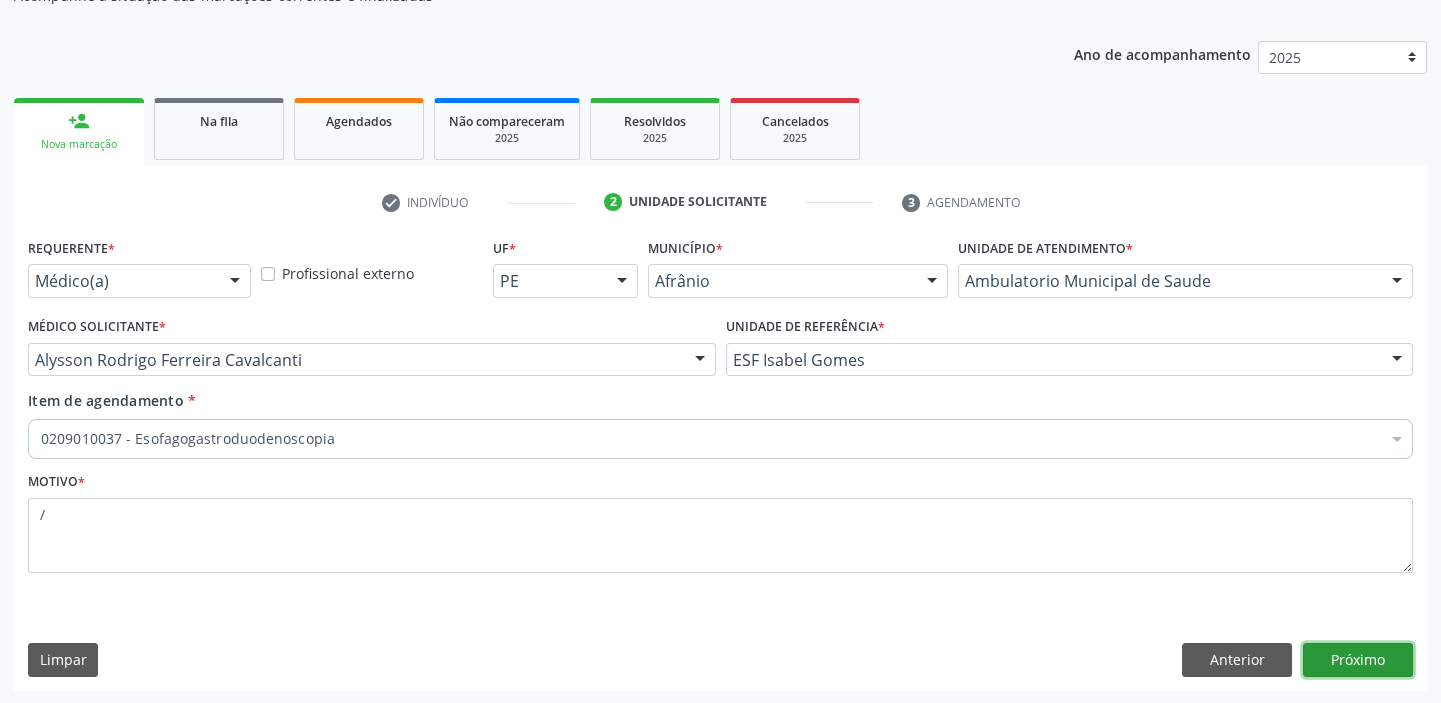 click on "Próximo" at bounding box center [1358, 660] 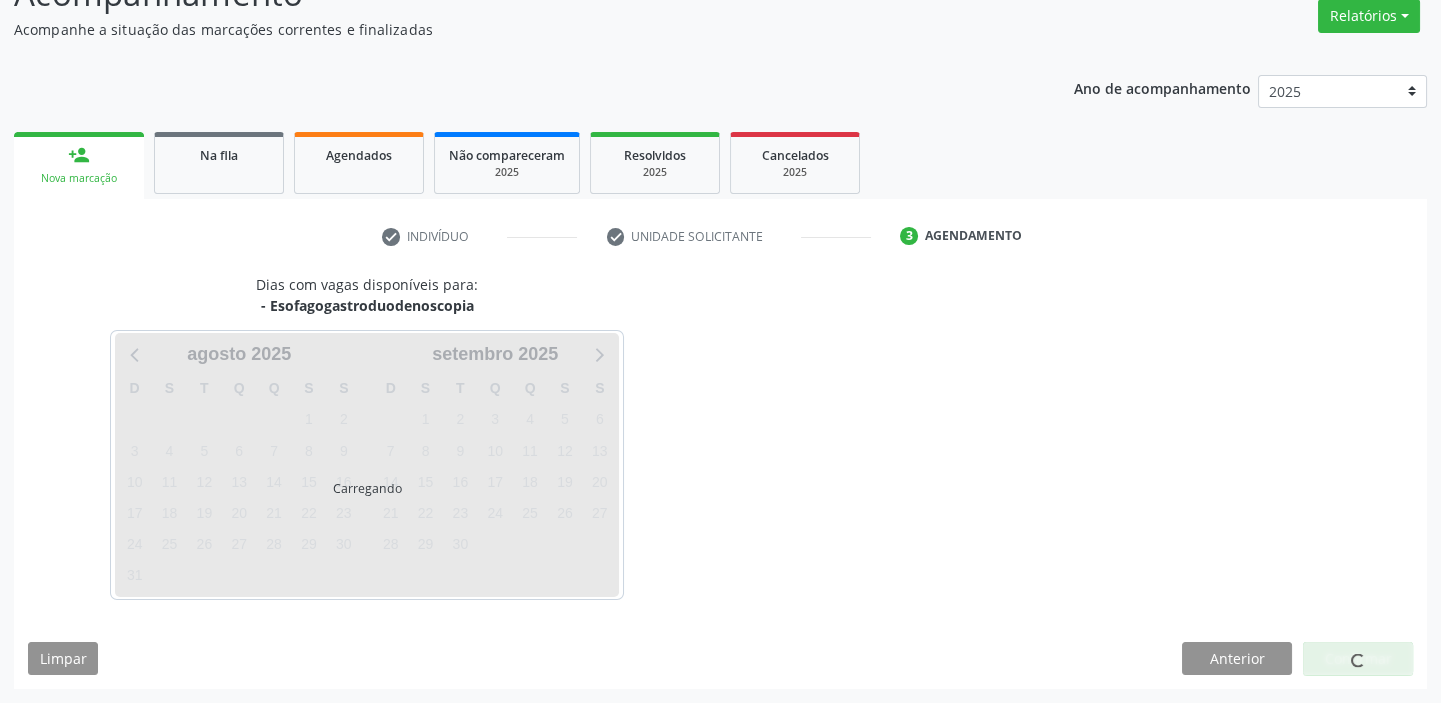 scroll, scrollTop: 166, scrollLeft: 0, axis: vertical 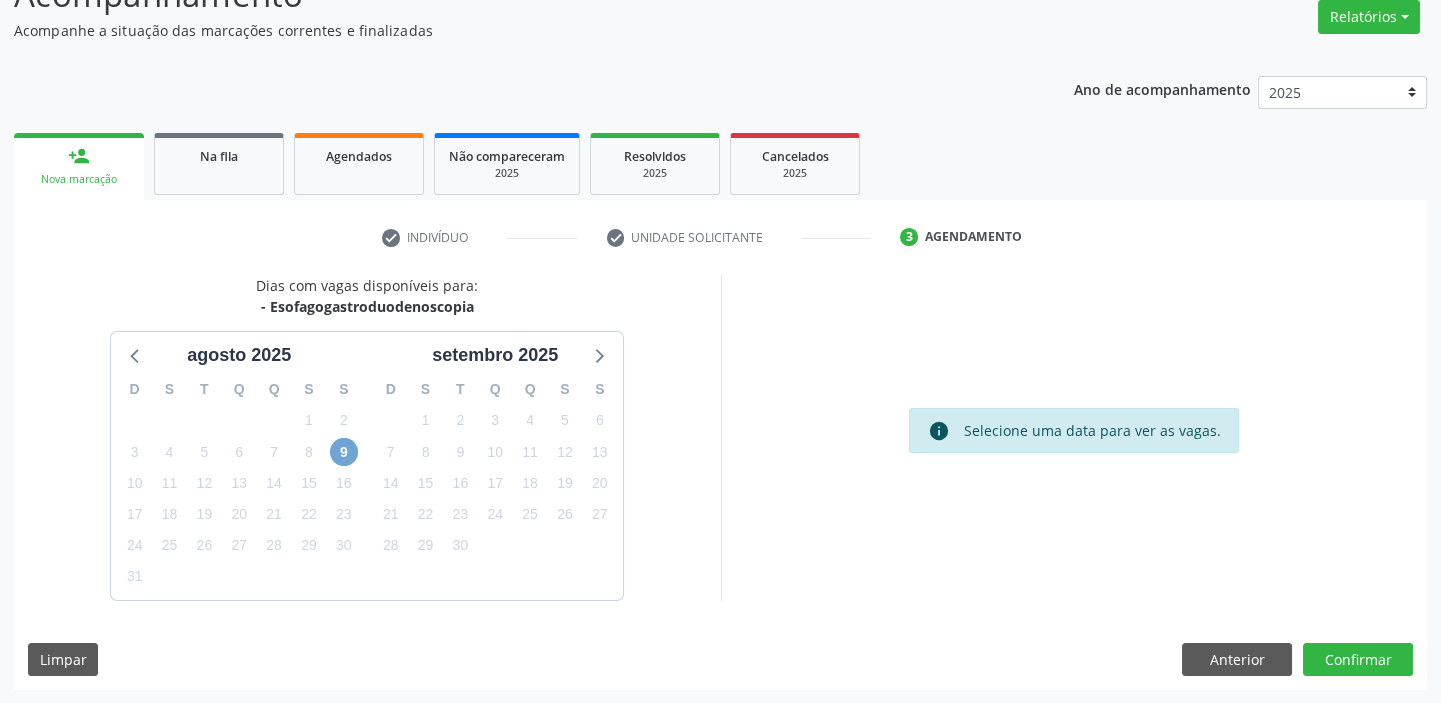 click on "9" at bounding box center (344, 452) 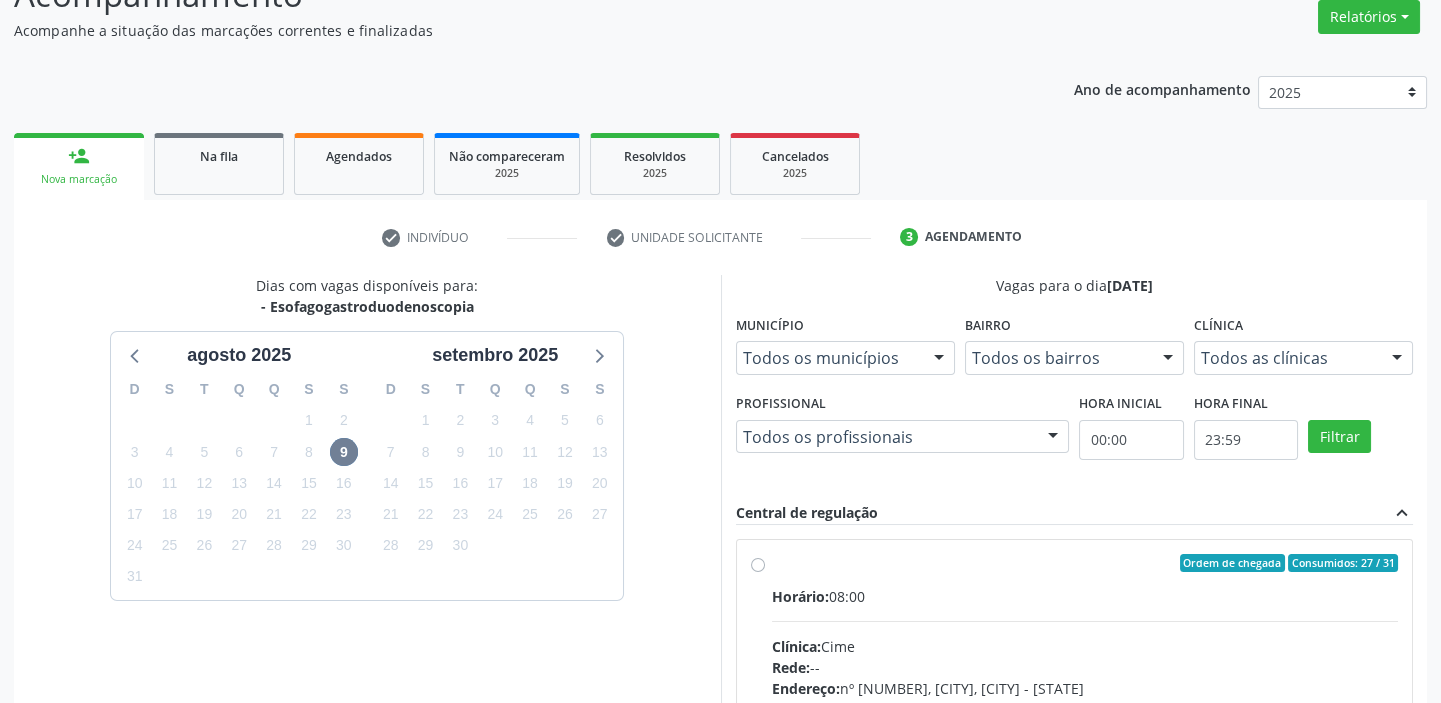 click on "Clínica:  [CLINIC_NAME]" at bounding box center [1085, 646] 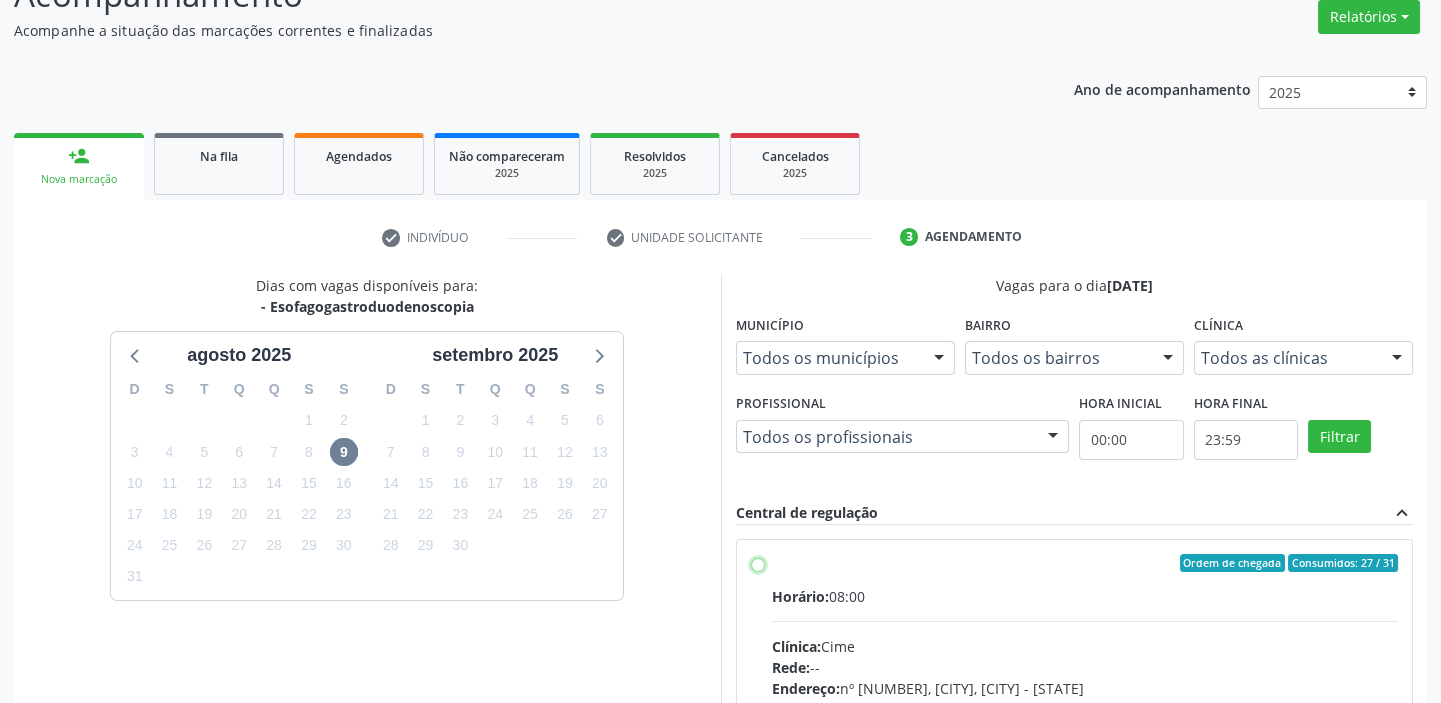 click on "Ordem de chegada
Consumidos: 27 / 31
Horário:   08:00
Clínica:  Cime
Rede:
--
Endereço:   nº 70, Centro, [CITY] - [STATE]
Telefone:   ([PHONE])
Profissional:
--
Informações adicionais sobre o atendimento
Idade de atendimento:
Sem restrição
Gênero(s) atendido(s):
Sem restrição
Informações adicionais:
--" at bounding box center [758, 563] 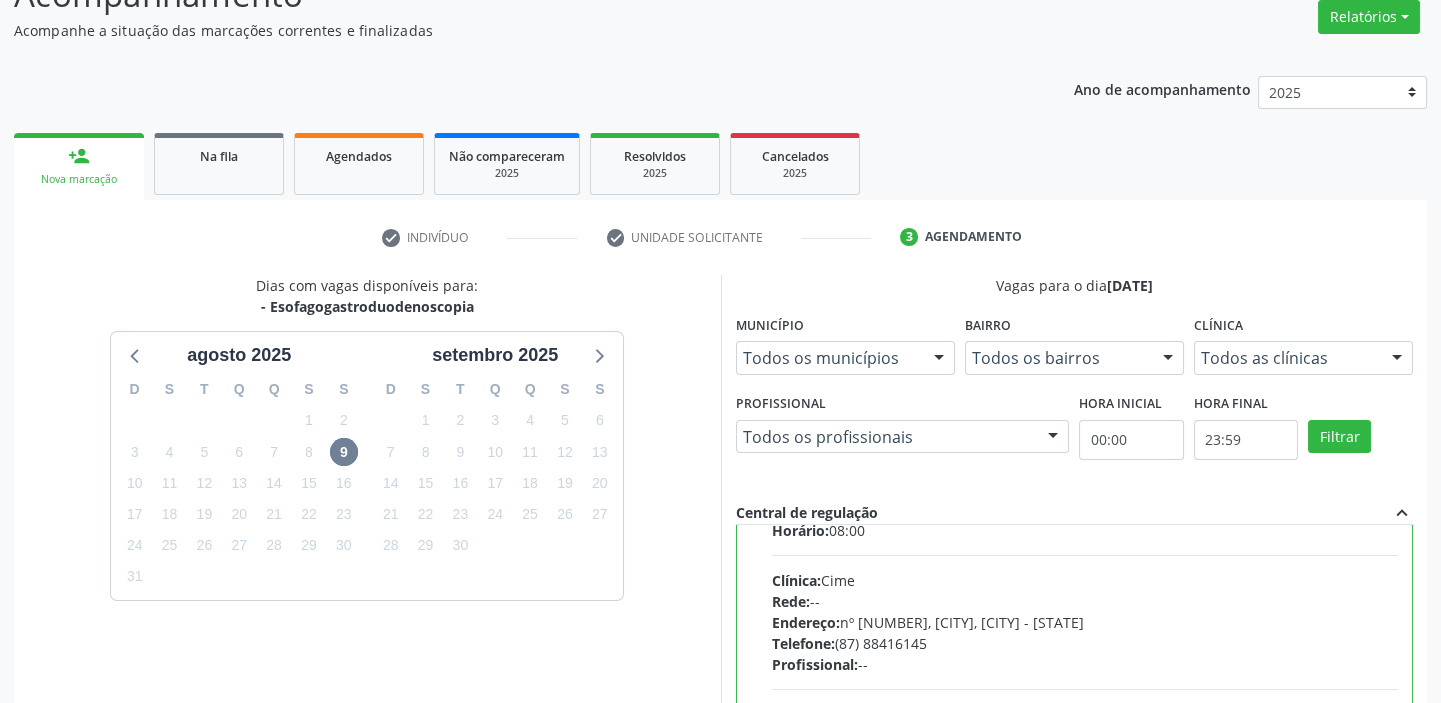 scroll, scrollTop: 99, scrollLeft: 0, axis: vertical 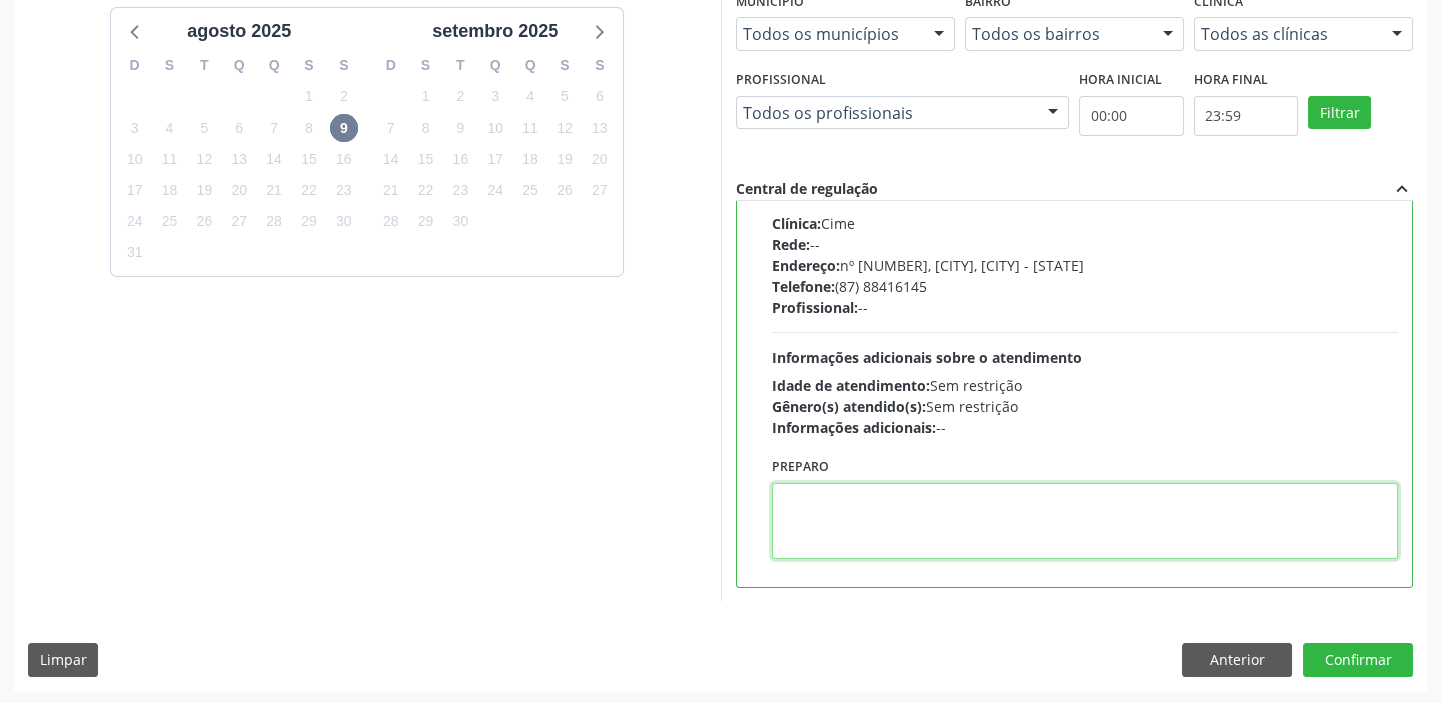 click at bounding box center [1085, 521] 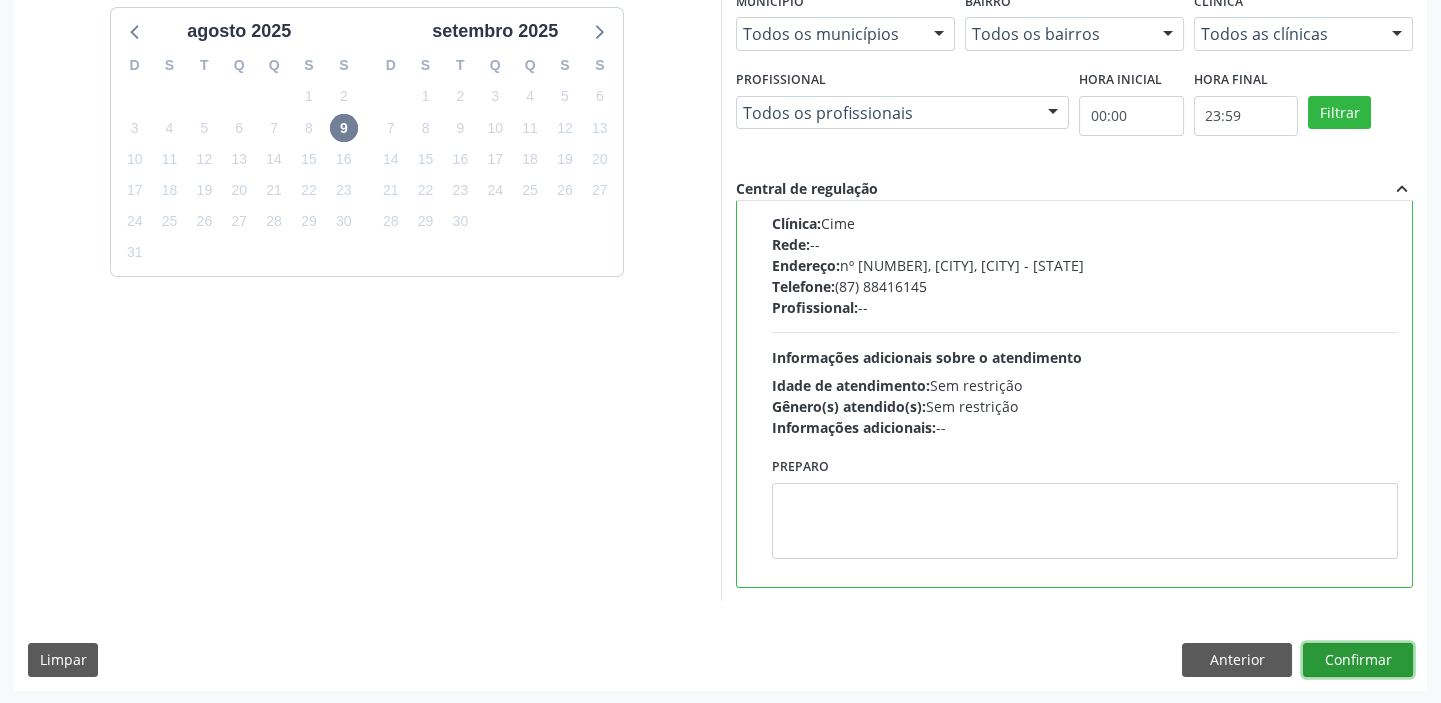click on "Confirmar" at bounding box center [1358, 660] 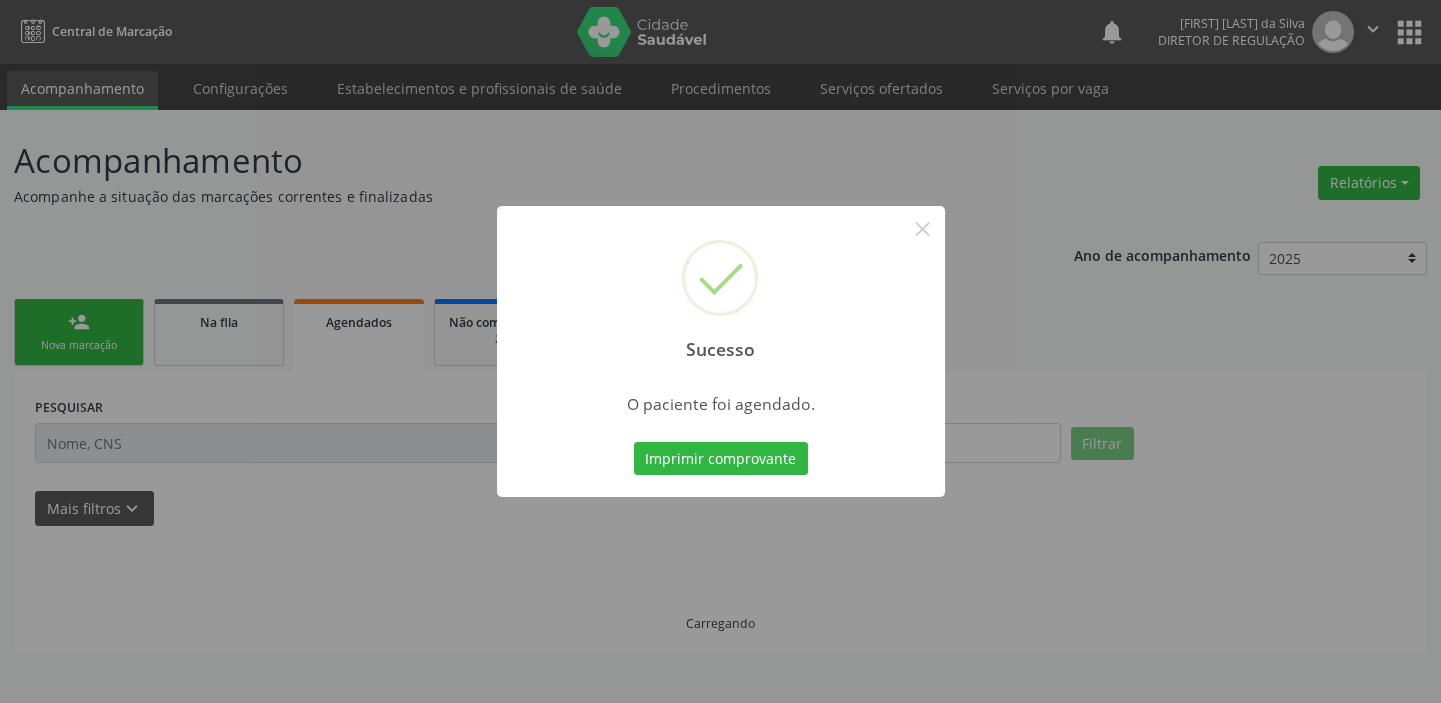 scroll, scrollTop: 0, scrollLeft: 0, axis: both 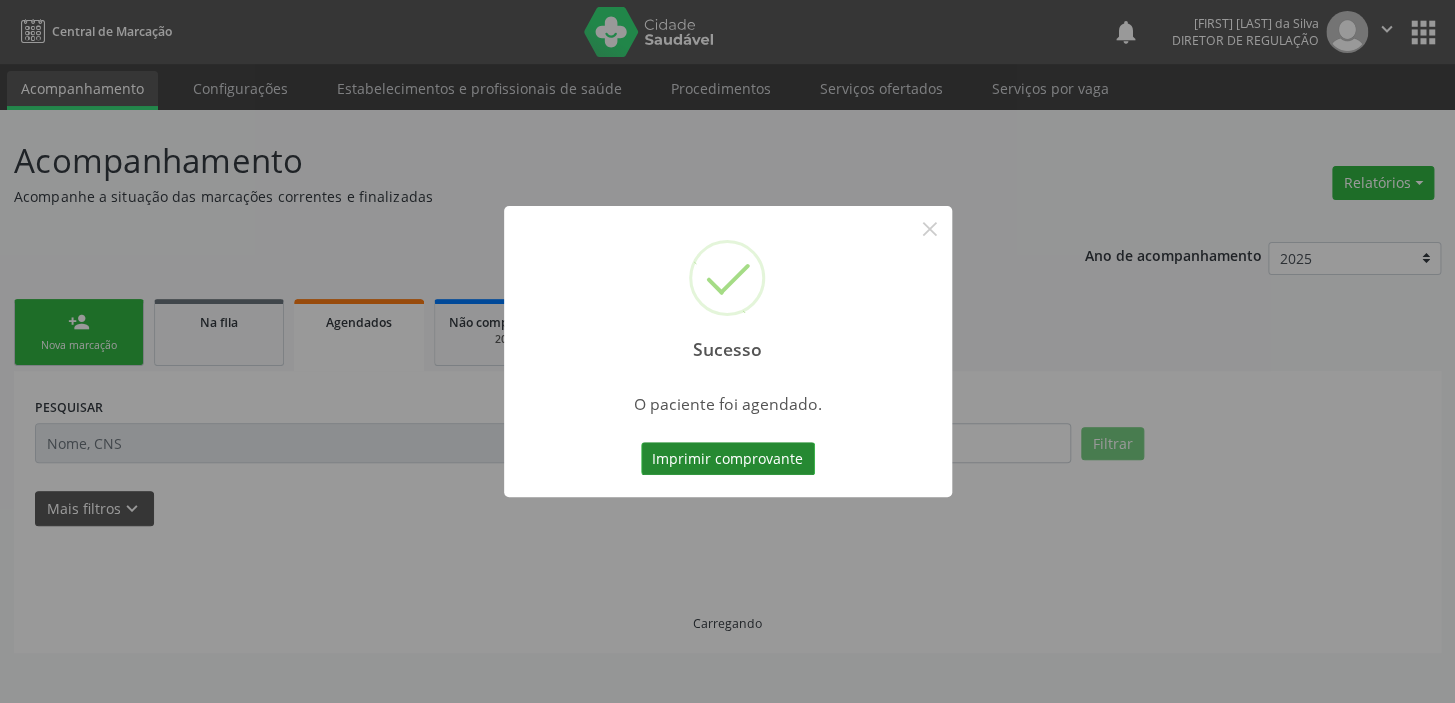 click on "Imprimir comprovante" at bounding box center [728, 459] 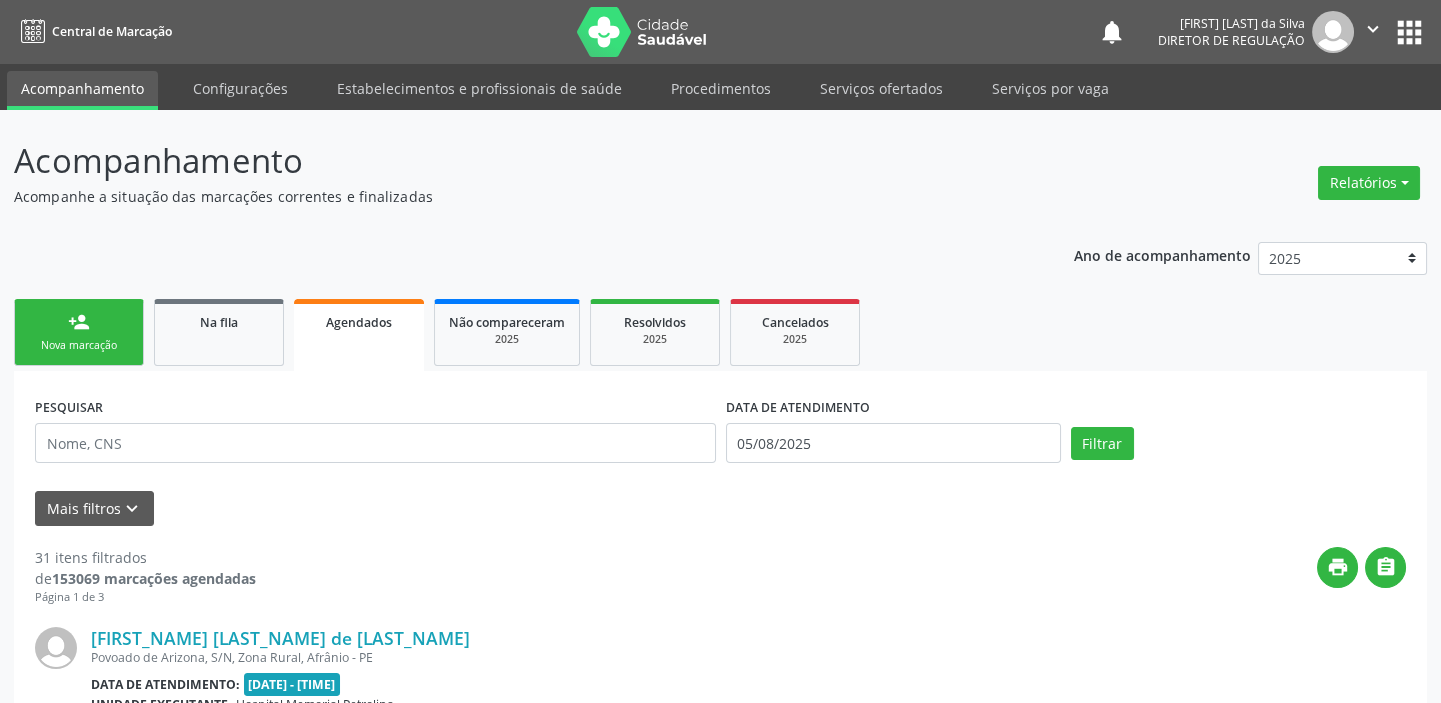 click on "person_add
Nova marcação" at bounding box center [79, 332] 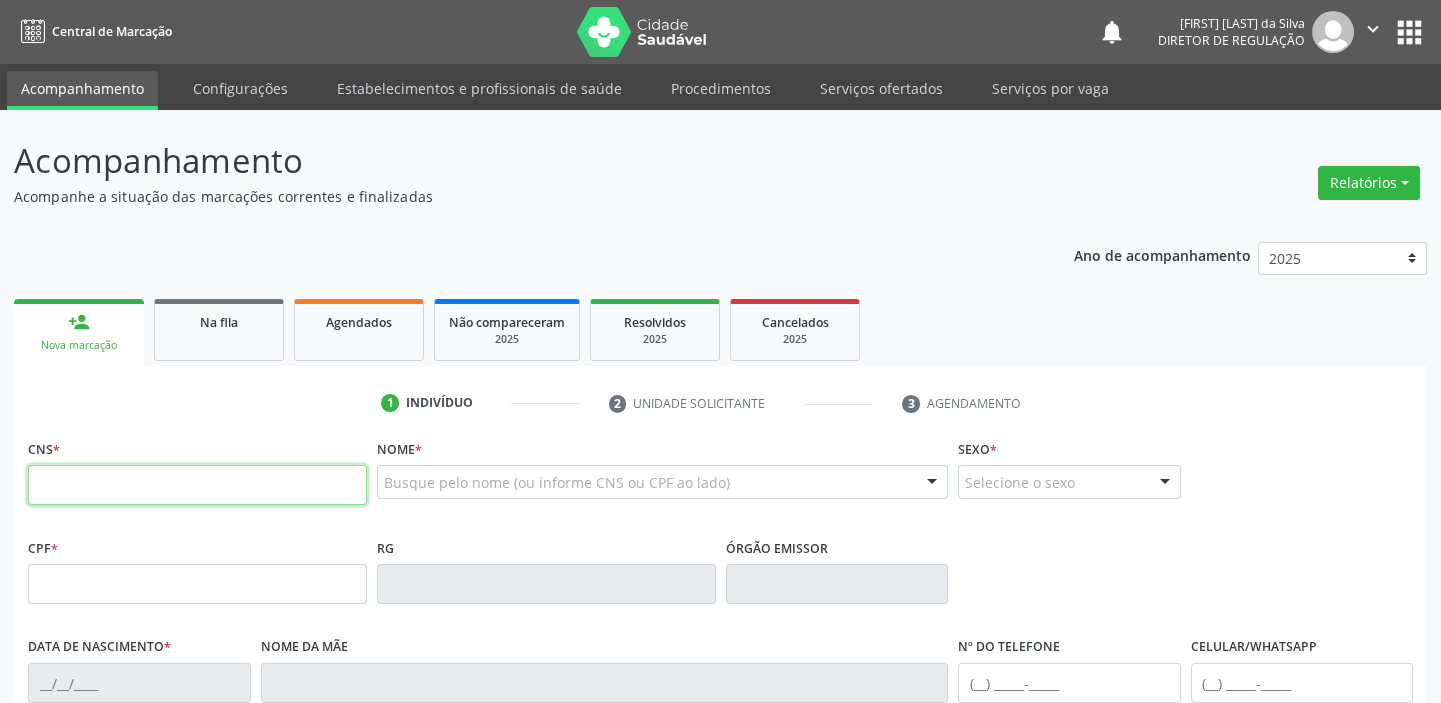 click at bounding box center [197, 485] 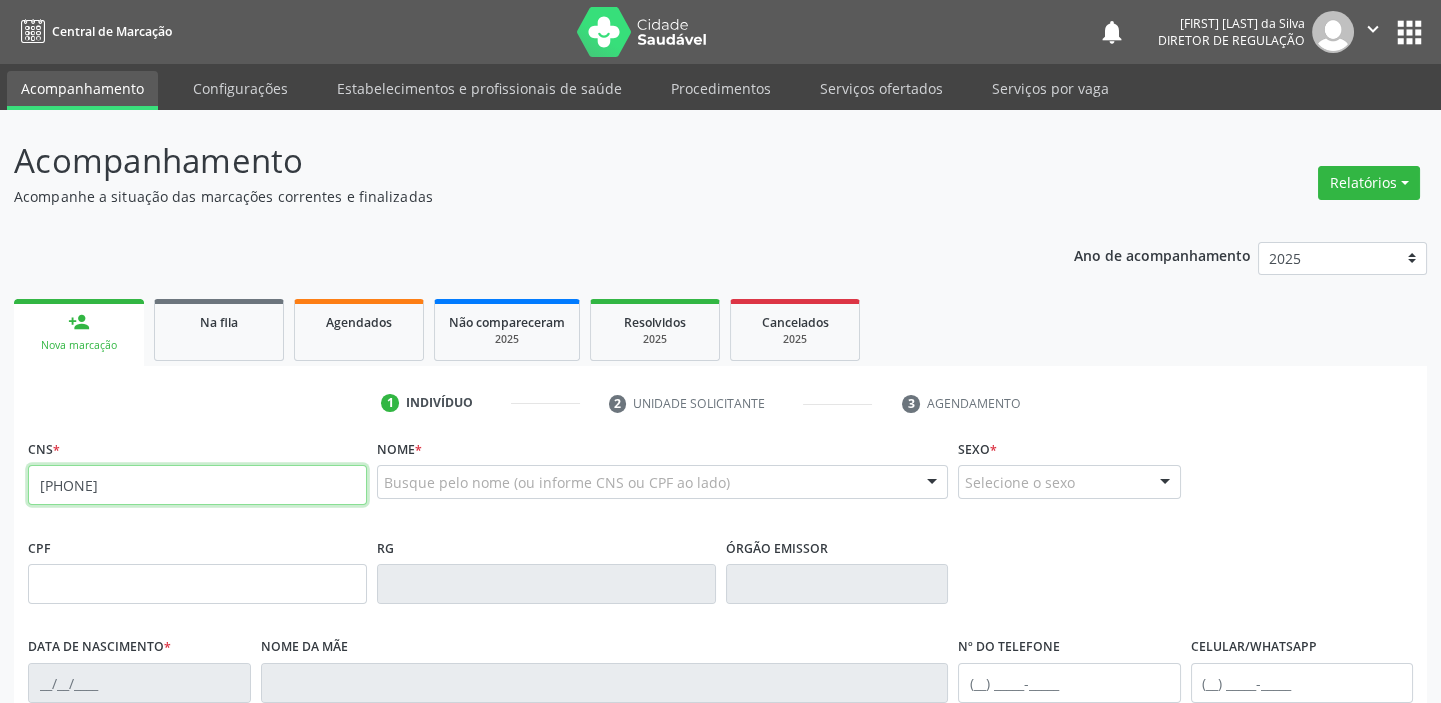 type on "[PHONE]" 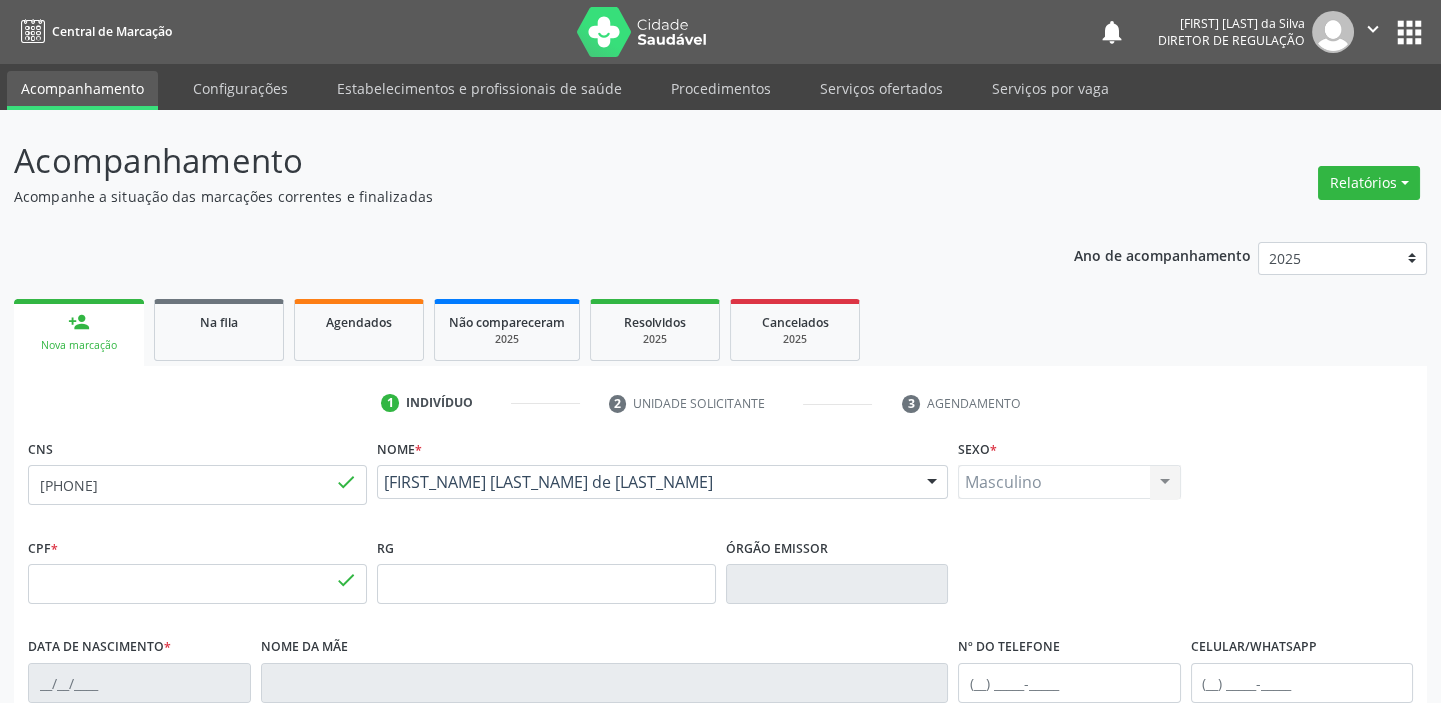 type on "[SSN]" 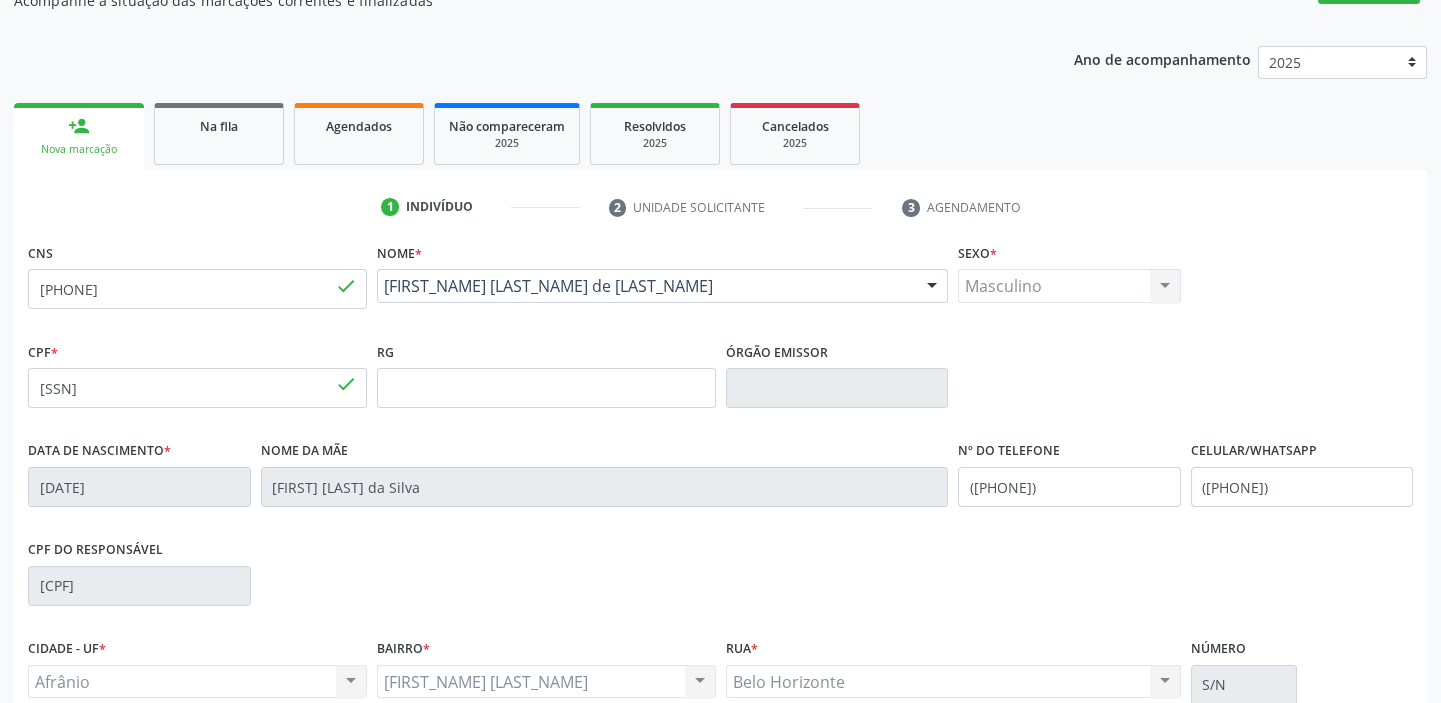 scroll, scrollTop: 380, scrollLeft: 0, axis: vertical 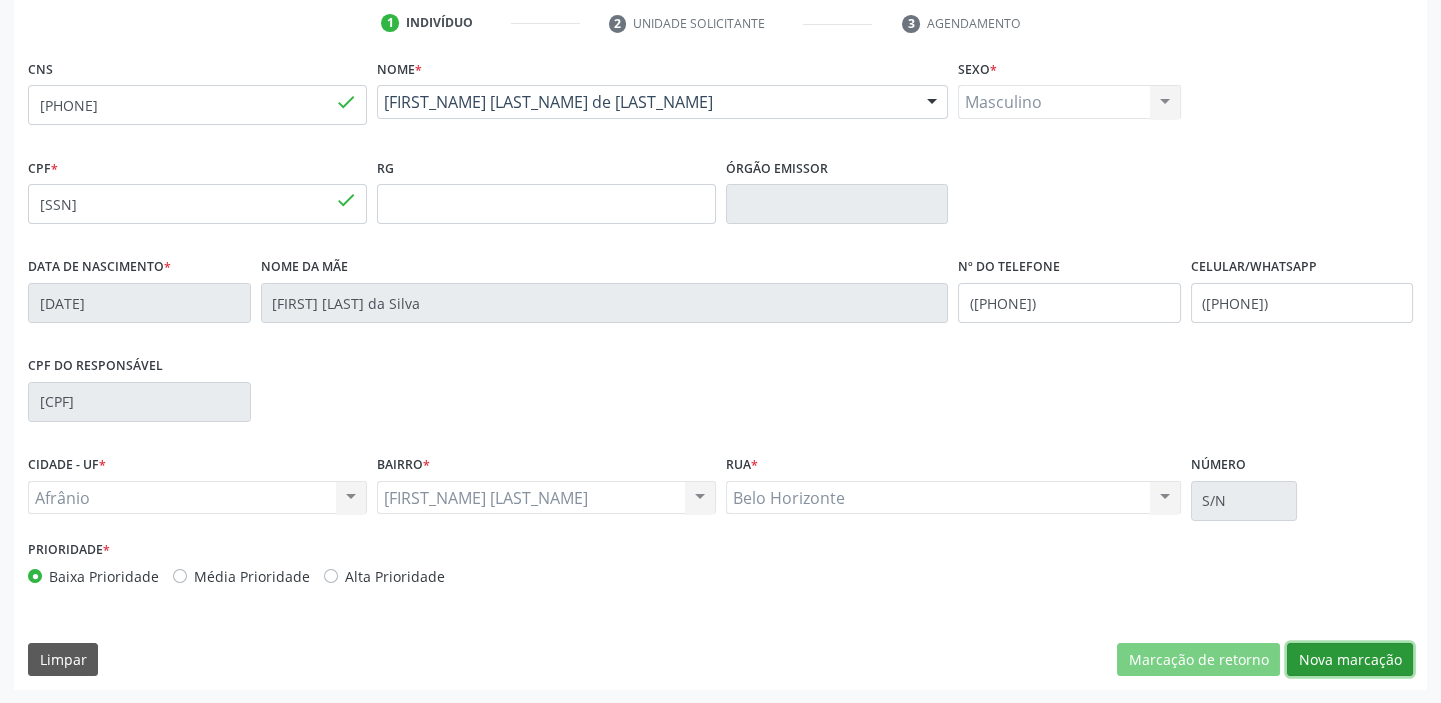 click on "Nova marcação" at bounding box center [1350, 660] 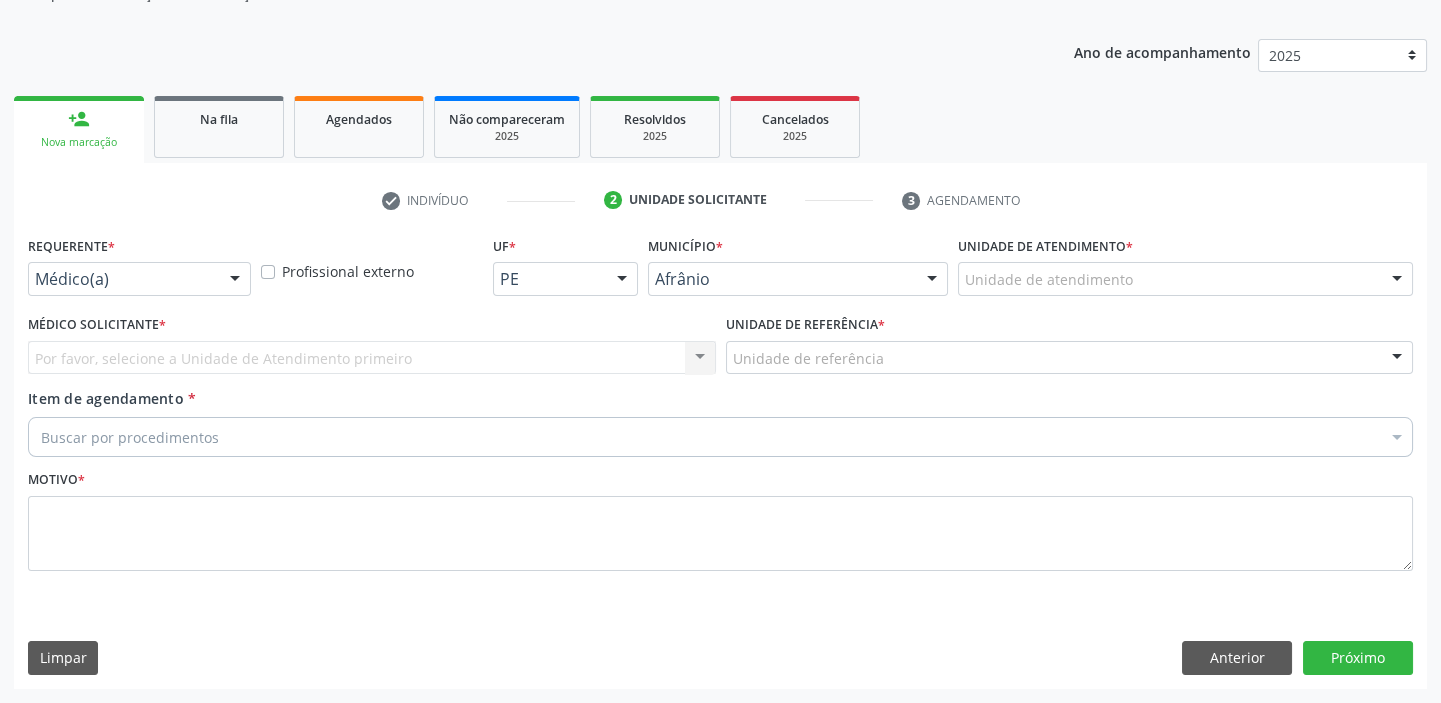 scroll, scrollTop: 201, scrollLeft: 0, axis: vertical 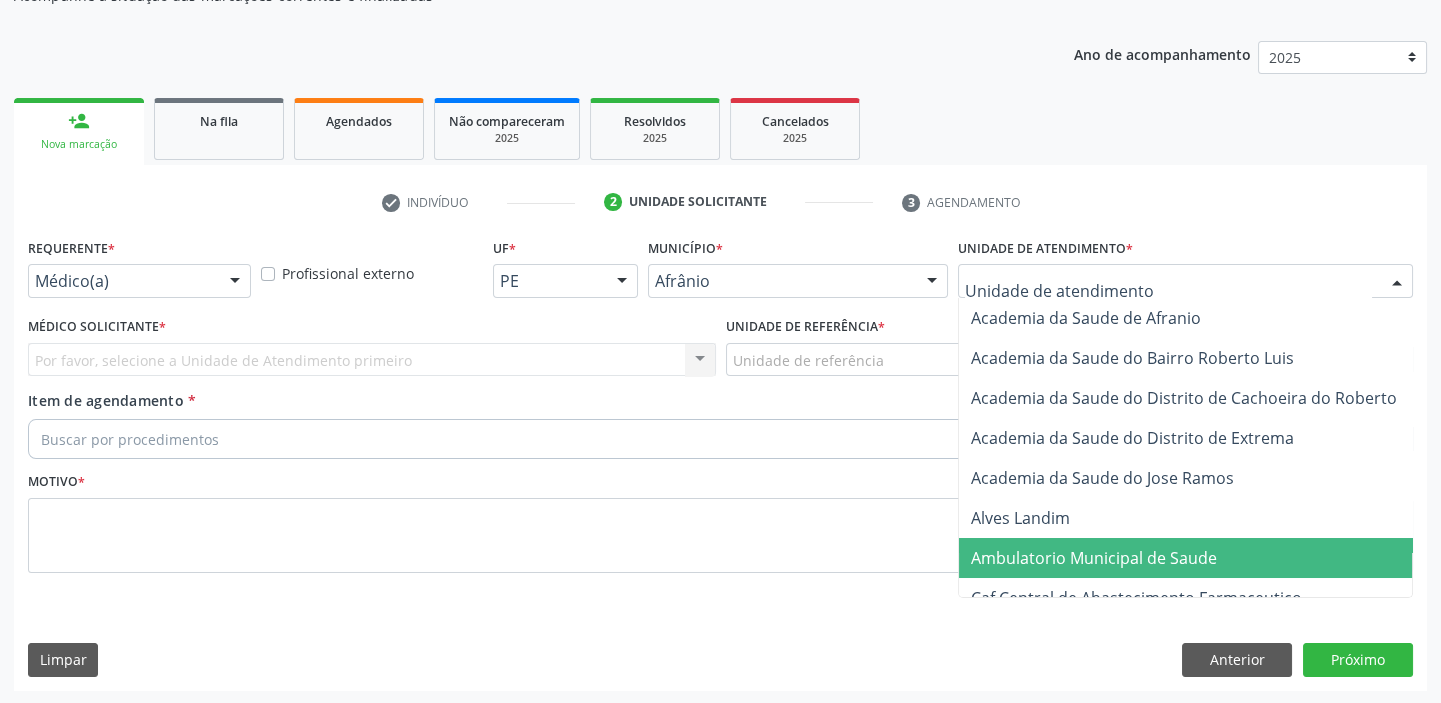 click on "Ambulatorio Municipal de Saude" at bounding box center (1094, 558) 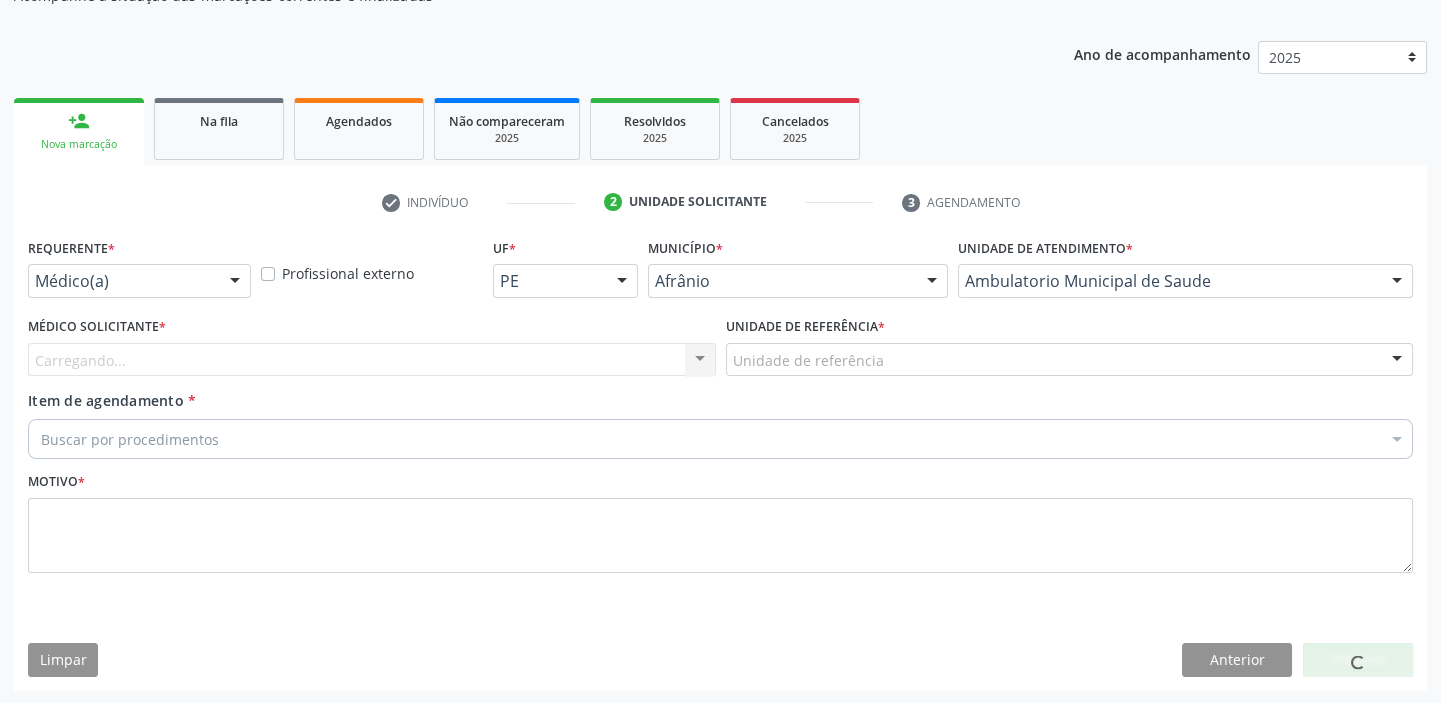 drag, startPoint x: 771, startPoint y: 361, endPoint x: 790, endPoint y: 461, distance: 101.788994 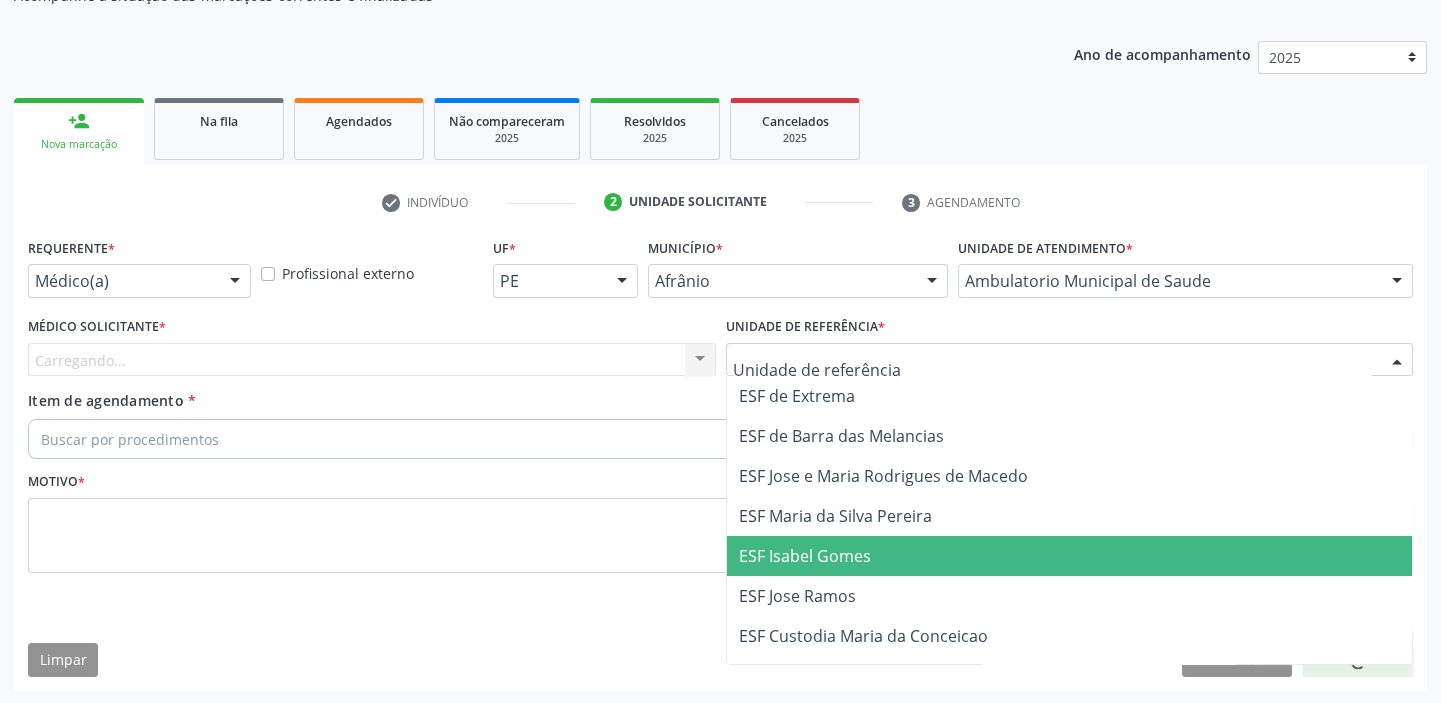 click on "ESF Isabel Gomes" at bounding box center [805, 556] 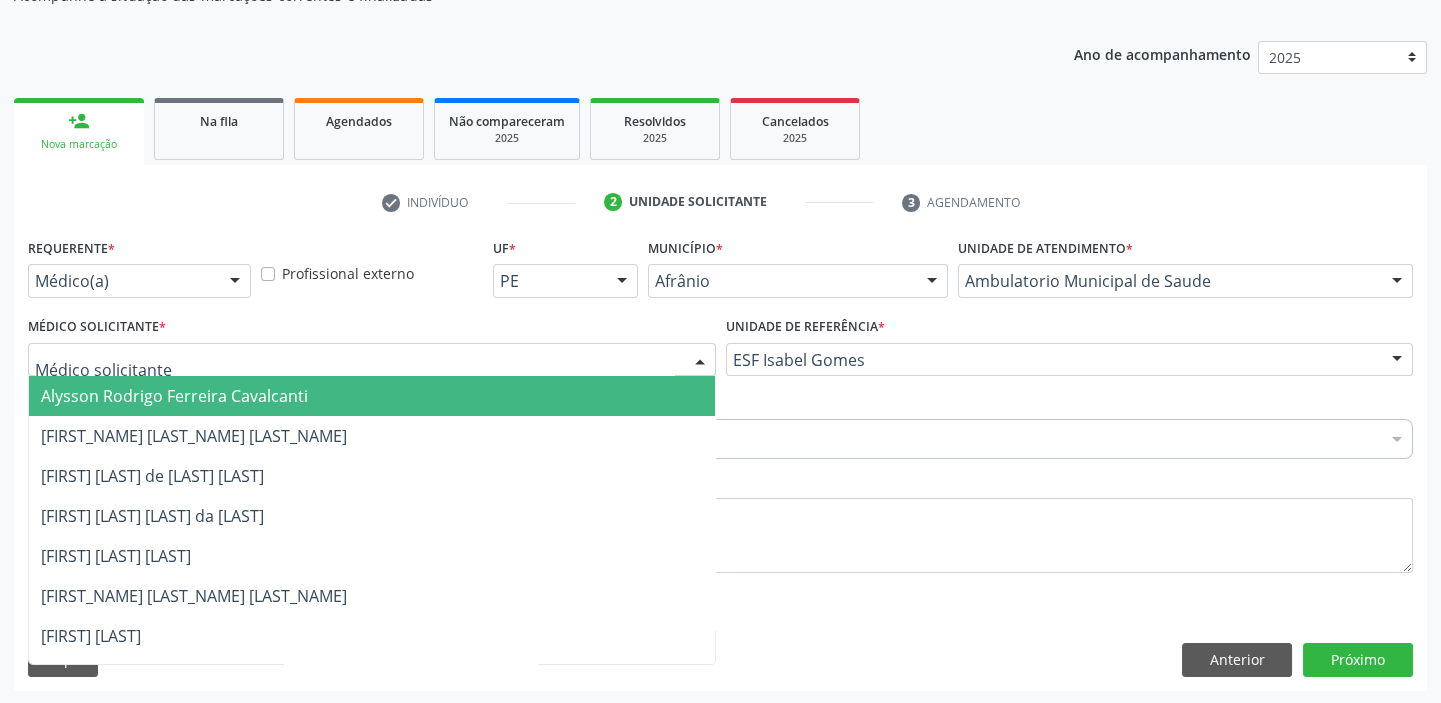 click on "Alysson Rodrigo Ferreira Cavalcanti" at bounding box center (174, 396) 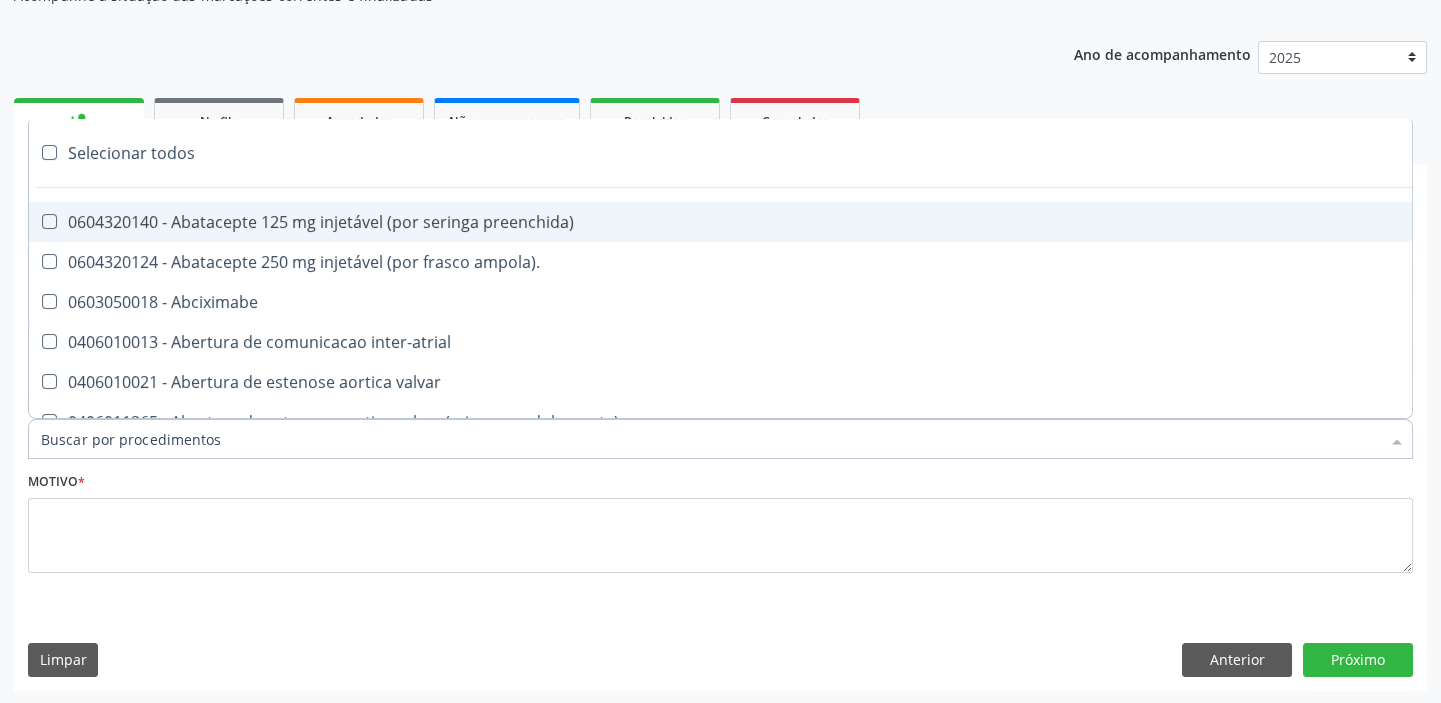 paste on "esofag" 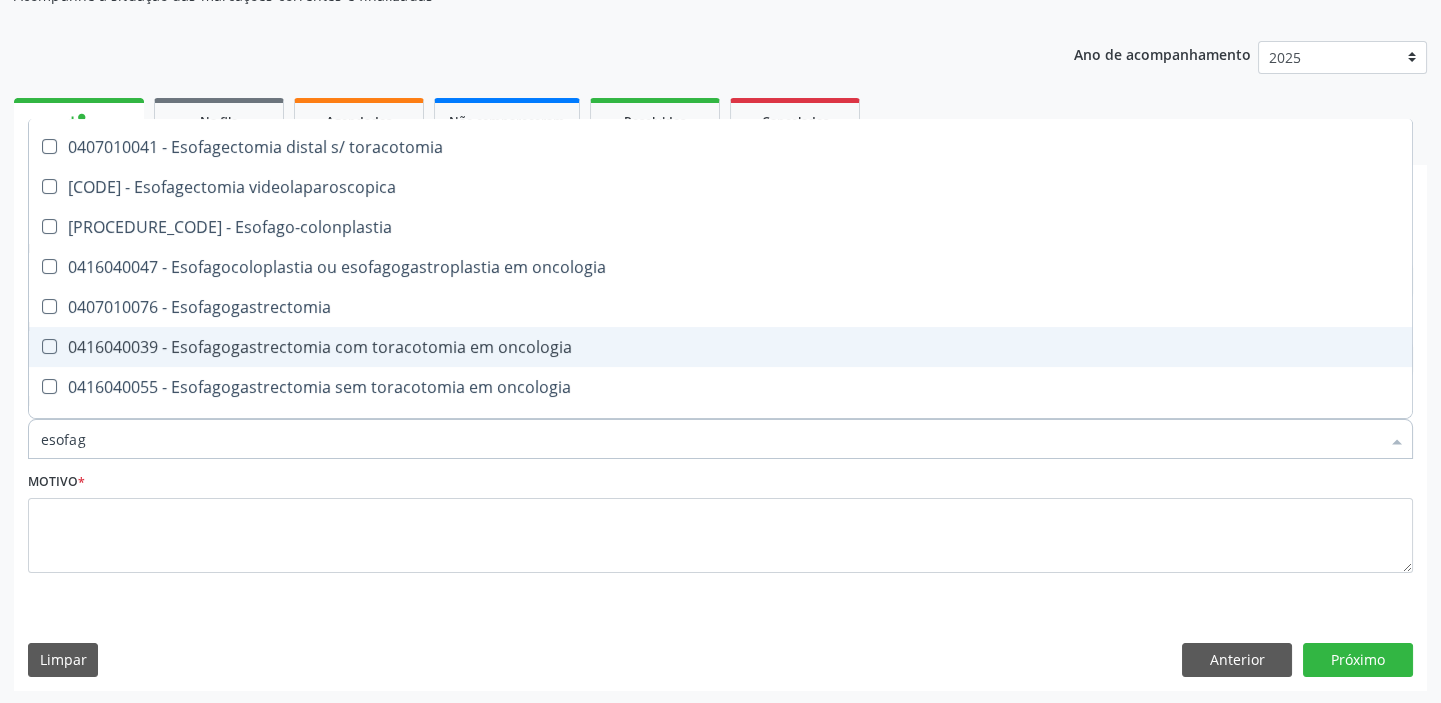 scroll, scrollTop: 363, scrollLeft: 0, axis: vertical 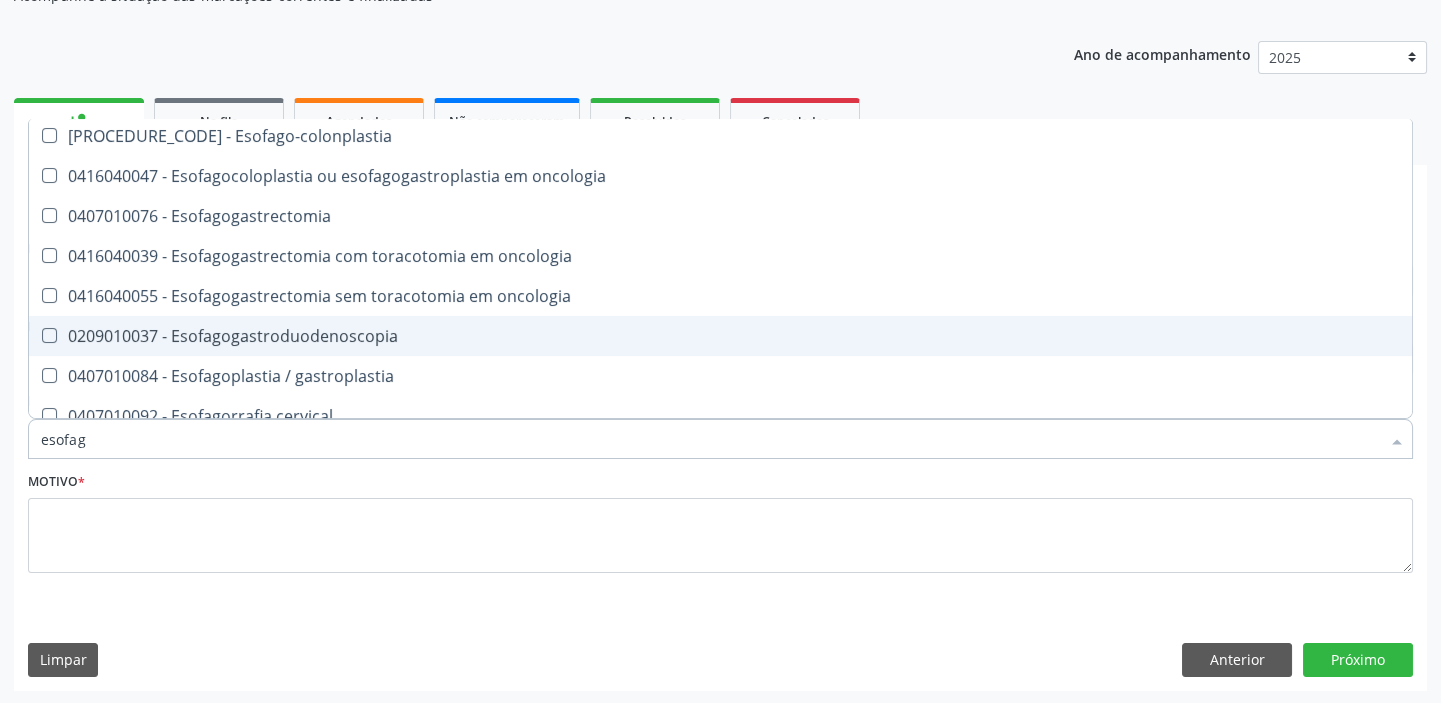 click on "0209010037 - Esofagogastroduodenoscopia" at bounding box center [720, 336] 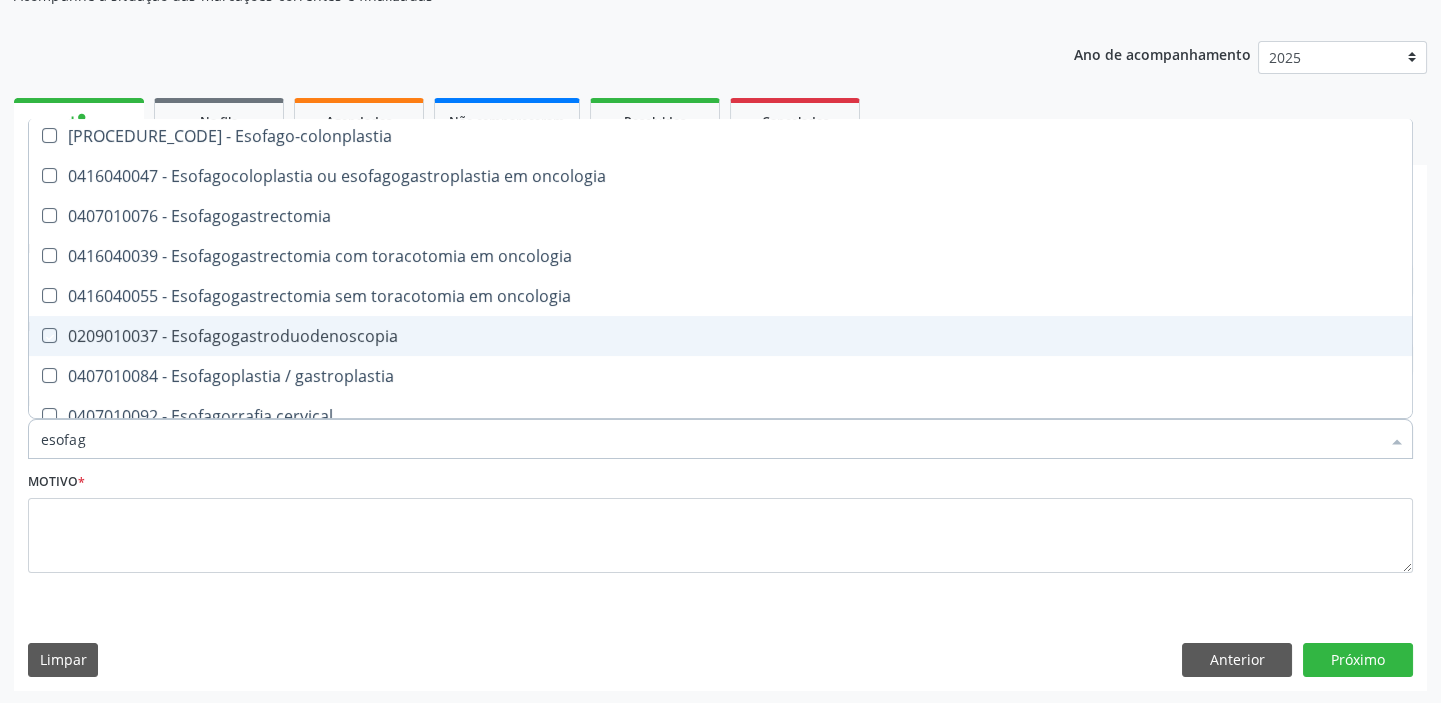 checkbox on "true" 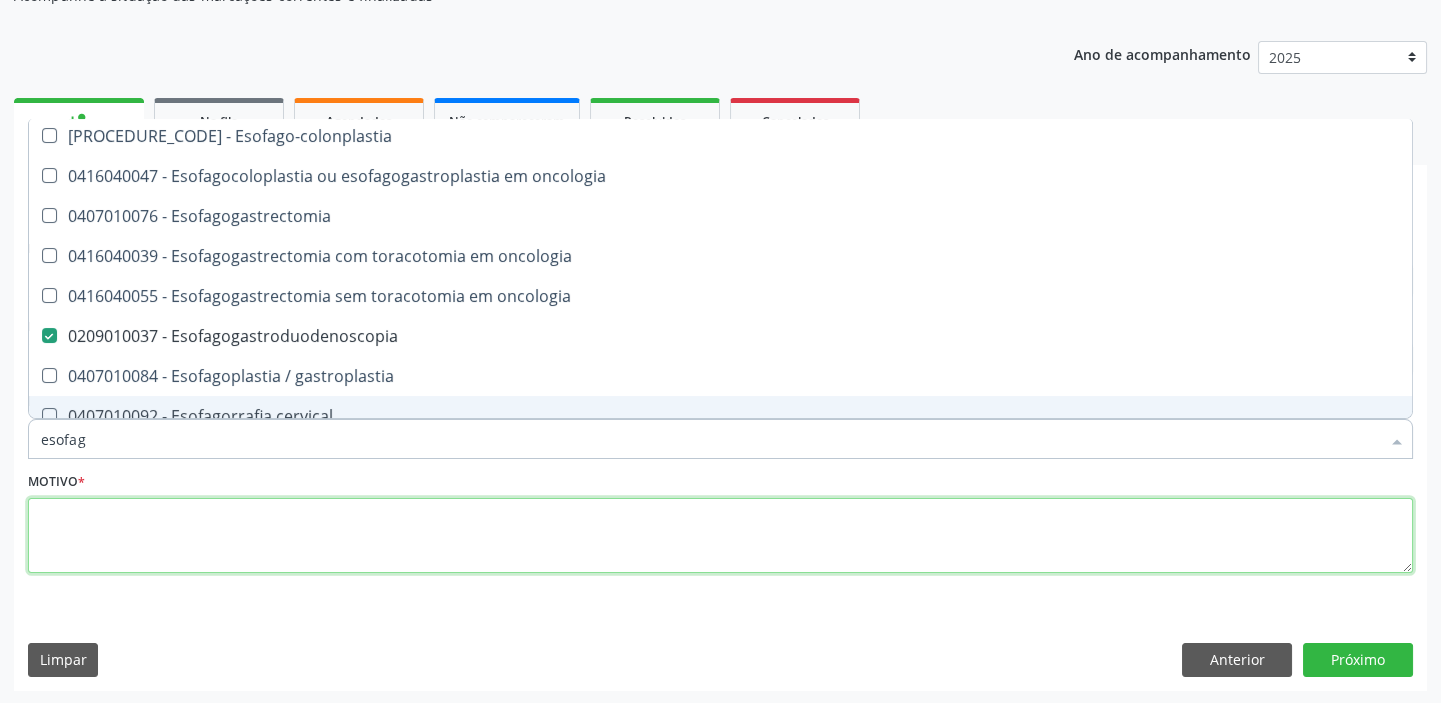 click at bounding box center (720, 536) 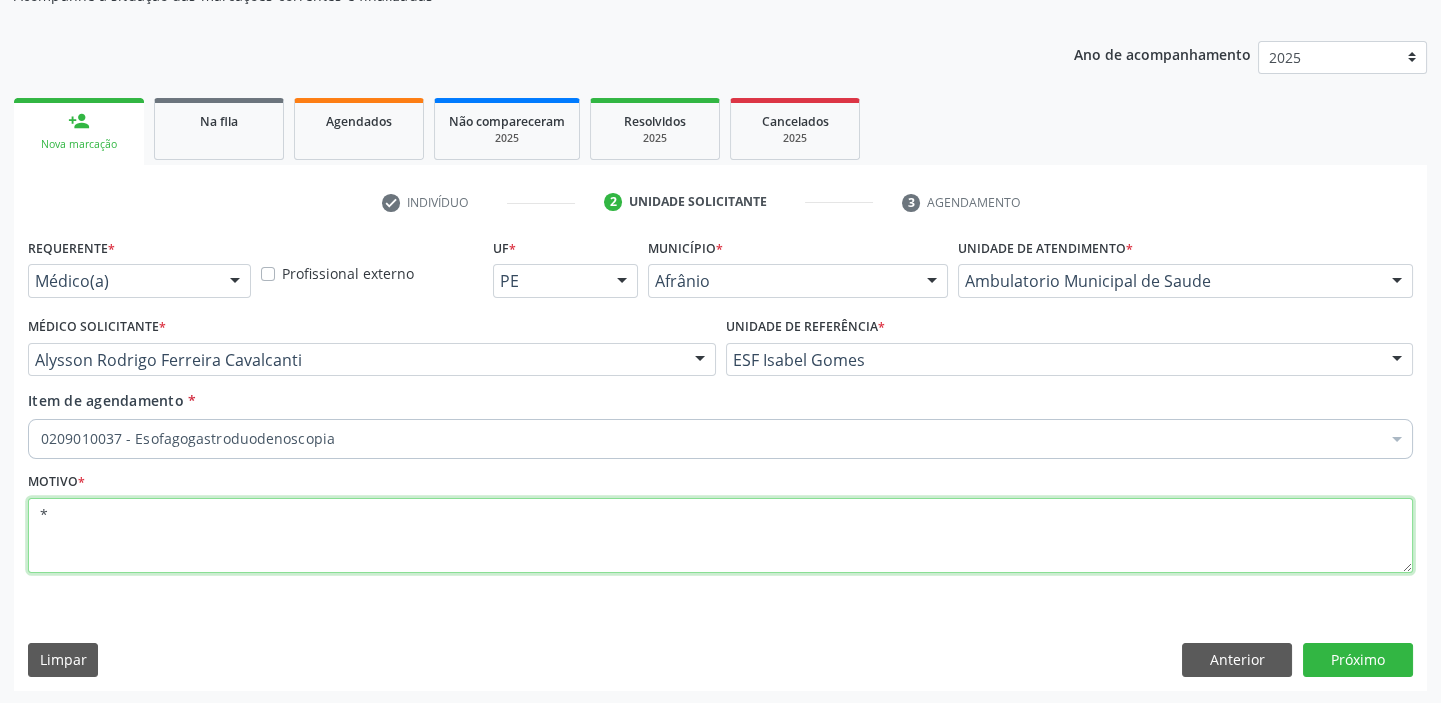 scroll, scrollTop: 0, scrollLeft: 0, axis: both 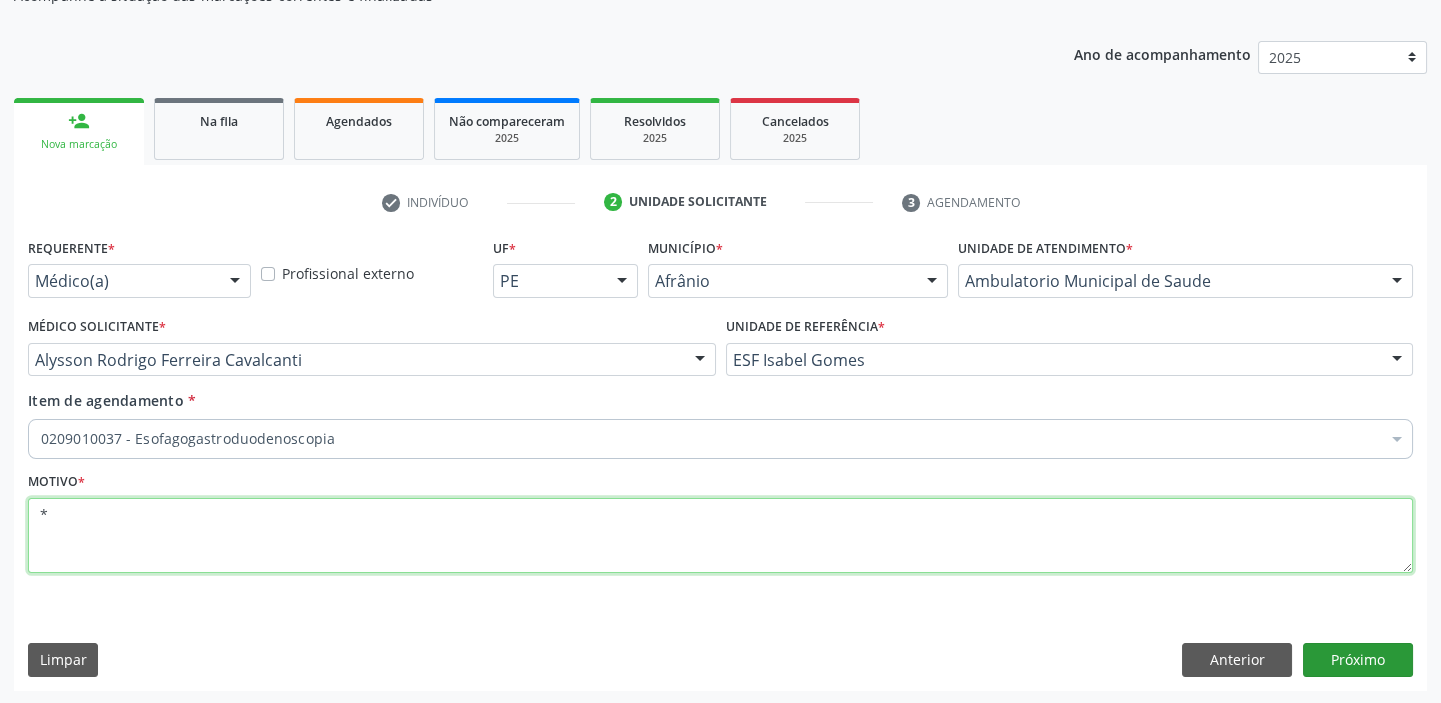 type on "*" 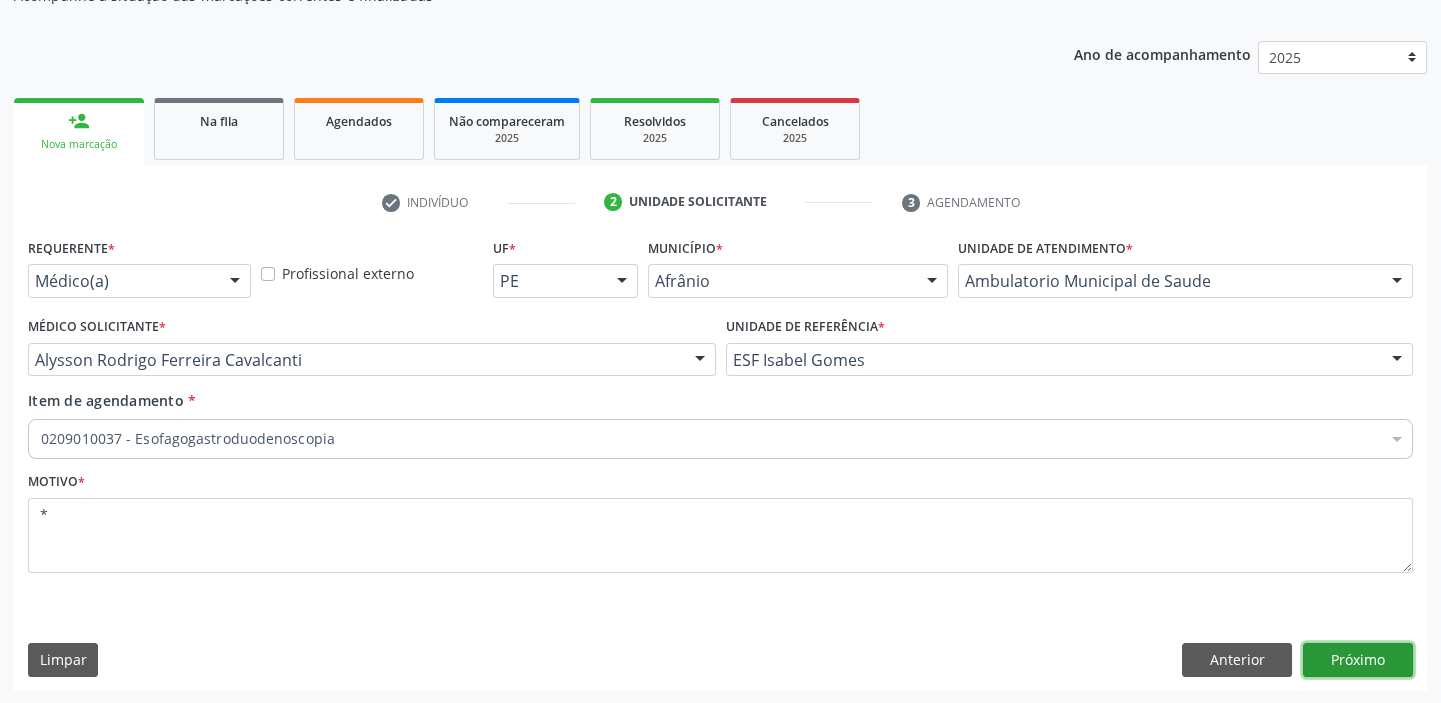 click on "Próximo" at bounding box center (1358, 660) 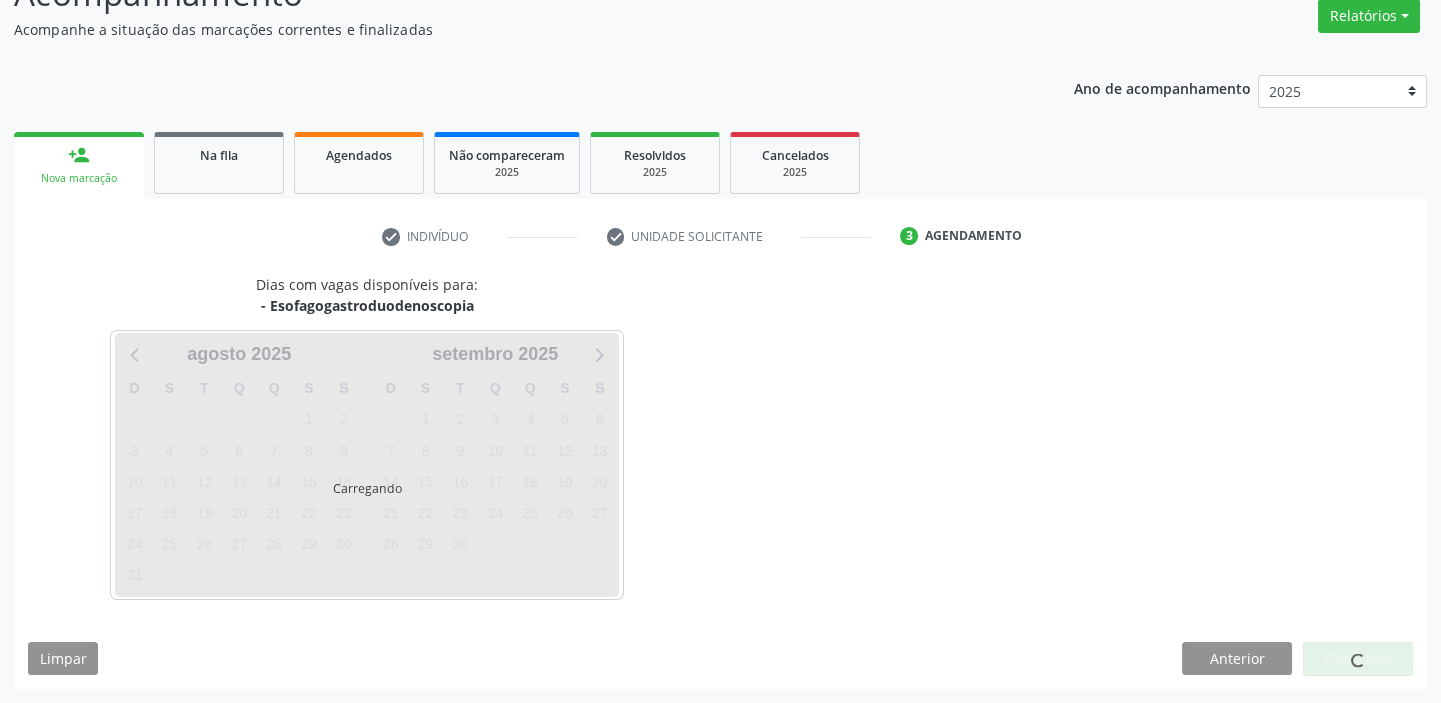 scroll, scrollTop: 166, scrollLeft: 0, axis: vertical 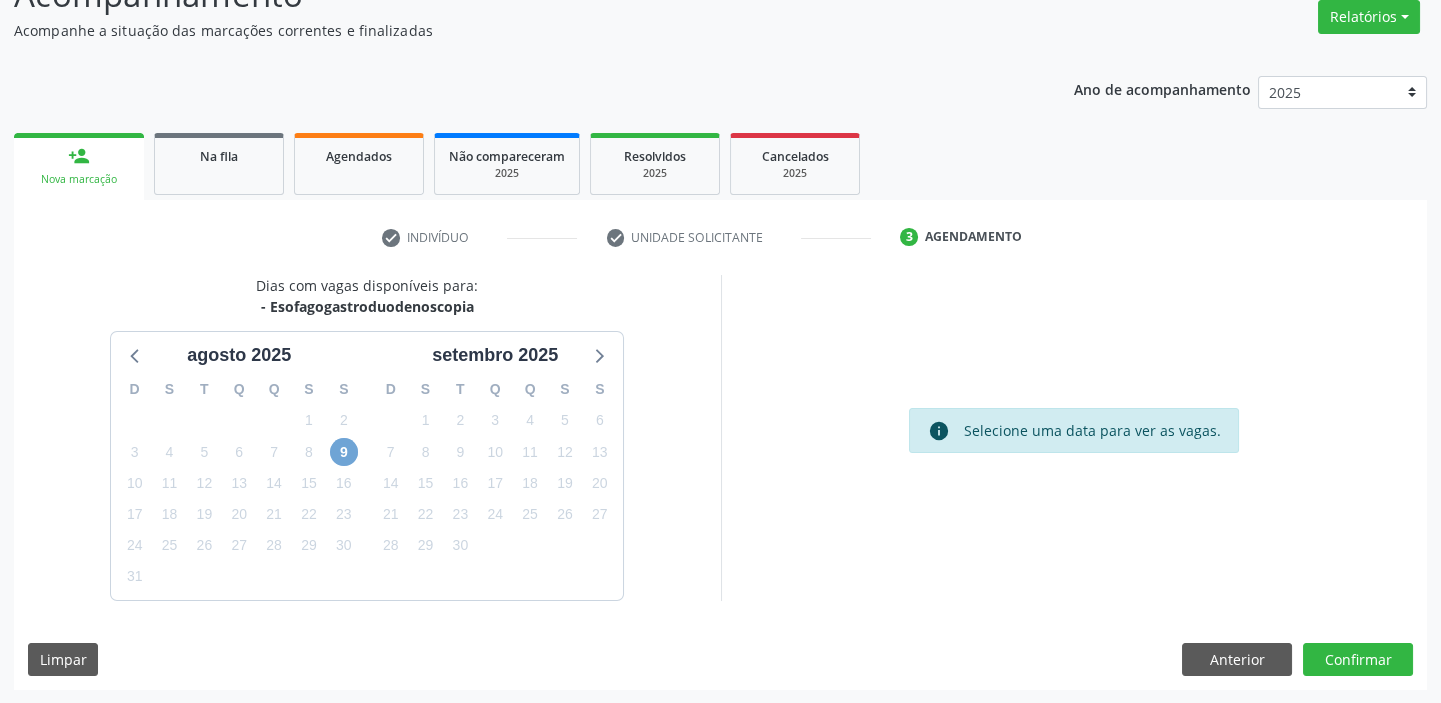 click on "9" at bounding box center (344, 452) 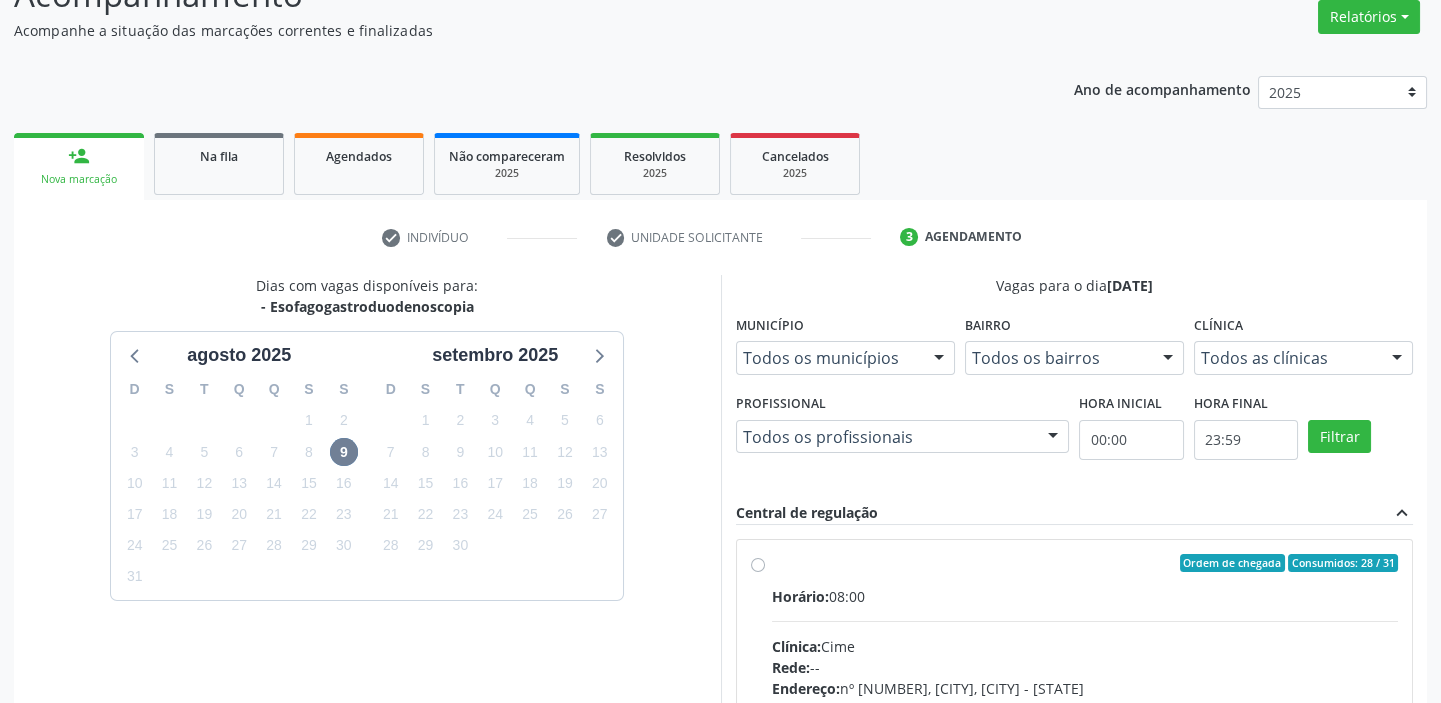 click on "Horário:   08:00
Clínica:  Cime
Rede:
--
Endereço:   nº 70, Centro, [CITY] - [STATE]
Telefone:   ([PHONE])
Profissional:
--
Informações adicionais sobre o atendimento
Idade de atendimento:
Sem restrição
Gênero(s) atendido(s):
Sem restrição
Informações adicionais:
--" at bounding box center [1085, 723] 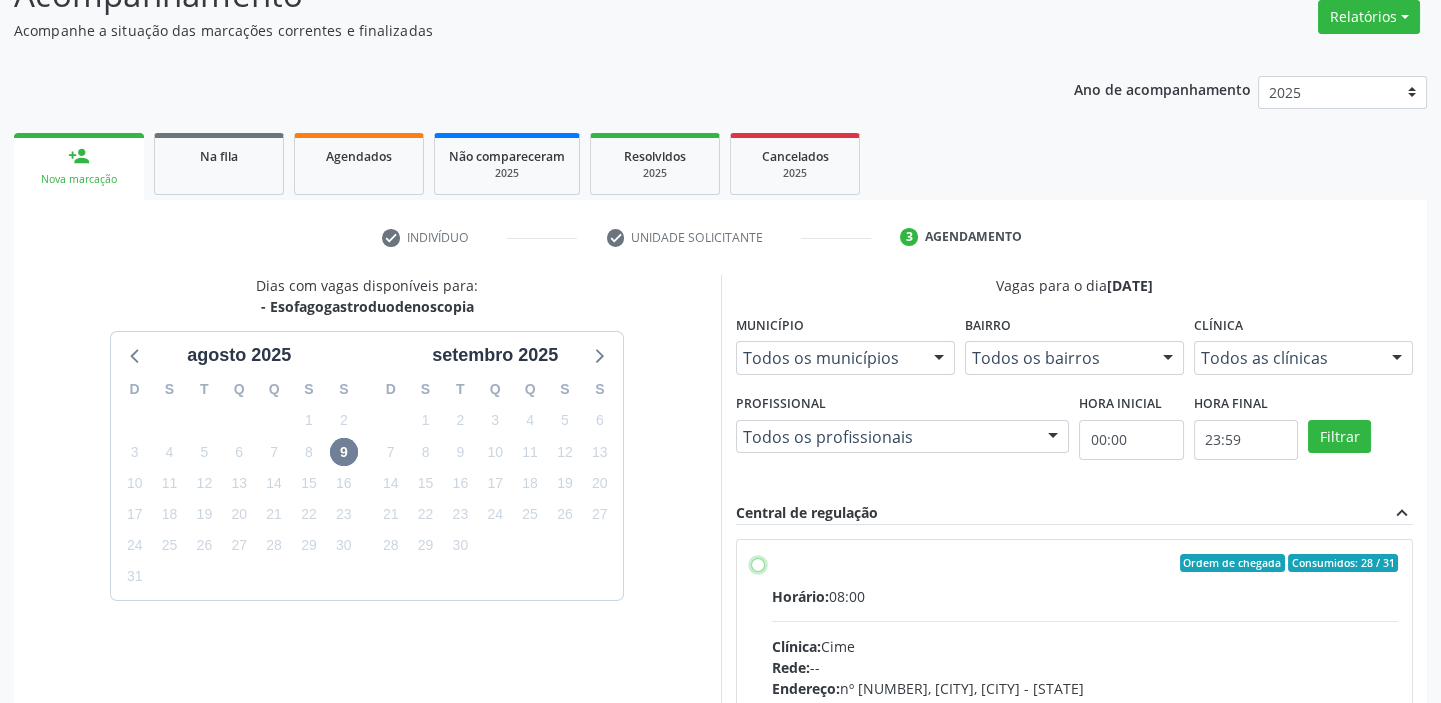 click on "Ordem de chegada
Consumidos: 28 / 31
Horário:   [TIME]
Clínica:  Cime
Rede:
--
Endereço:   nº [NUMBER], Centro, [CITY] - [STATE]
Telefone:   ([PHONE])
Profissional:
--
Informações adicionais sobre o atendimento
Idade de atendimento:
Sem restrição
Gênero(s) atendido(s):
Sem restrição
Informações adicionais:
--" at bounding box center (758, 563) 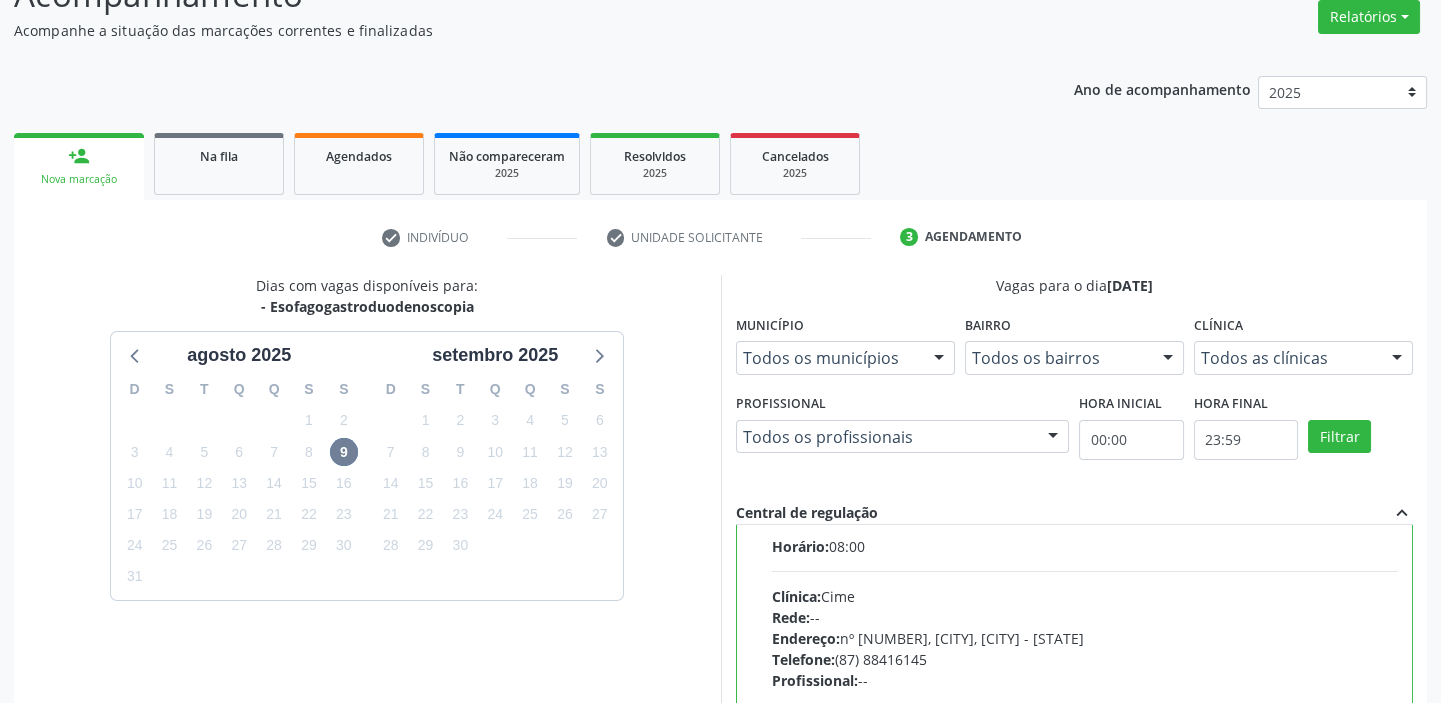 scroll, scrollTop: 99, scrollLeft: 0, axis: vertical 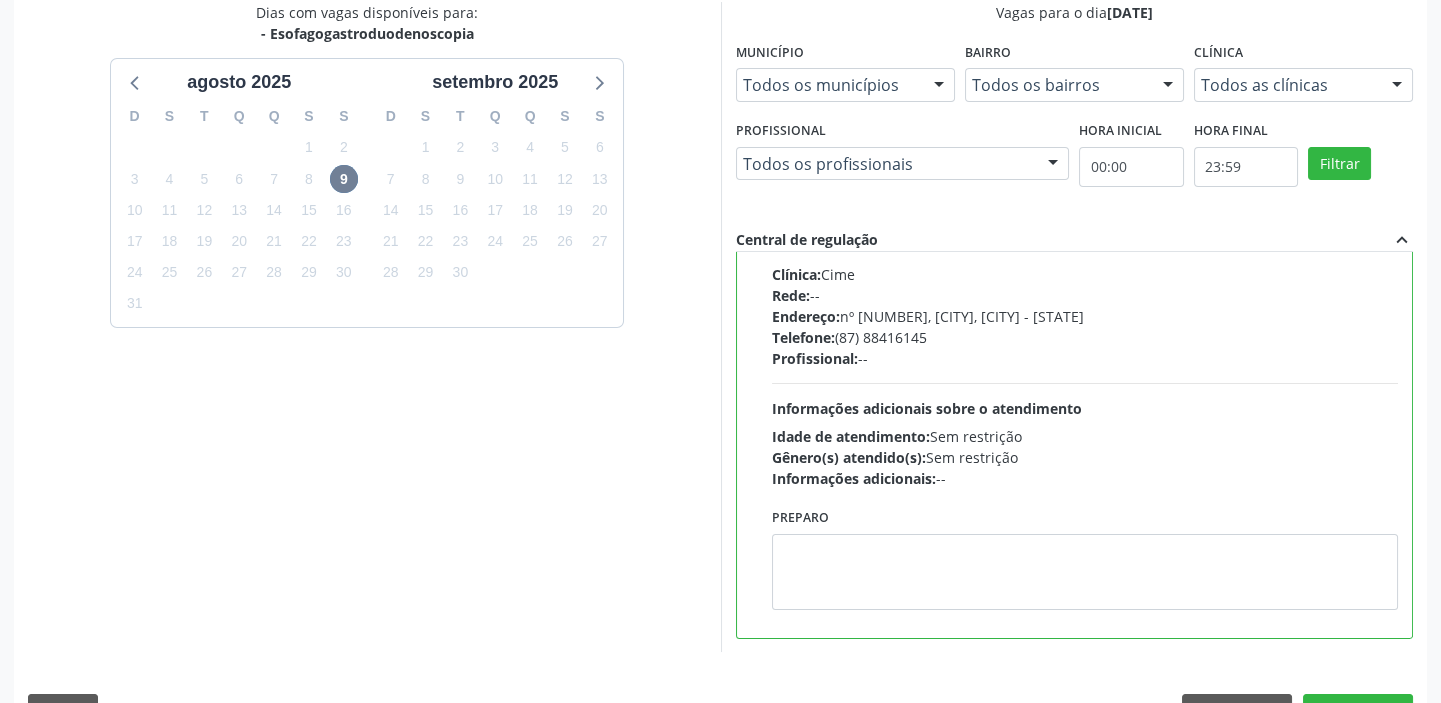 click on "Preparo" at bounding box center (1085, 556) 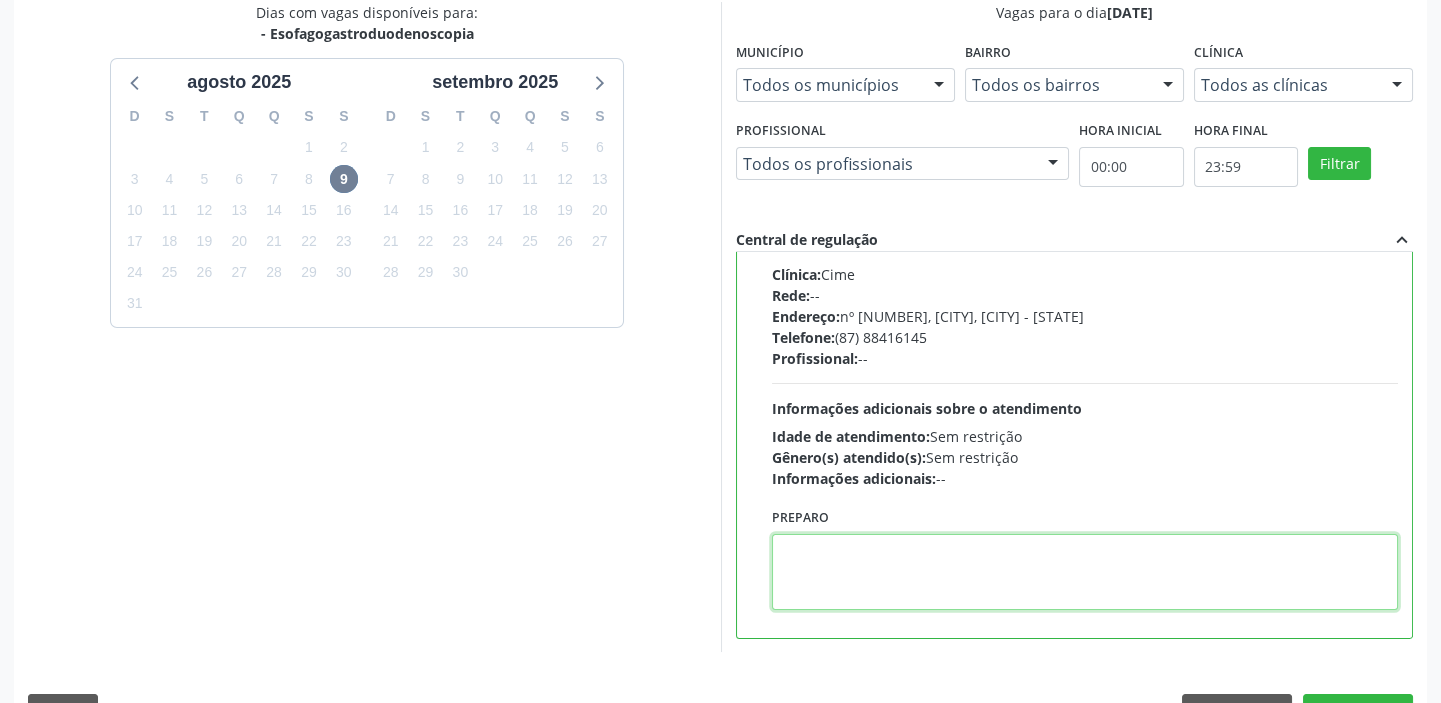 click at bounding box center (1085, 572) 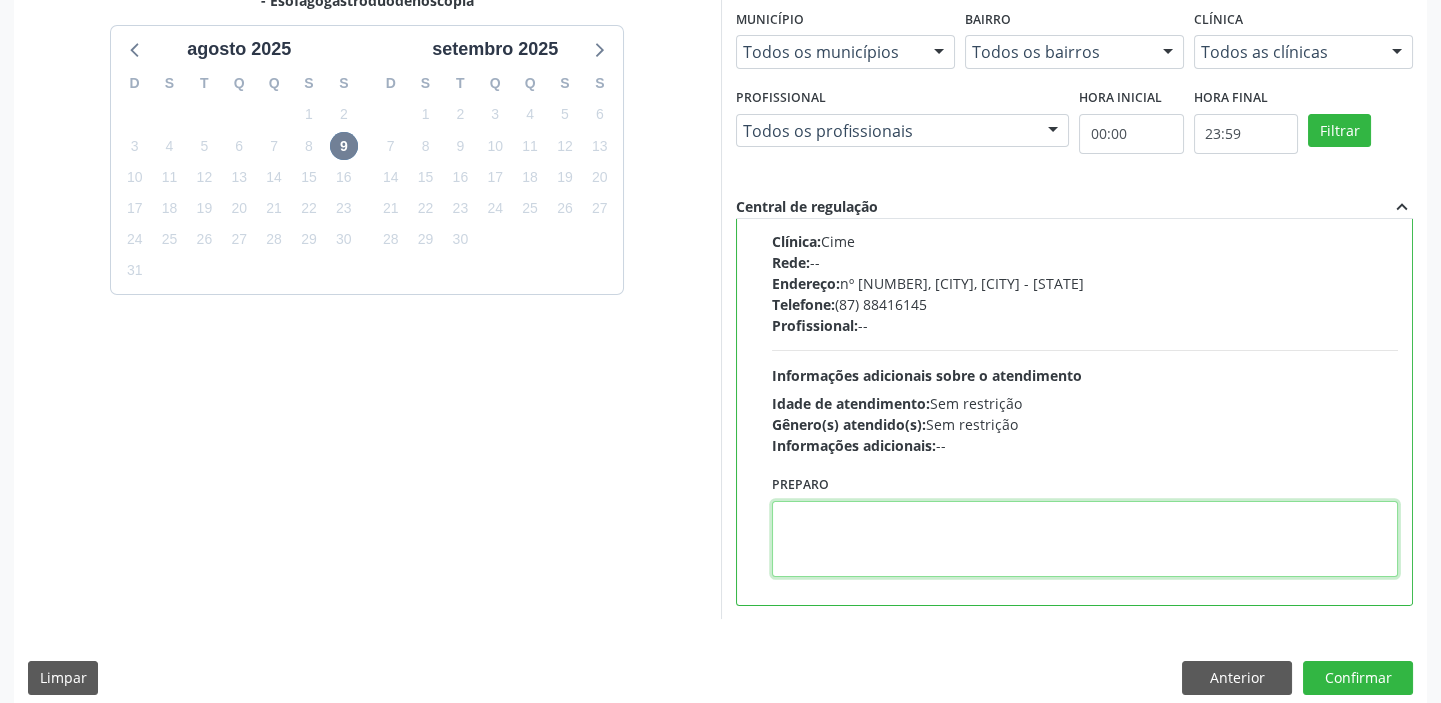 scroll, scrollTop: 490, scrollLeft: 0, axis: vertical 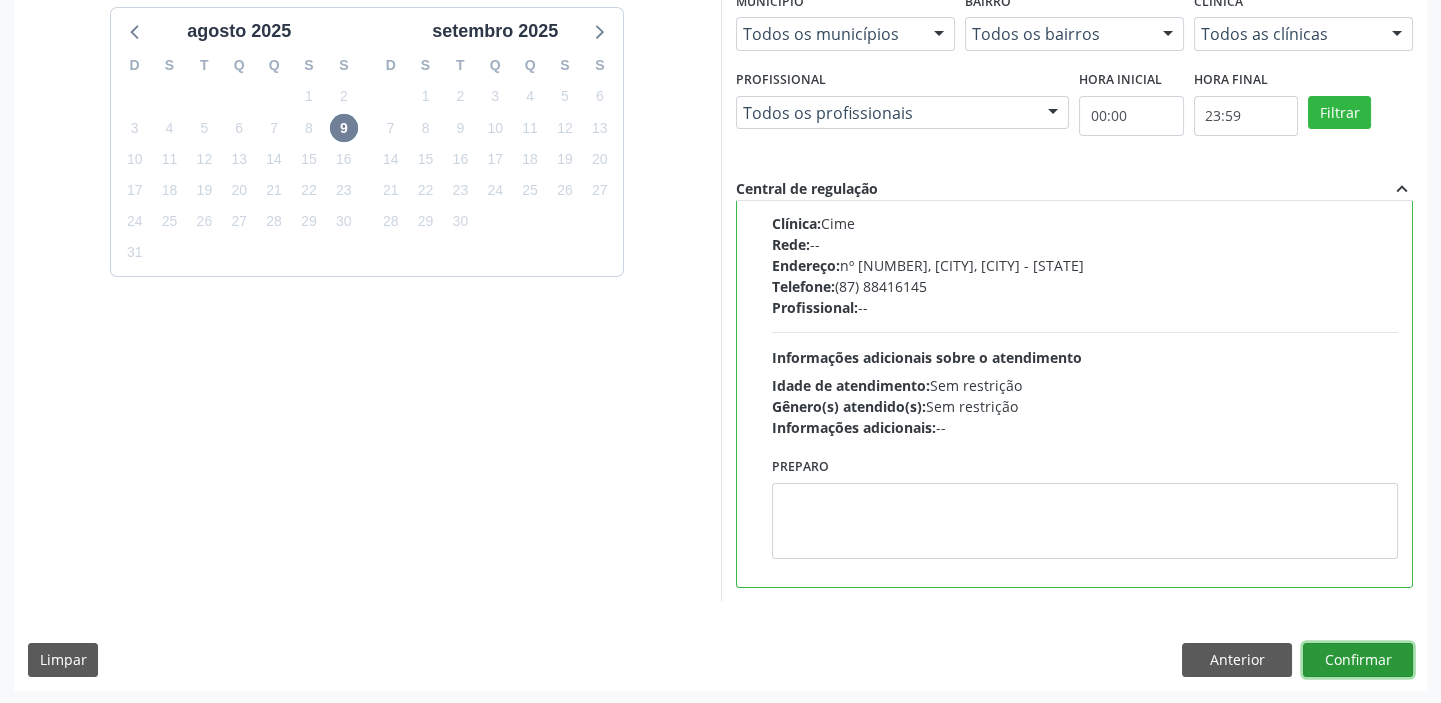 click on "Confirmar" at bounding box center (1358, 660) 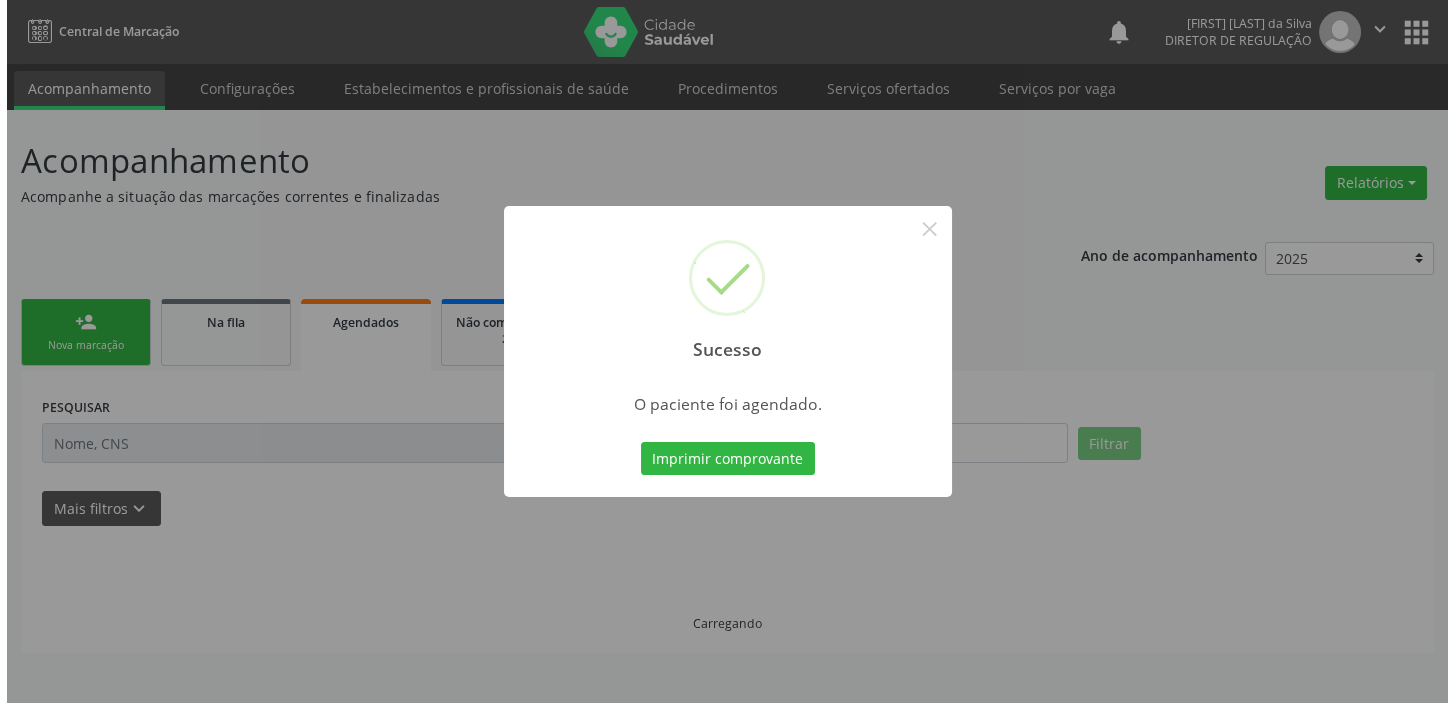 scroll, scrollTop: 0, scrollLeft: 0, axis: both 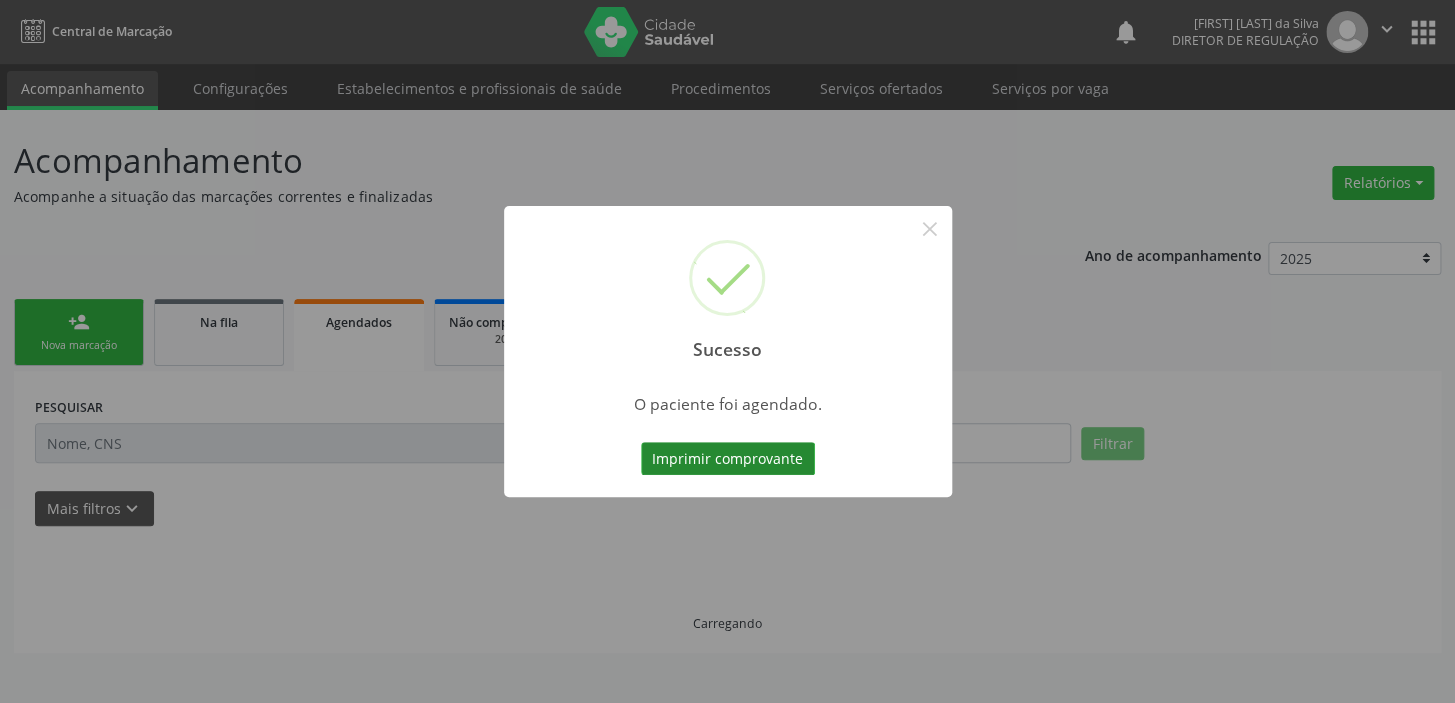 click on "Imprimir comprovante" at bounding box center [728, 459] 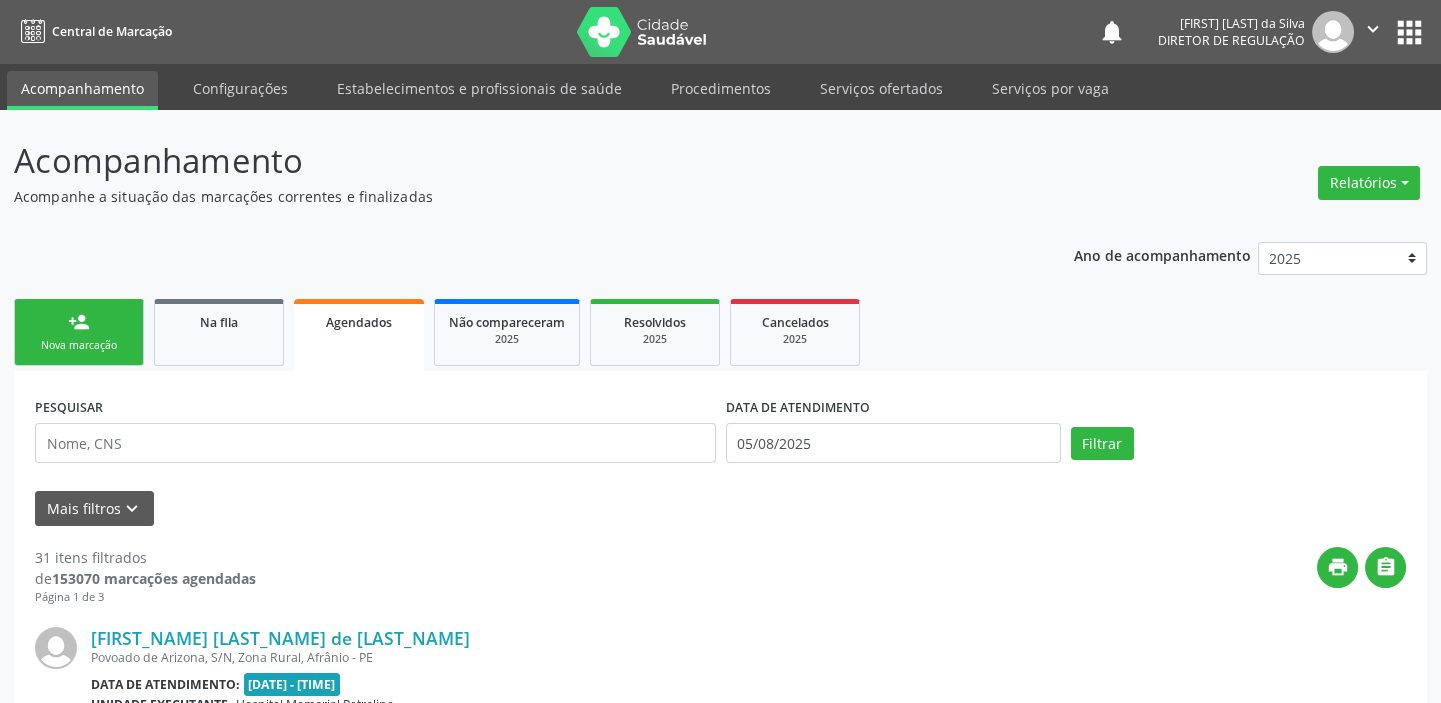 click on "Nova marcação" at bounding box center [79, 345] 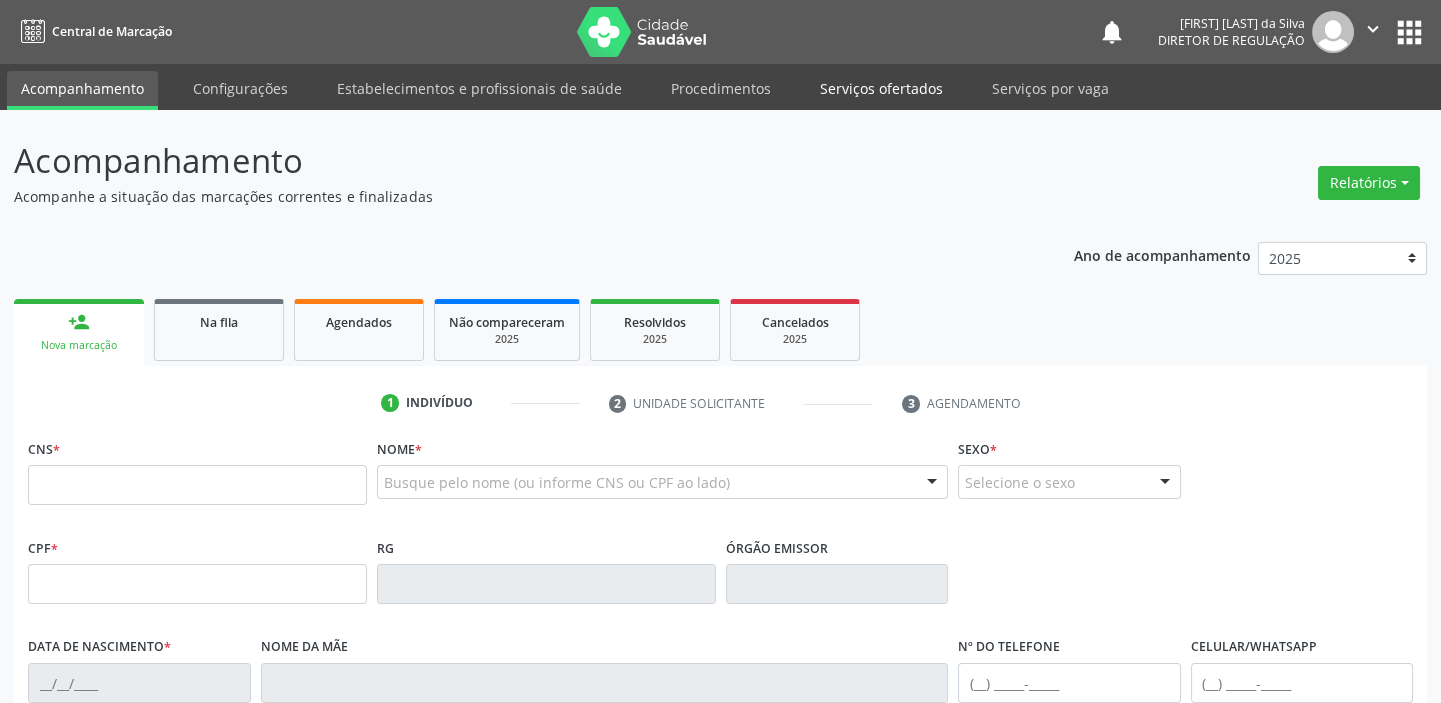 click on "Serviços ofertados" at bounding box center (881, 88) 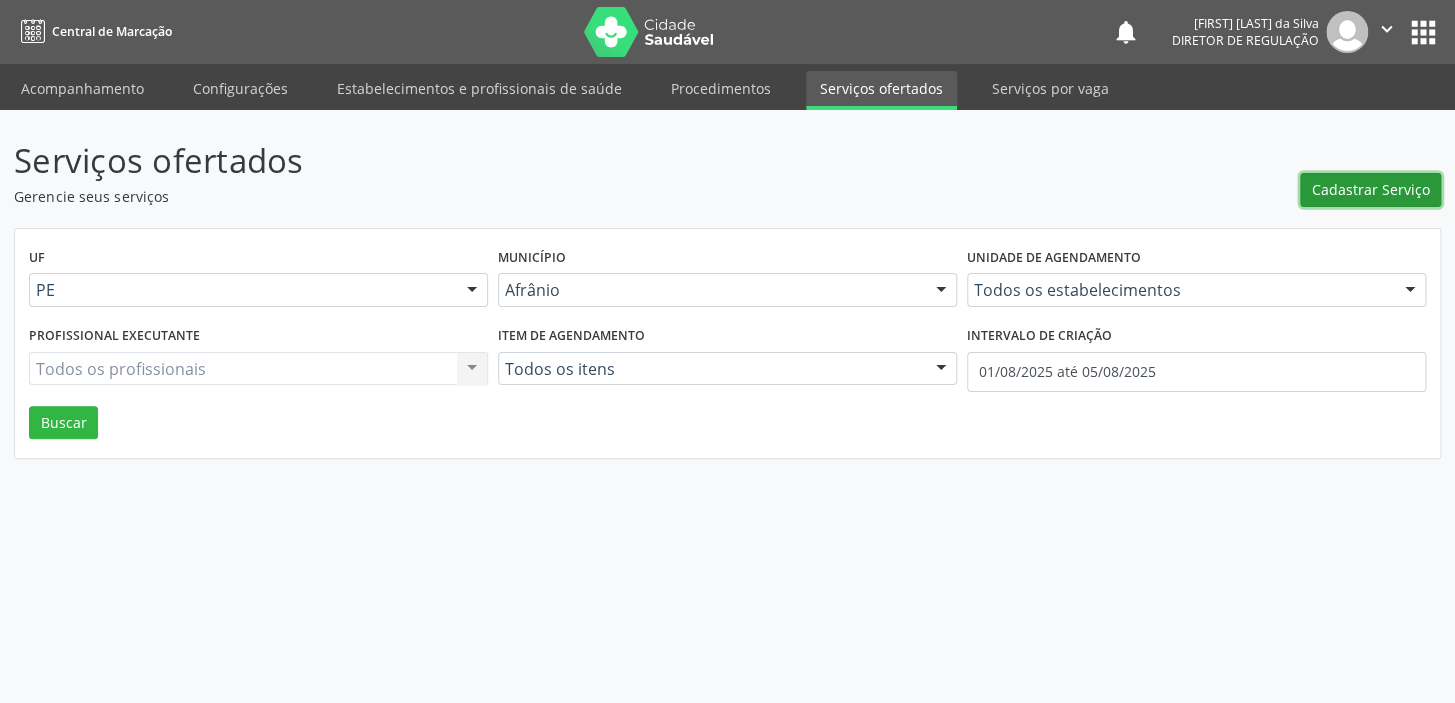 click on "Cadastrar Serviço" at bounding box center (1371, 189) 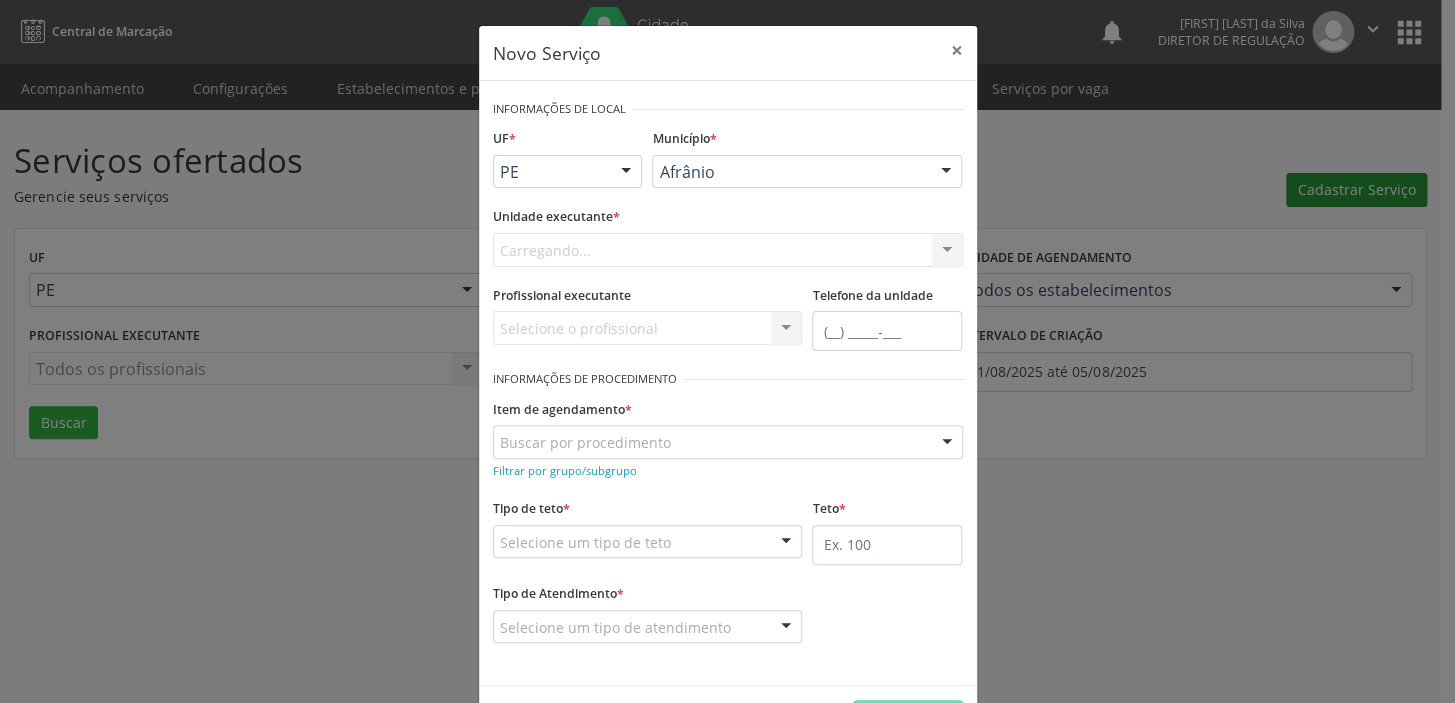 scroll, scrollTop: 0, scrollLeft: 0, axis: both 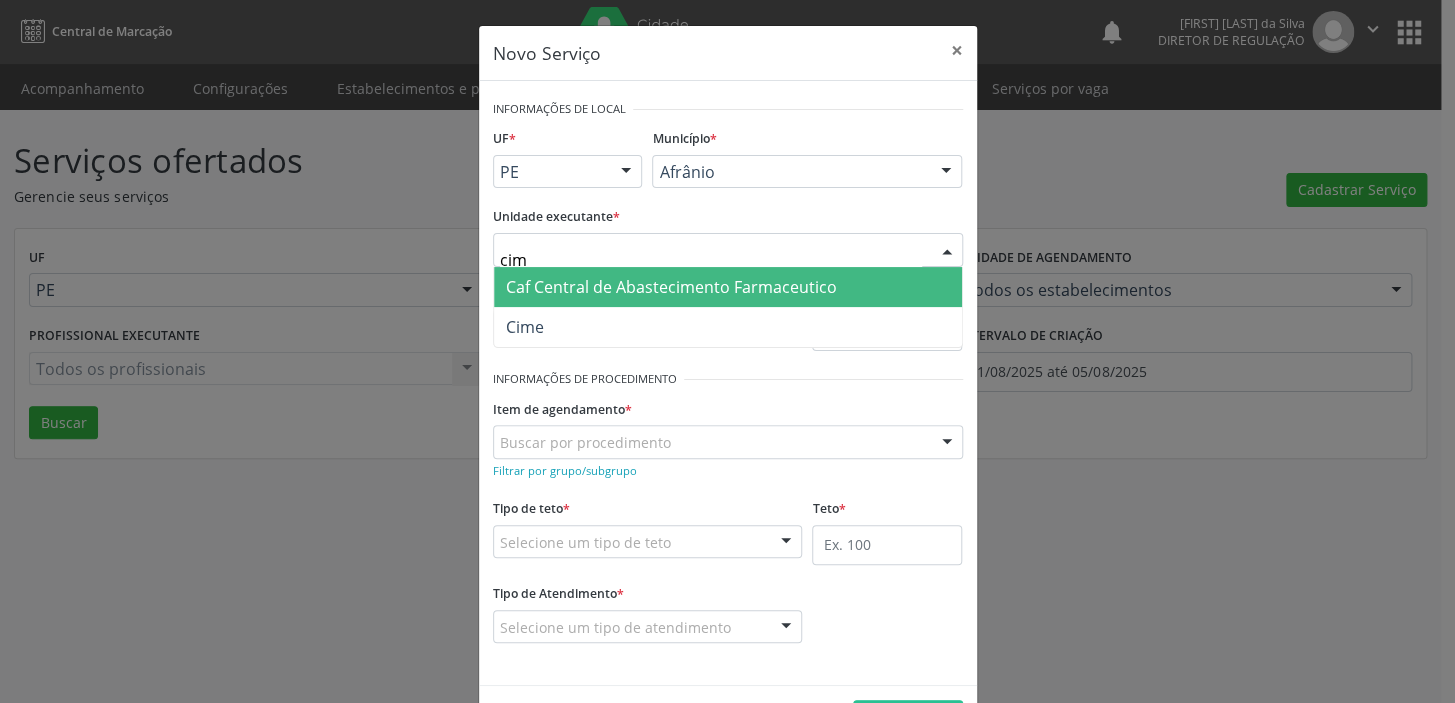 type on "cime" 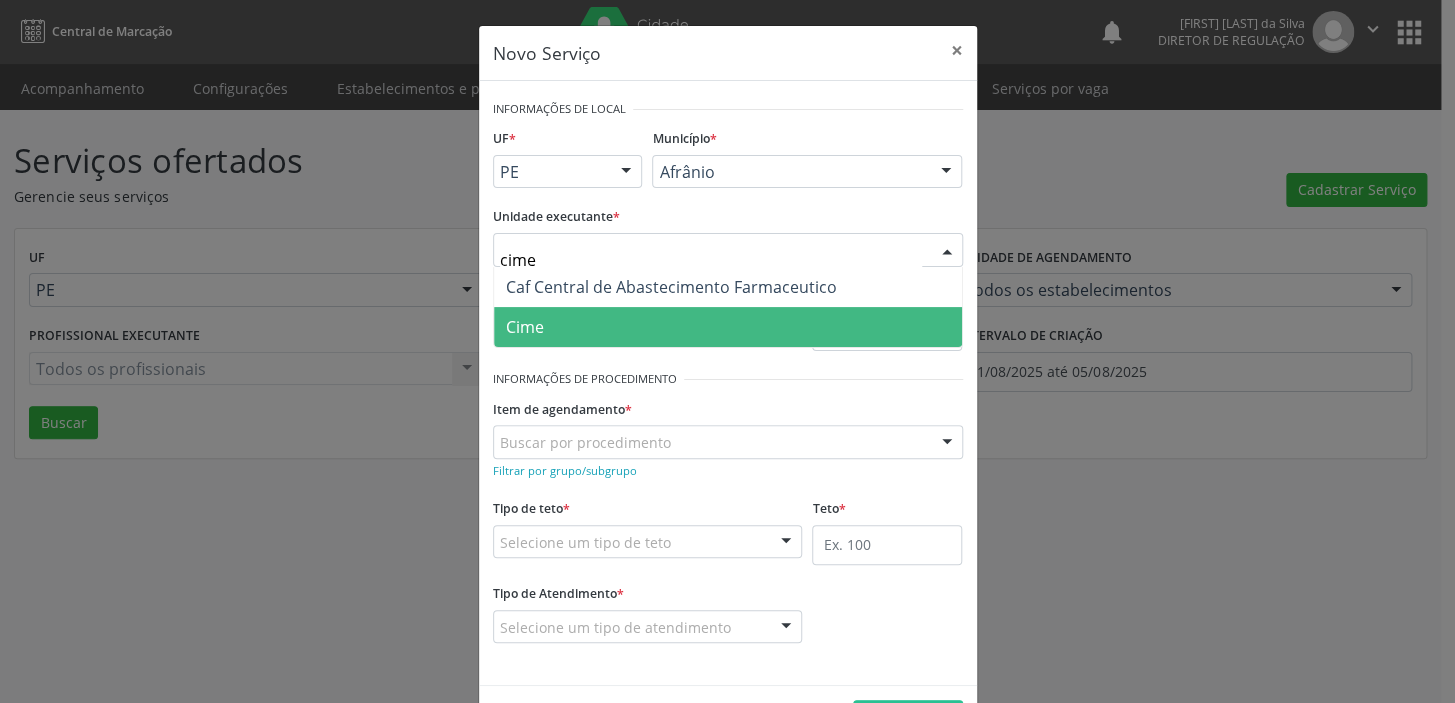 click on "Cime" at bounding box center [728, 327] 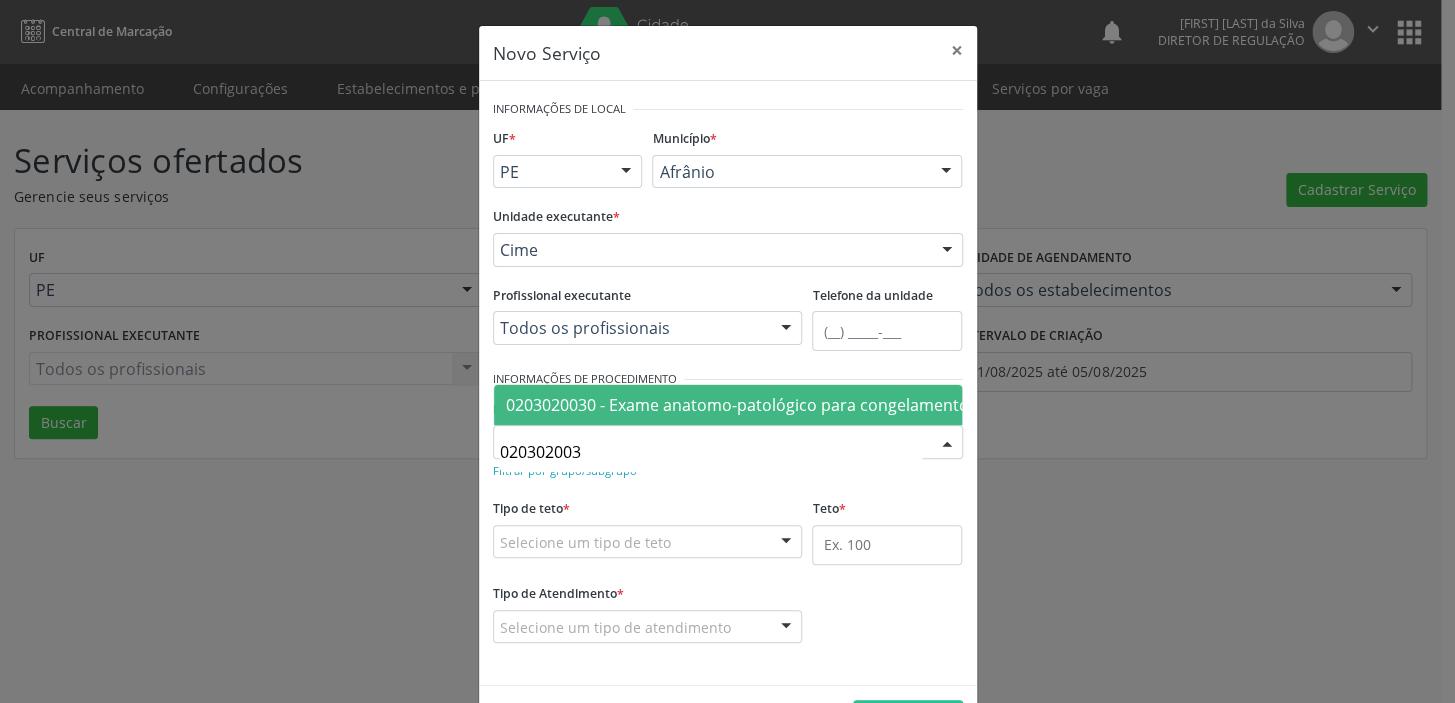 type on "0203020030" 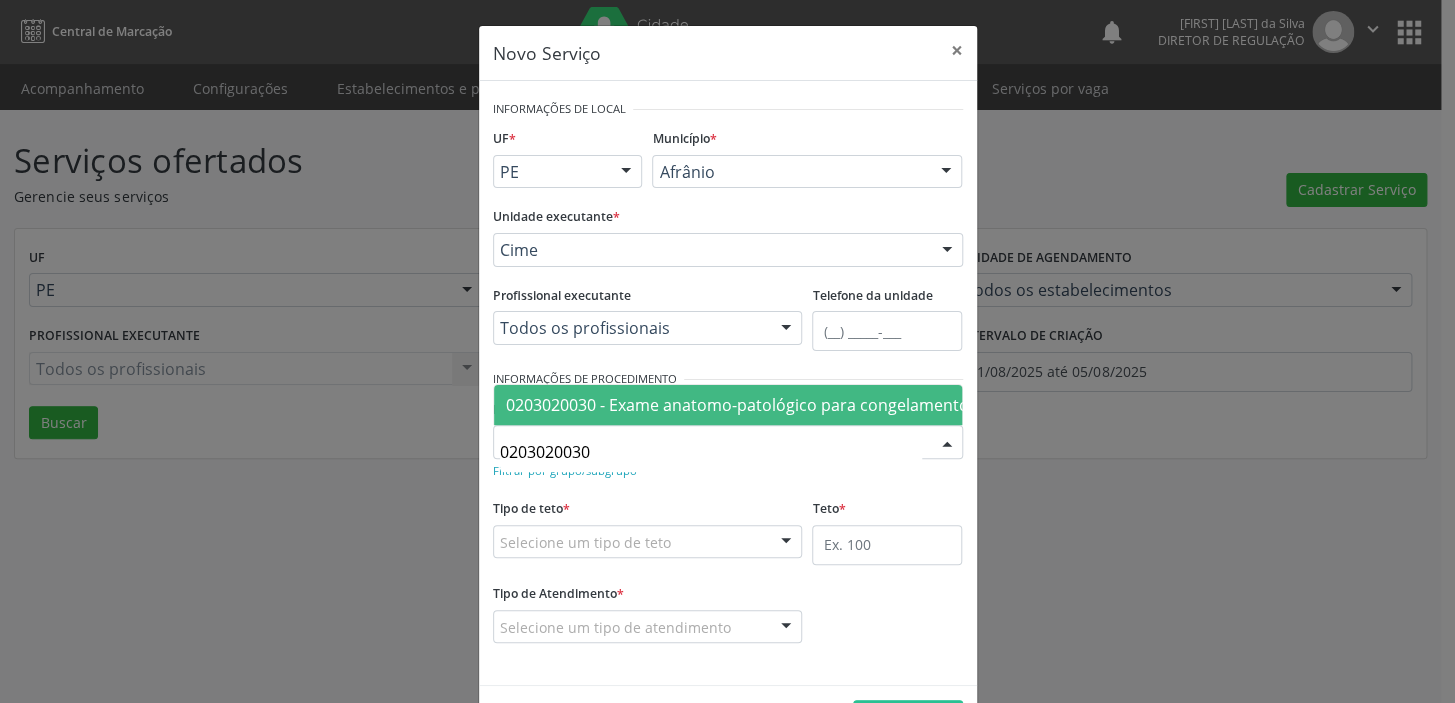 click on "0203020030 - Exame anatomo-patológico para congelamento / parafina por peça cirurgica ou por biopsia (exceto colo uterino e mama)" at bounding box center [1016, 405] 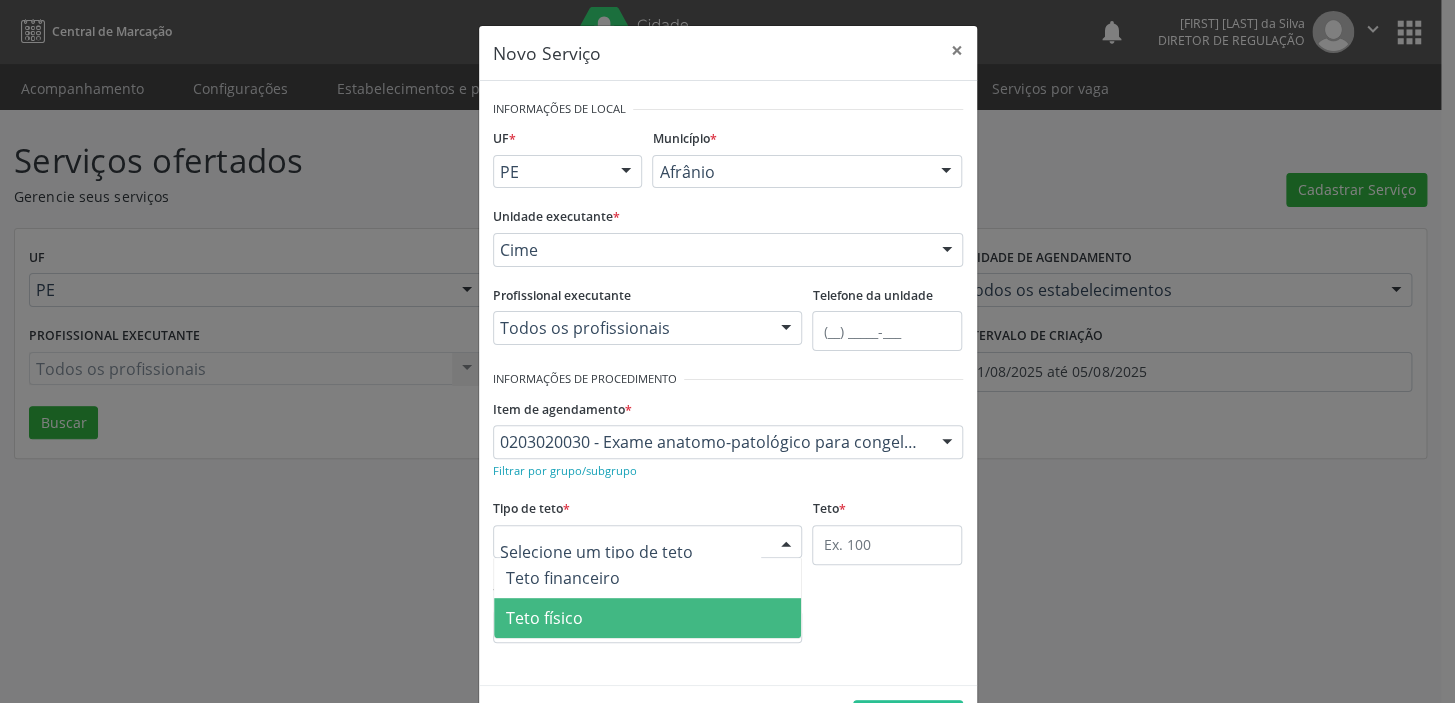 click on "Teto físico" at bounding box center [544, 618] 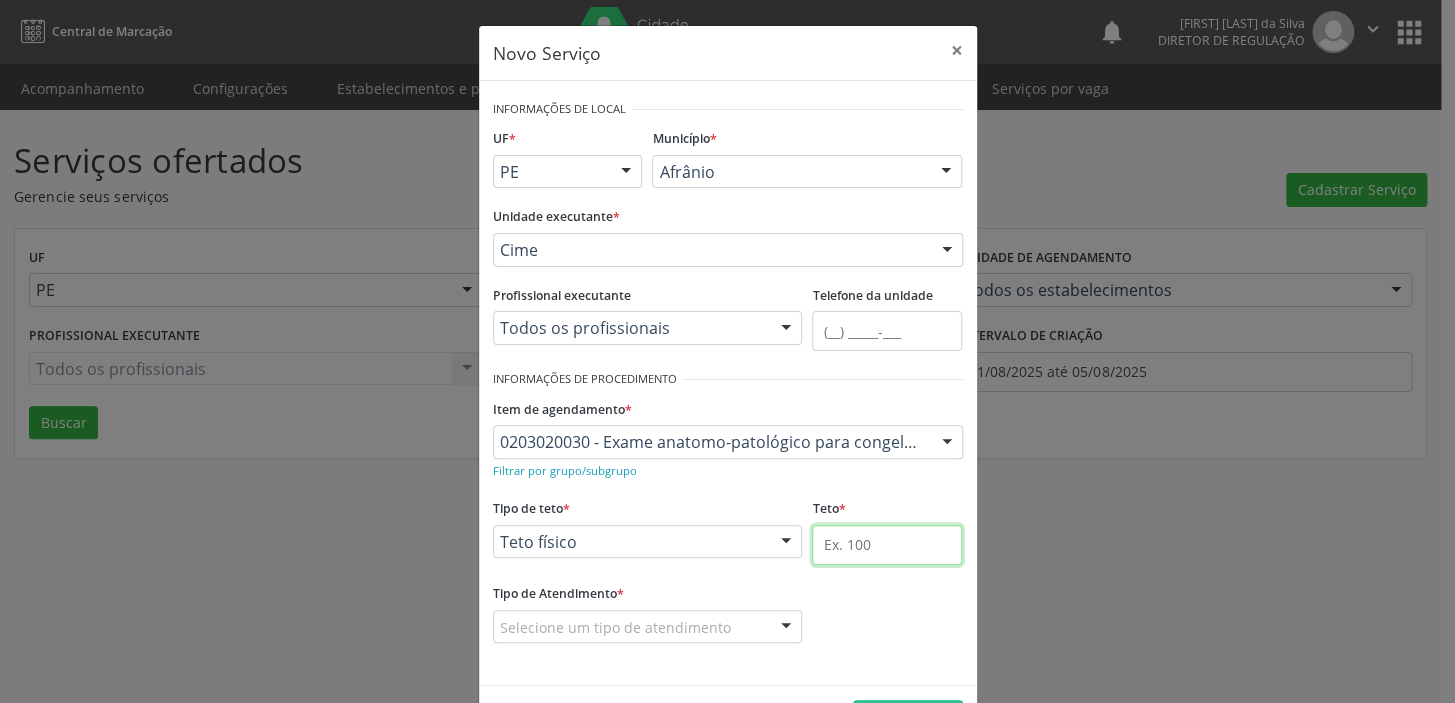 click at bounding box center [887, 545] 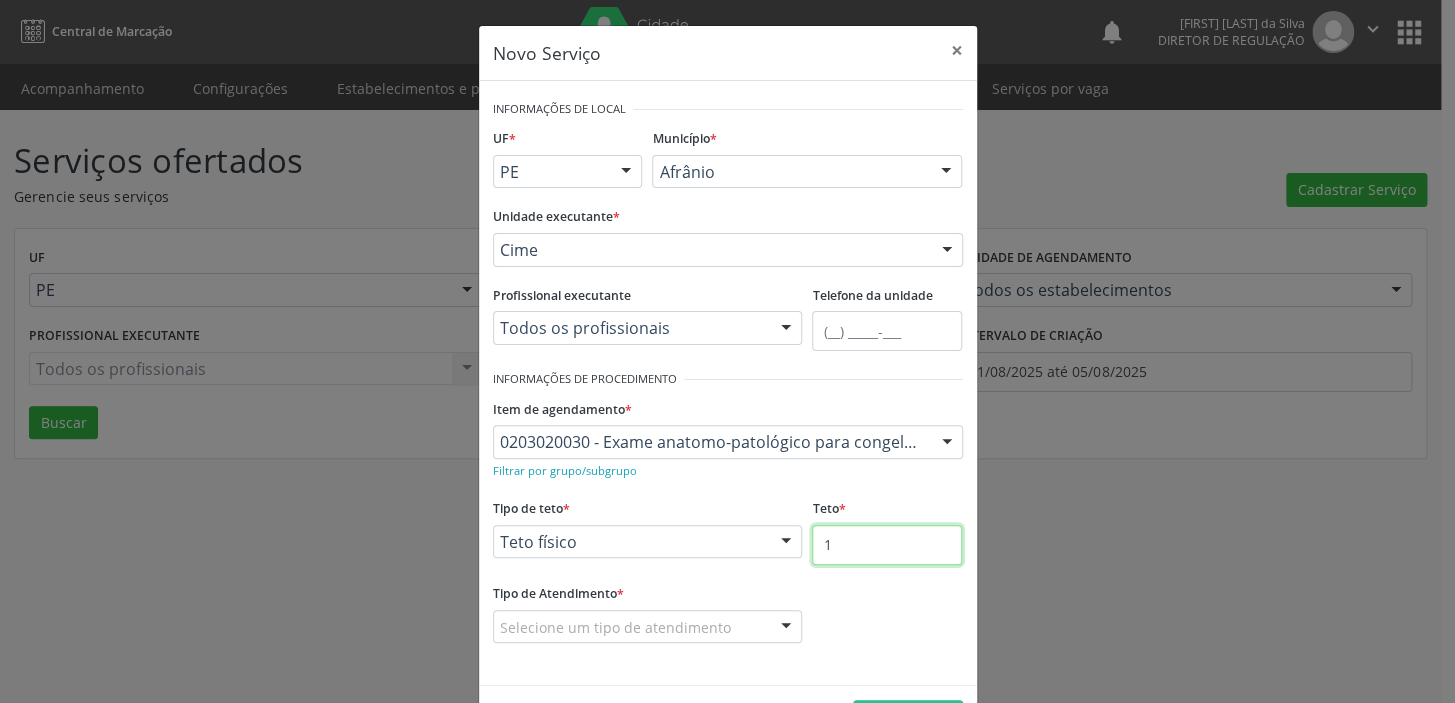 type on "1" 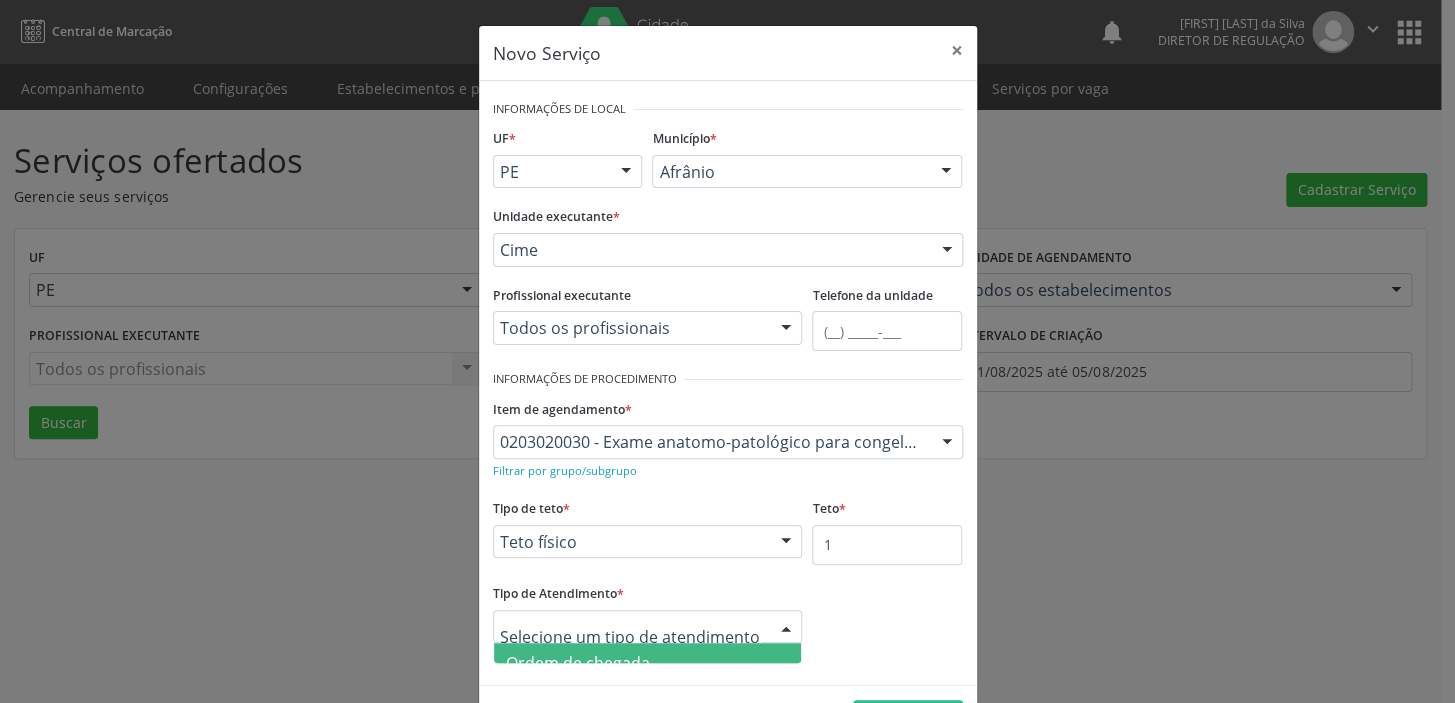 click on "Ordem de chegada" at bounding box center (578, 663) 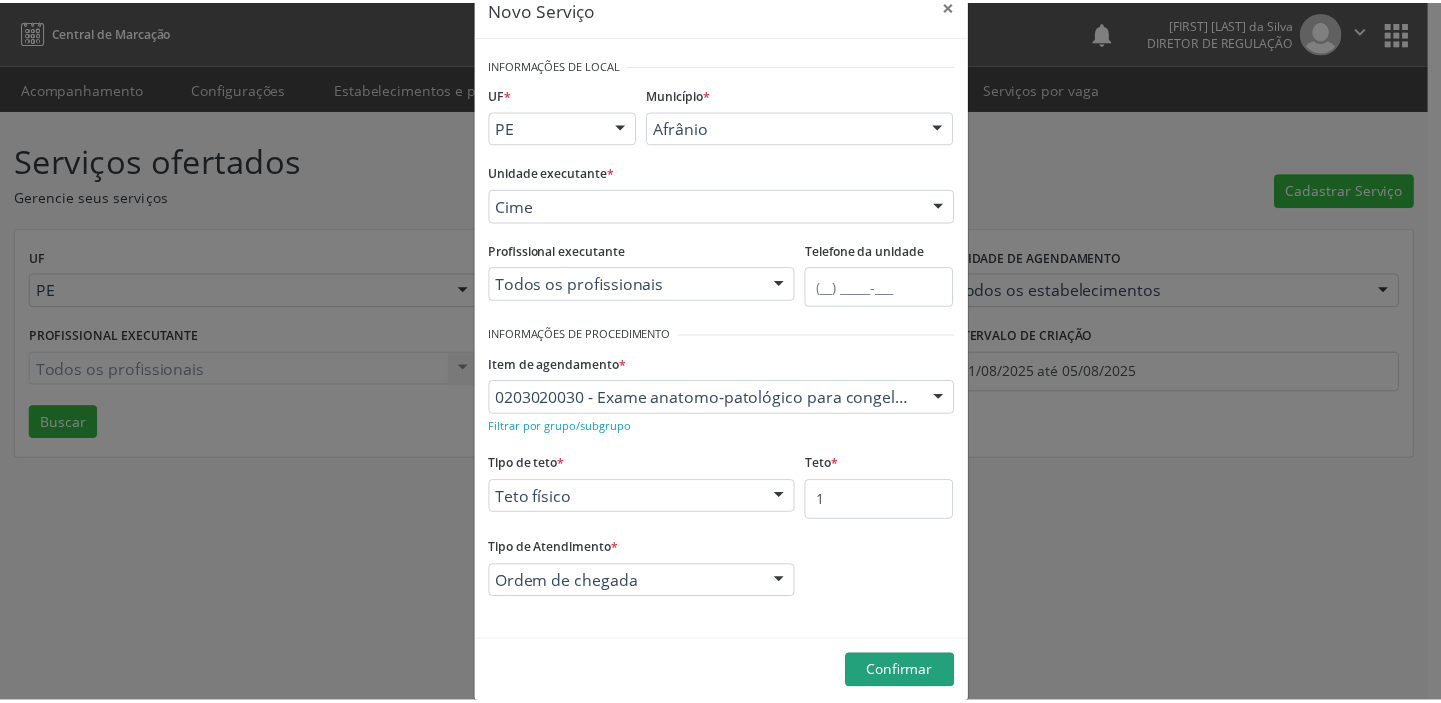 scroll, scrollTop: 69, scrollLeft: 0, axis: vertical 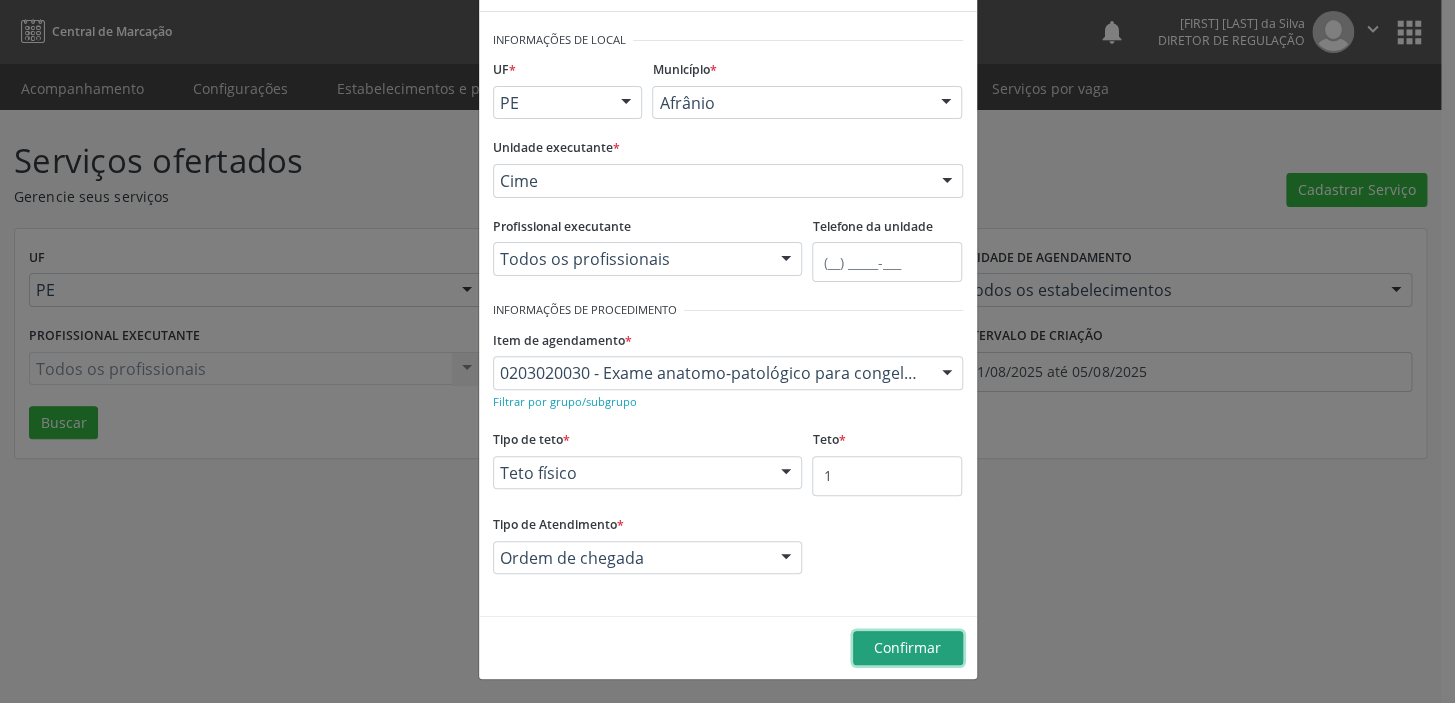 click on "Confirmar" at bounding box center [907, 647] 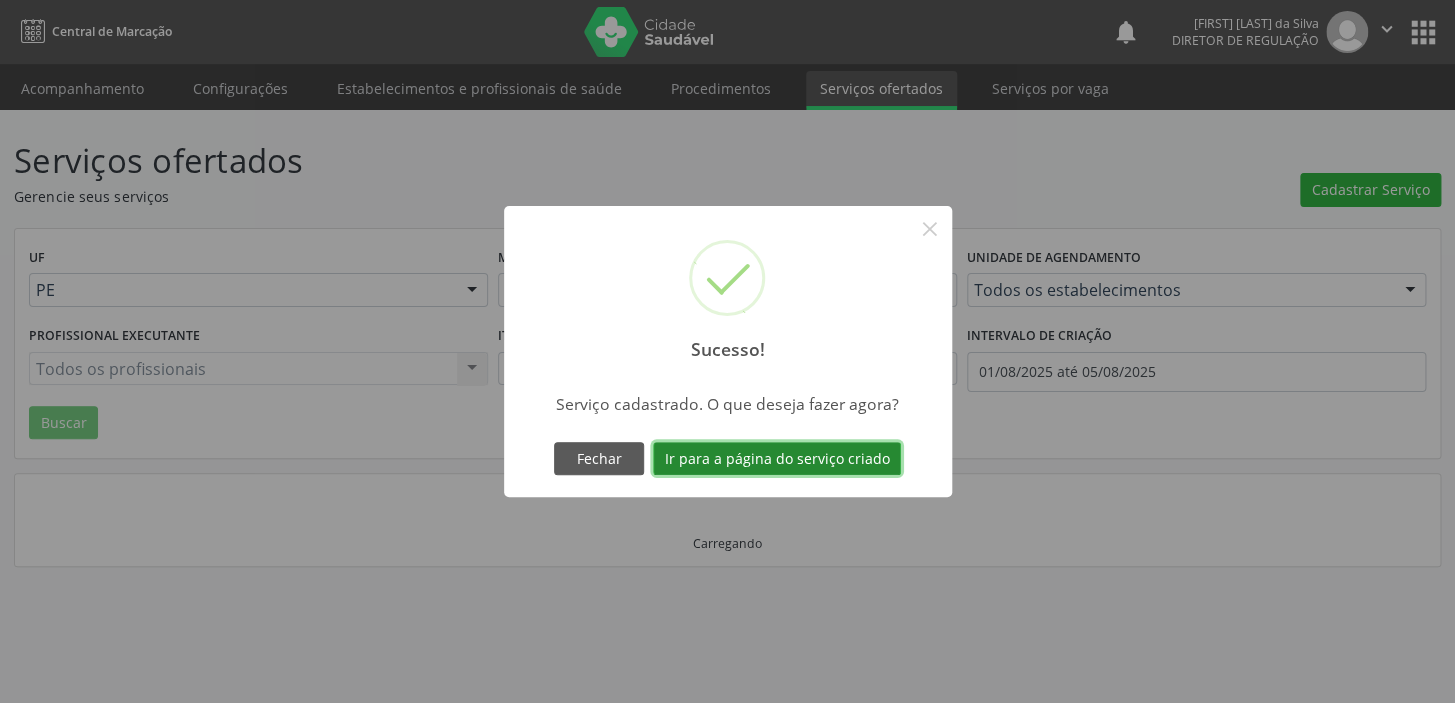 click on "Ir para a página do serviço criado" at bounding box center [777, 459] 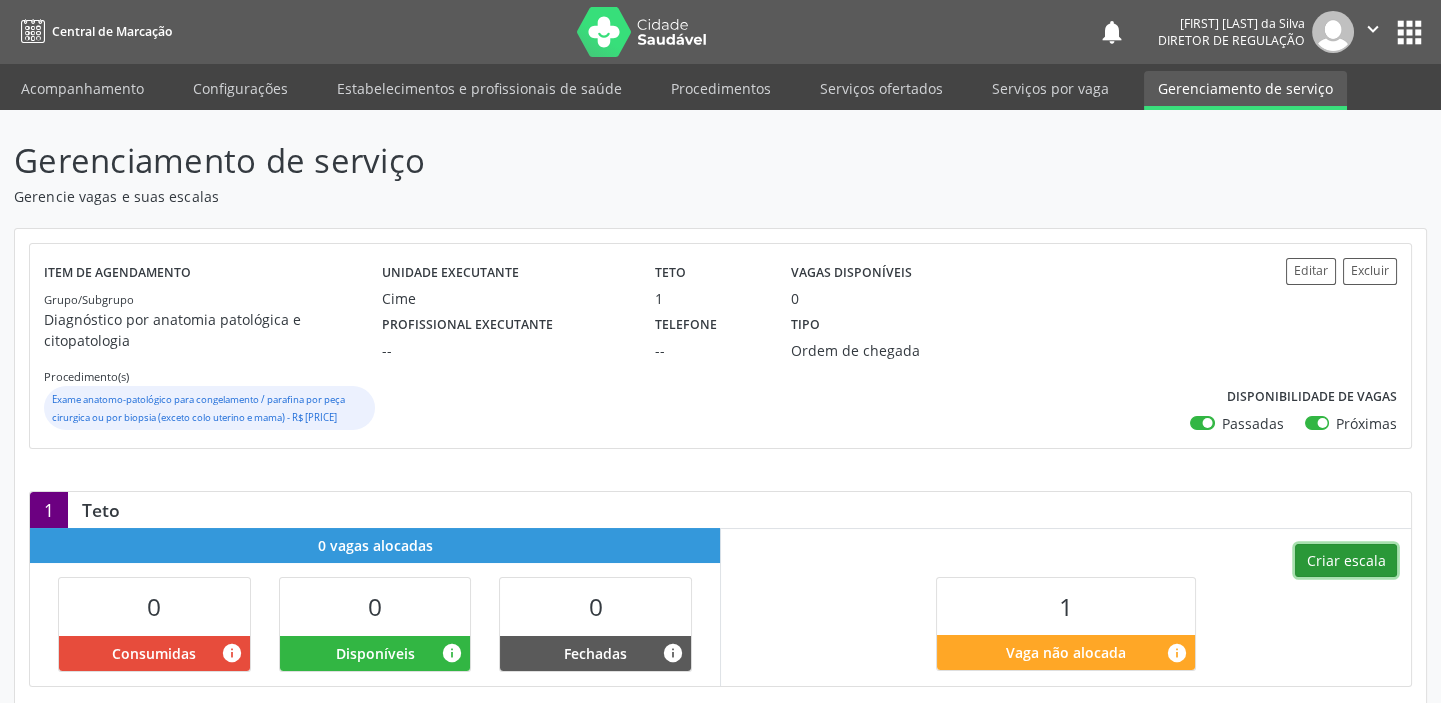 click on "Criar escala" at bounding box center [1346, 561] 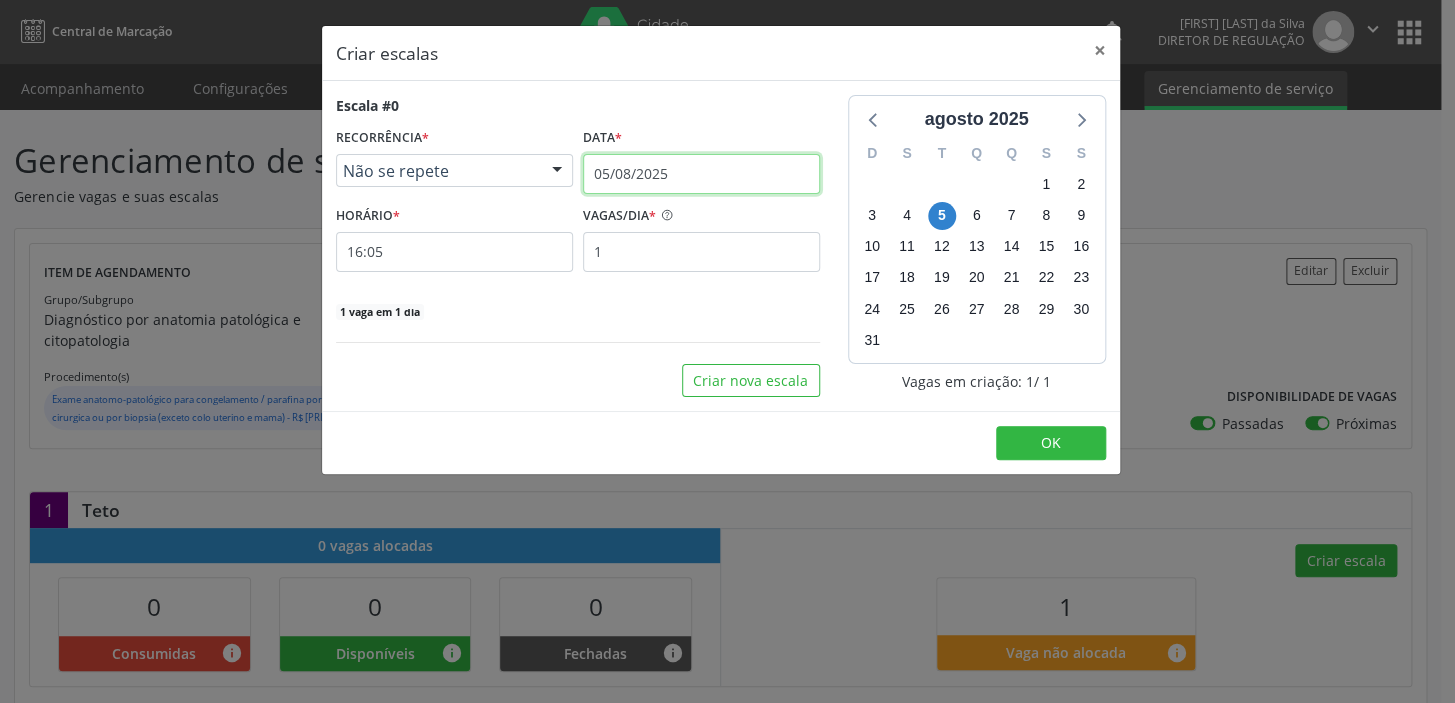 click on "05/08/2025" at bounding box center (701, 174) 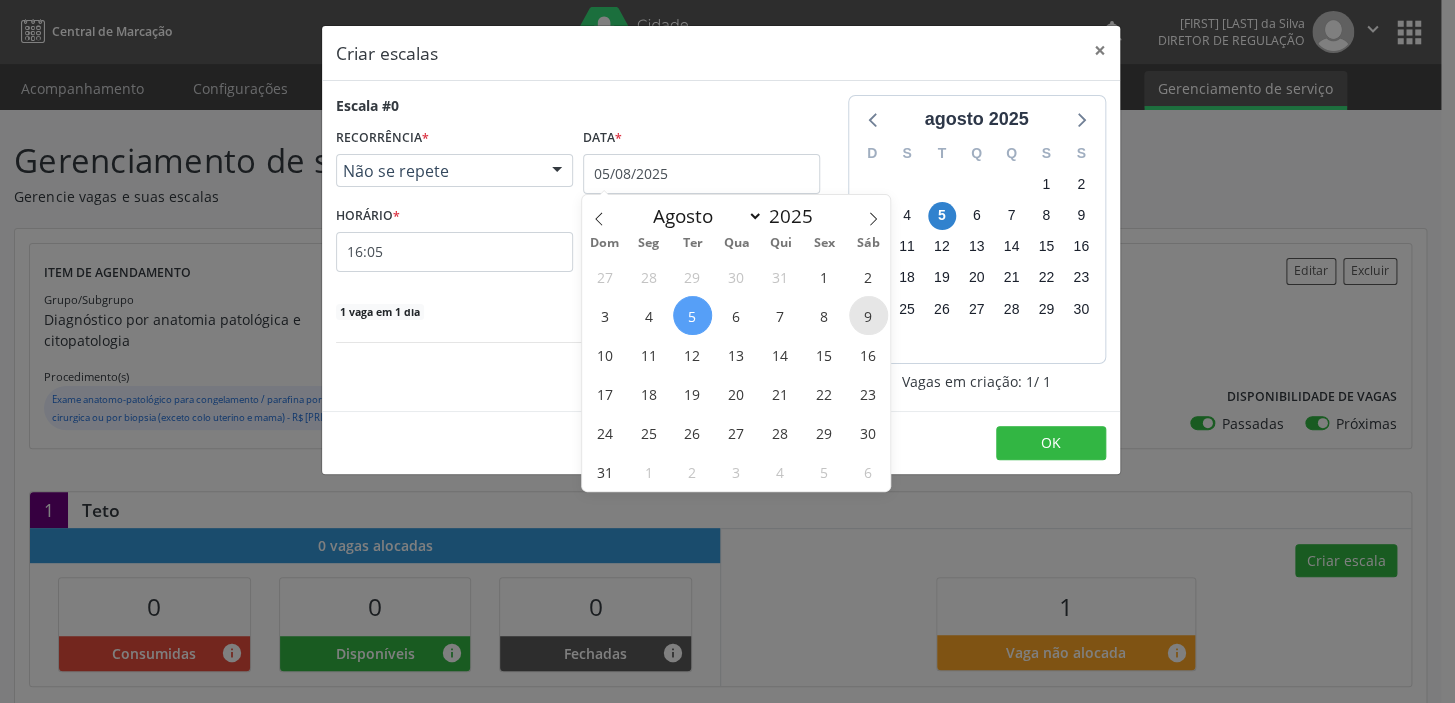click on "9" at bounding box center (868, 315) 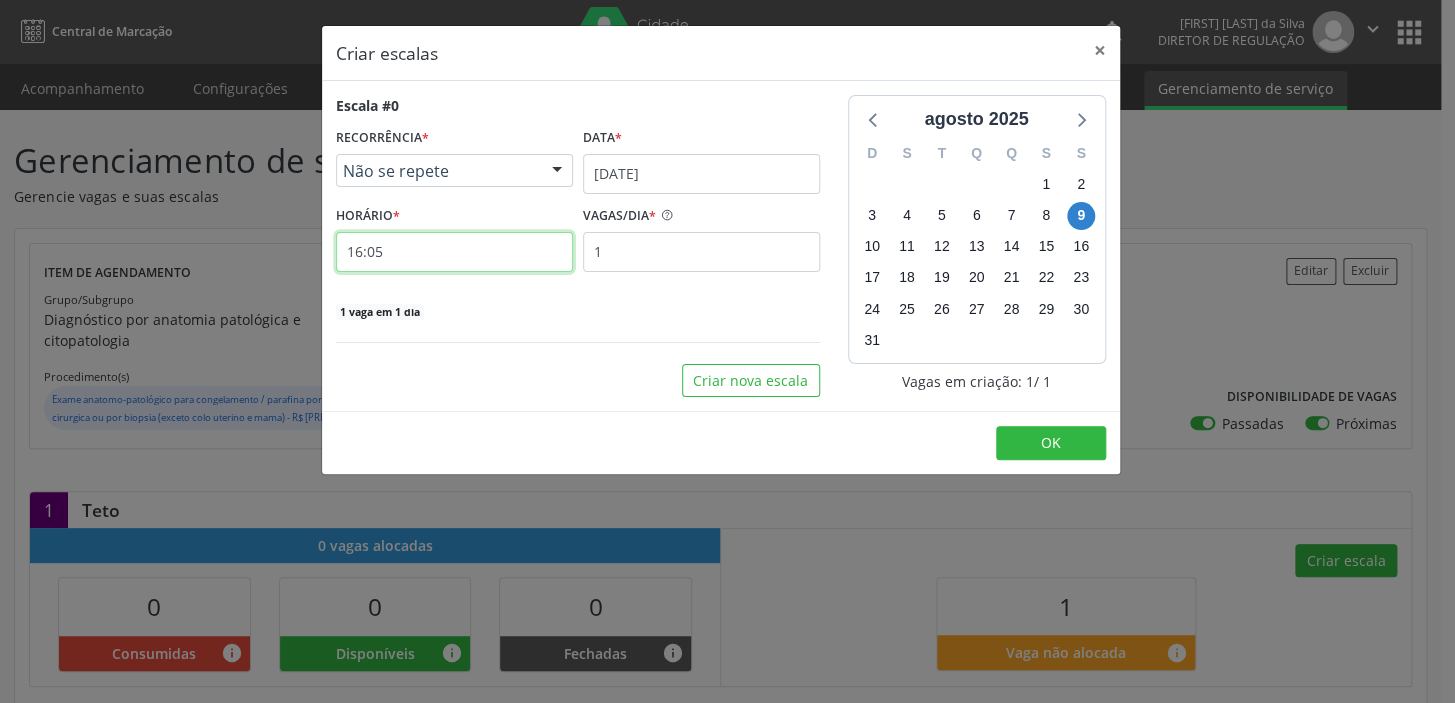 click on "16:05" at bounding box center (454, 252) 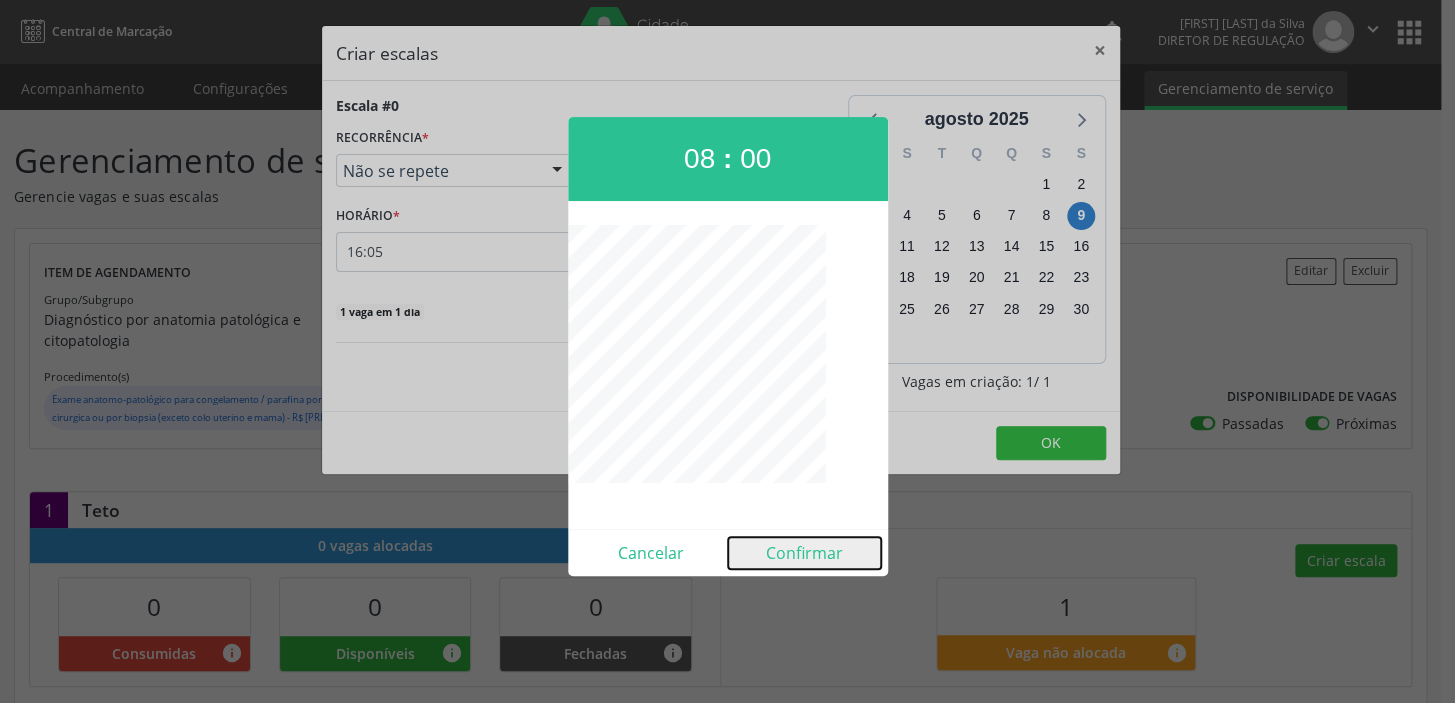 click on "Confirmar" at bounding box center [804, 553] 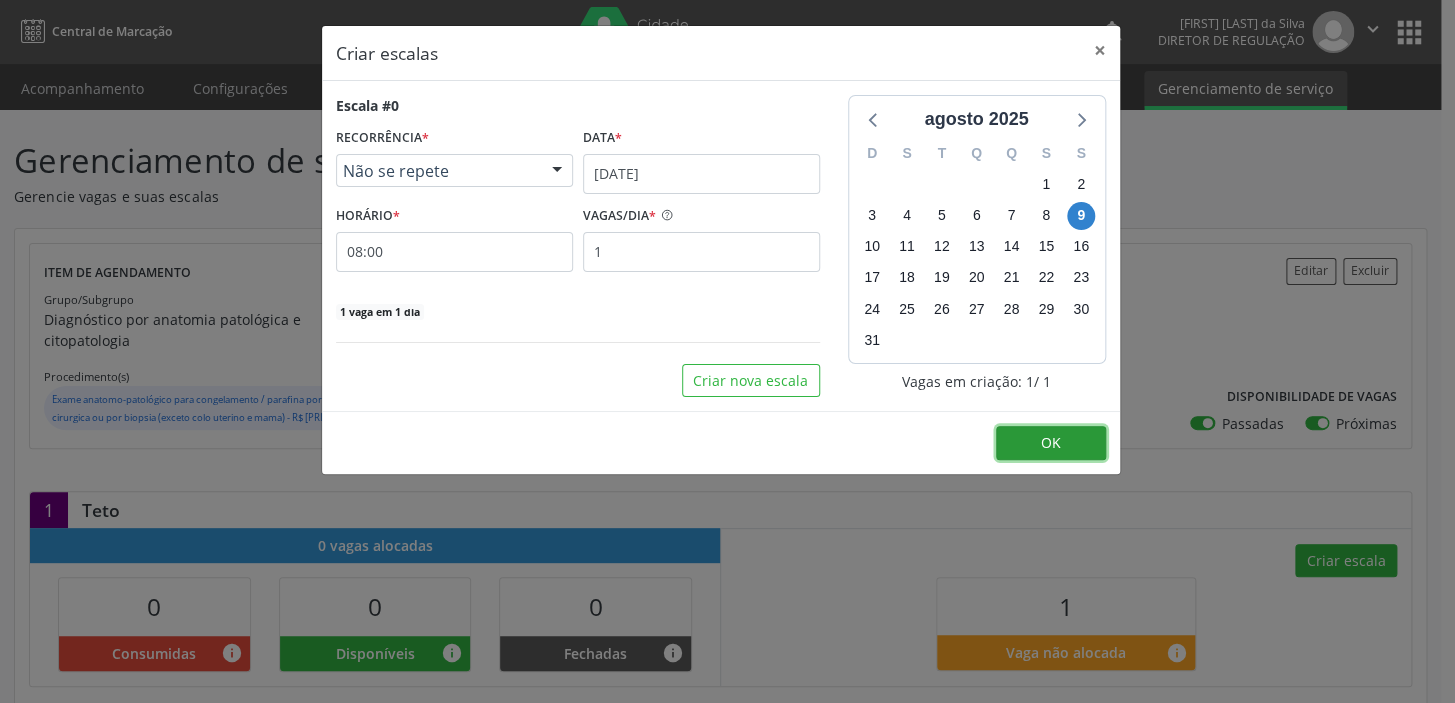click on "OK" at bounding box center [1051, 443] 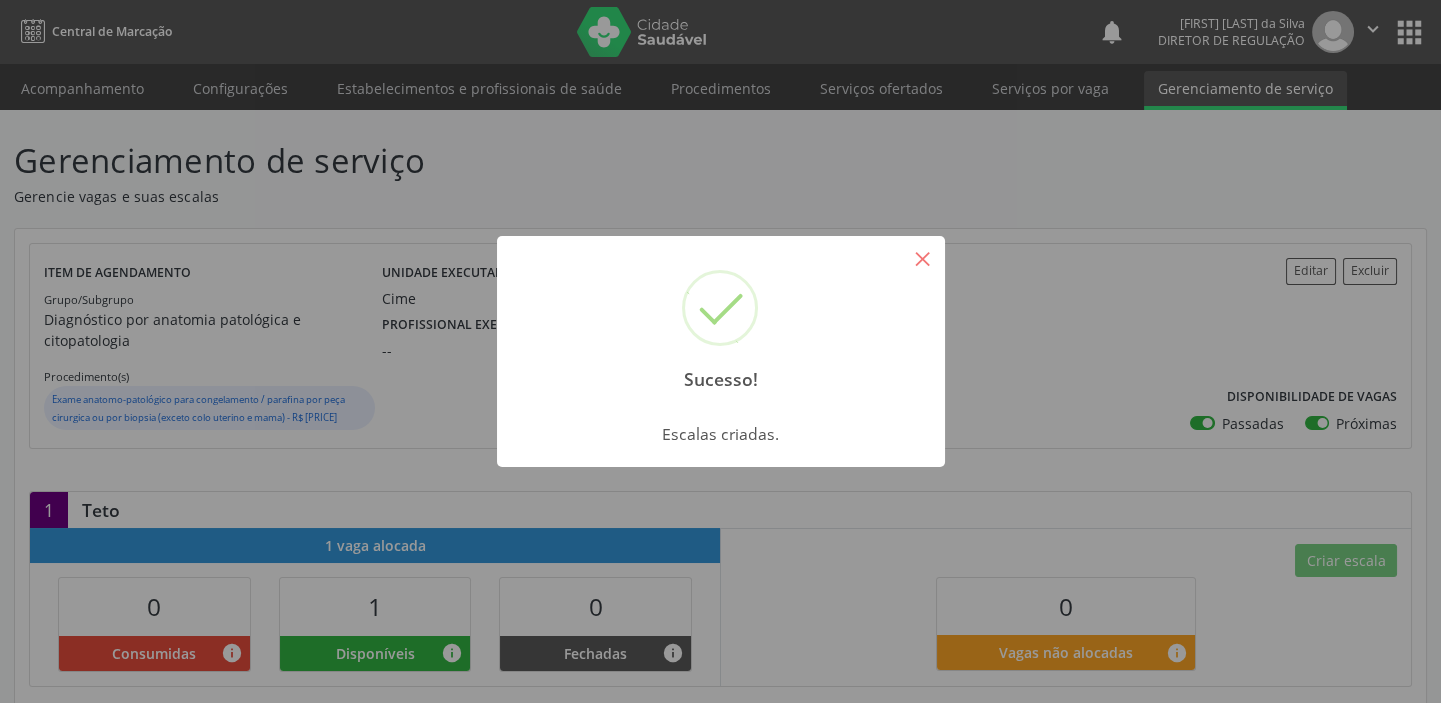 click on "×" at bounding box center (923, 258) 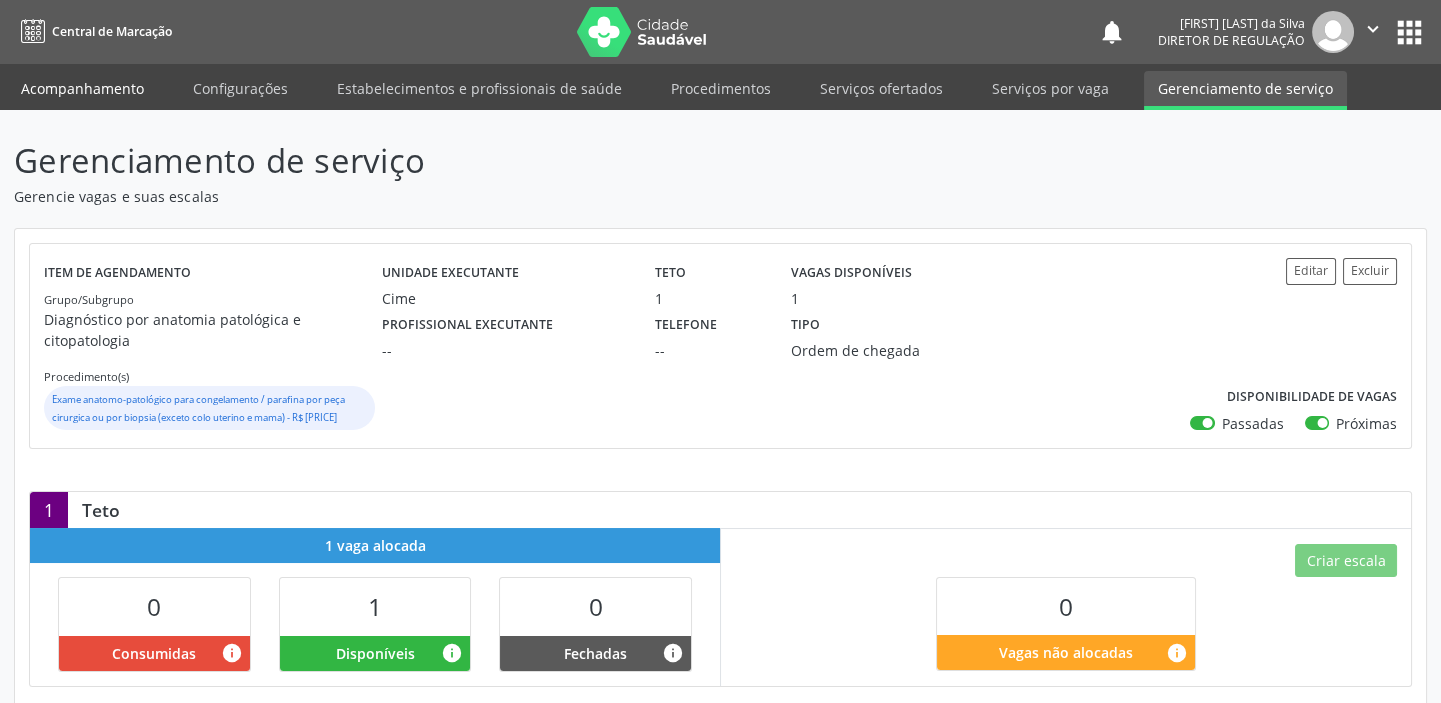 click on "Acompanhamento" at bounding box center (82, 88) 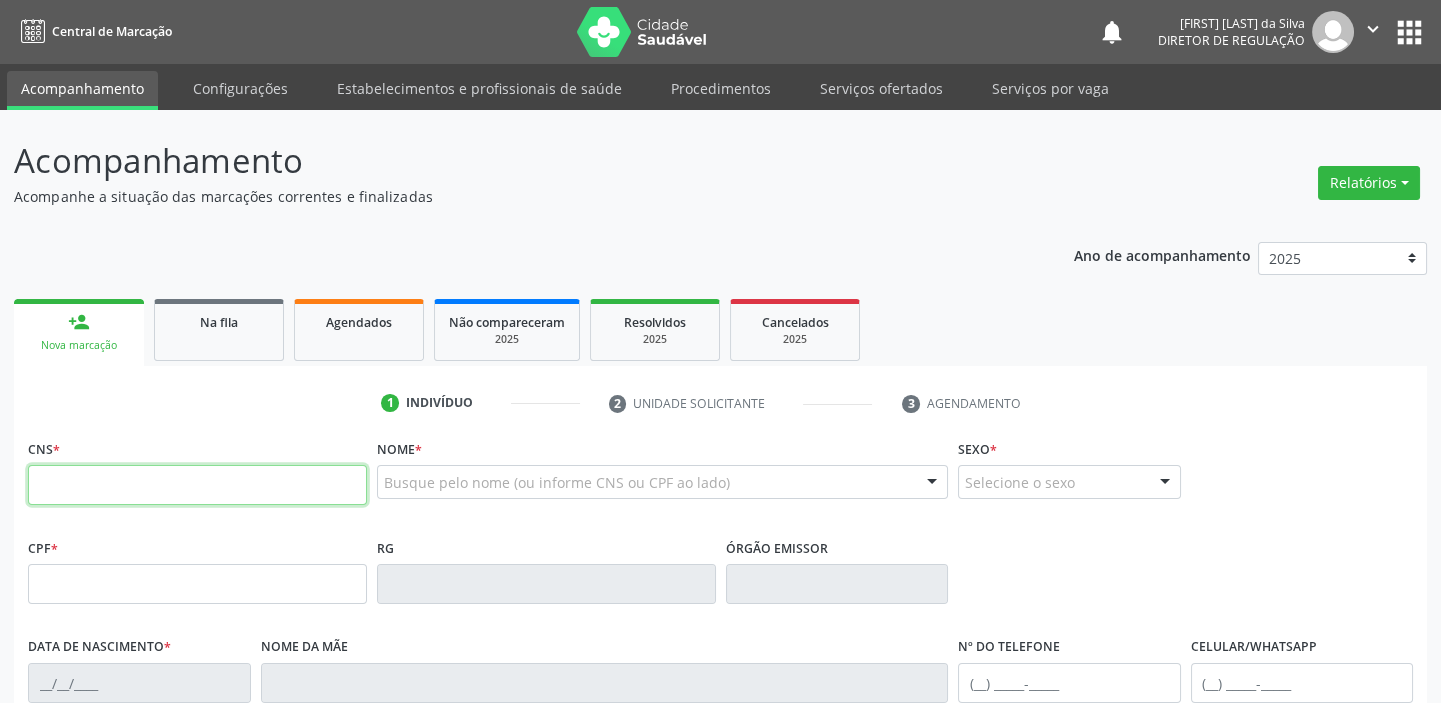 click at bounding box center [197, 485] 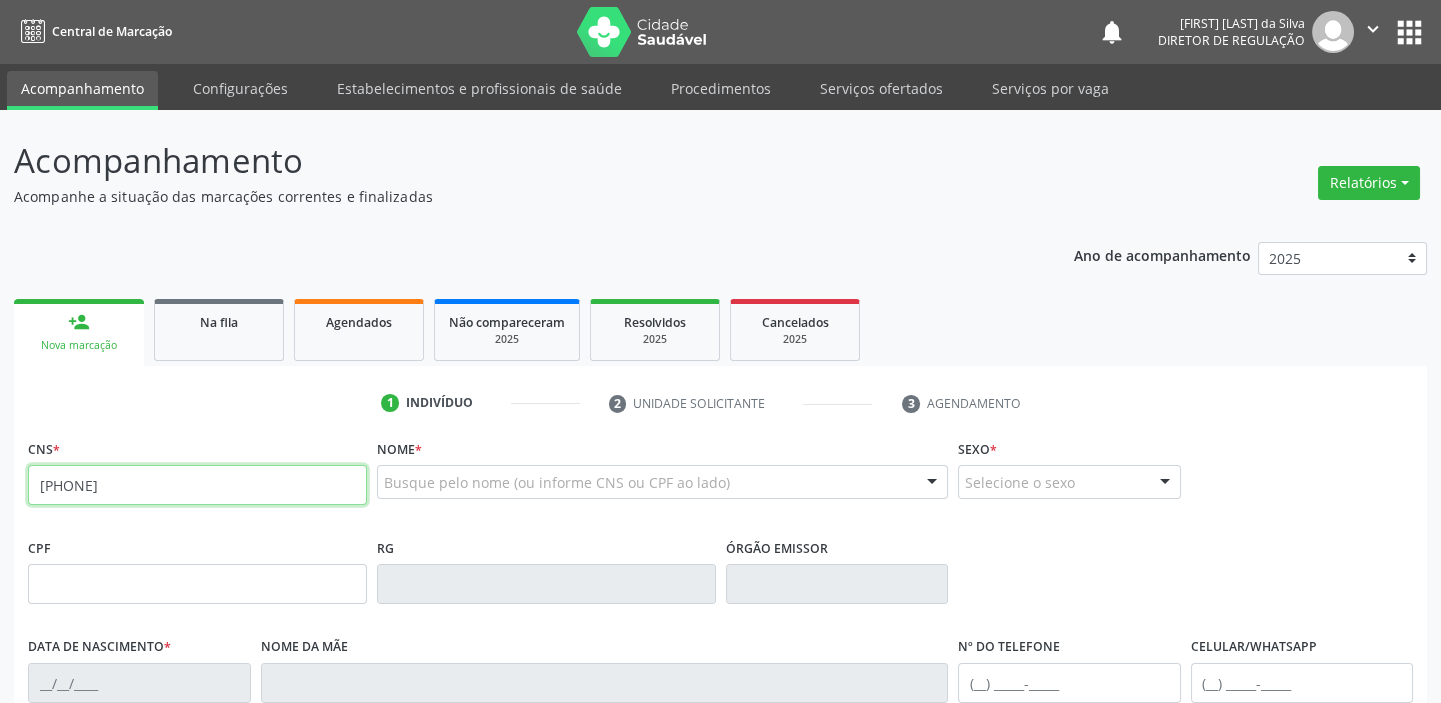 type on "[PHONE]" 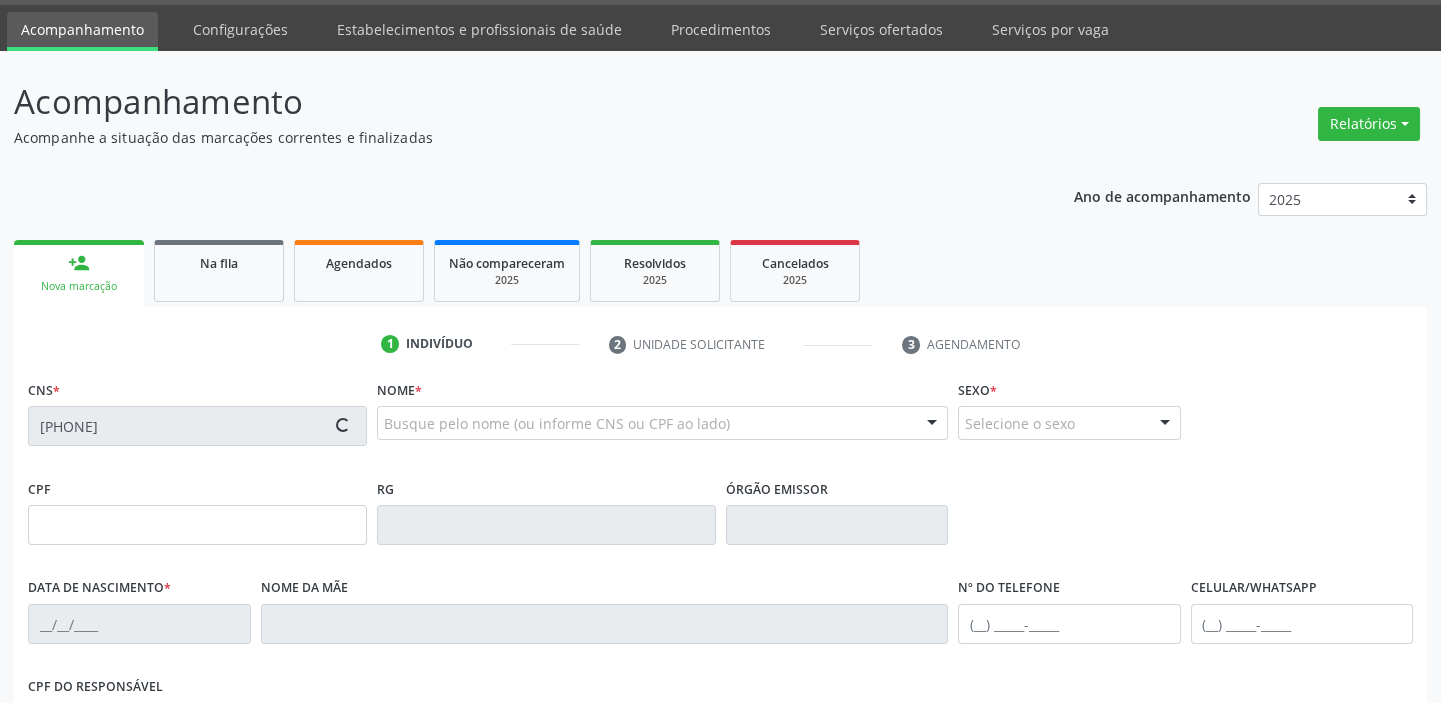 type on "[SSN]" 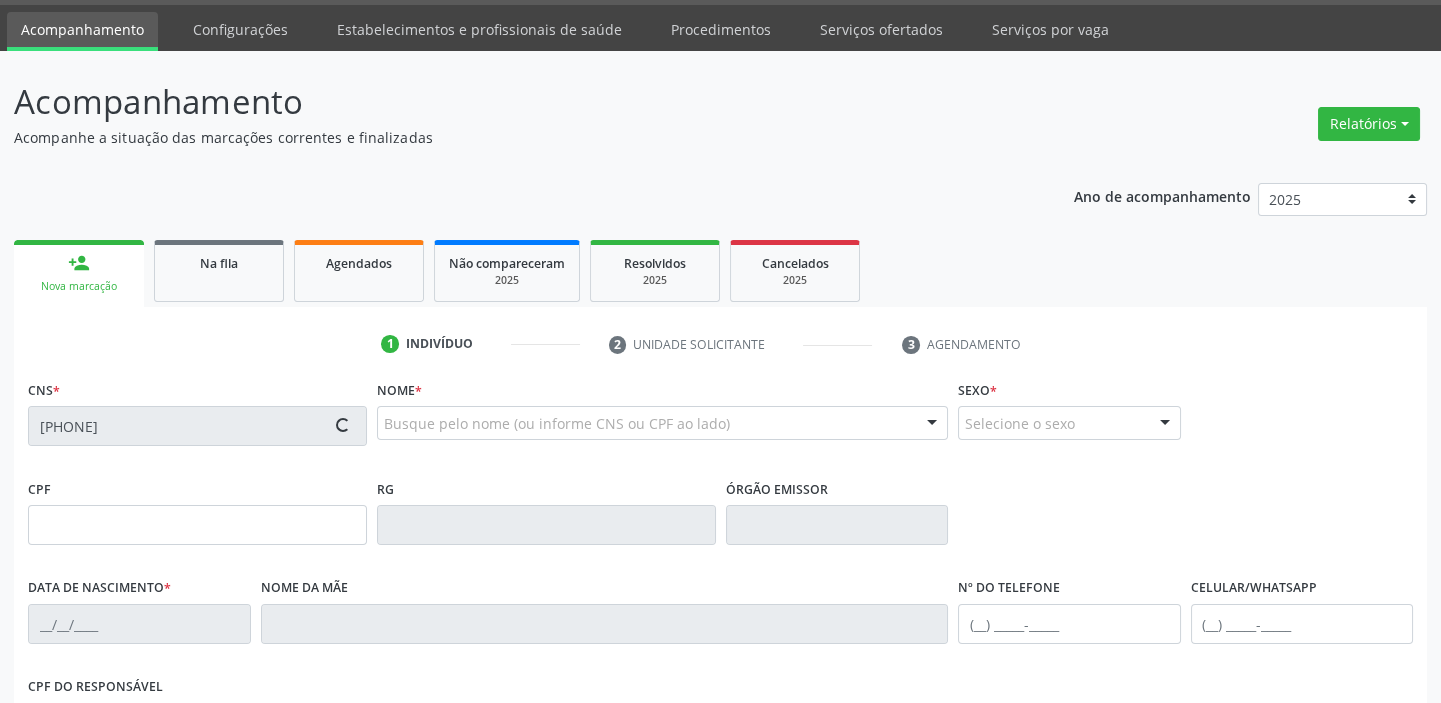 type on "[DATE]" 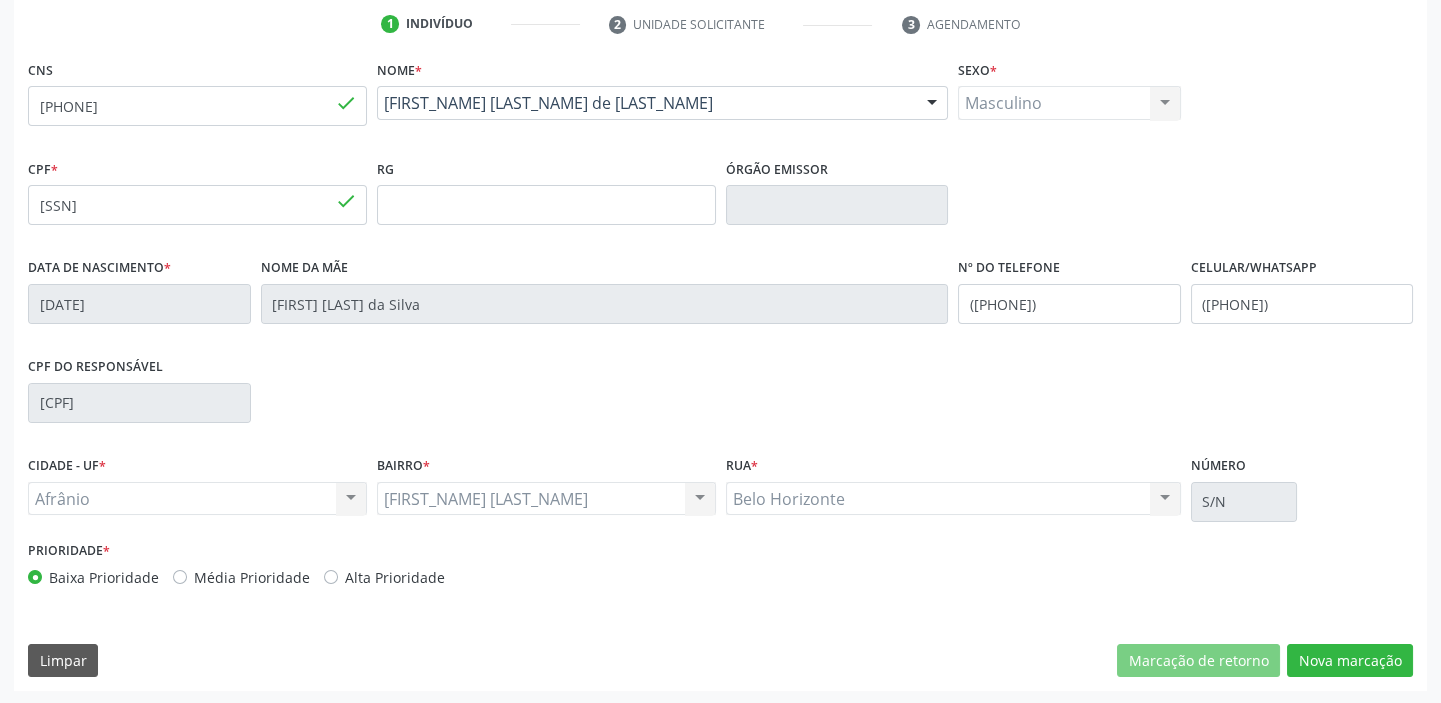 scroll, scrollTop: 380, scrollLeft: 0, axis: vertical 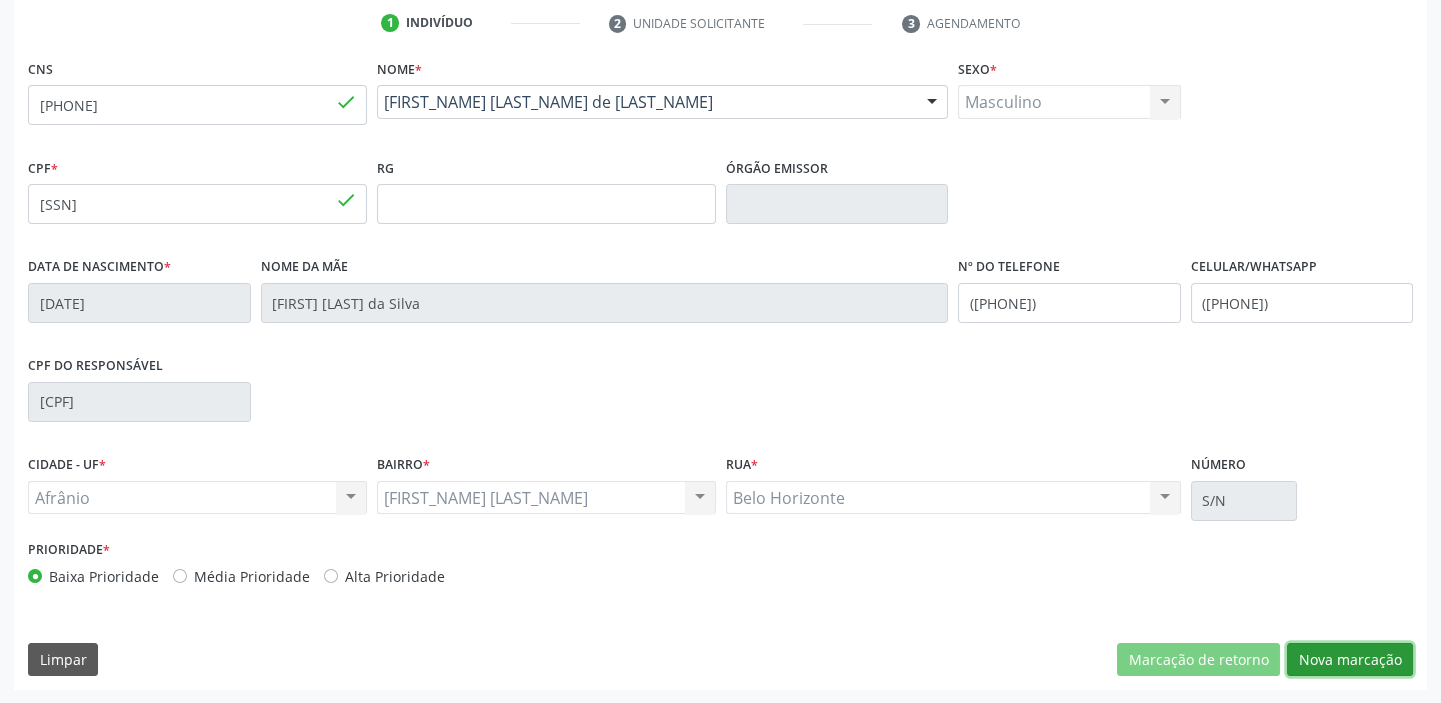 drag, startPoint x: 1333, startPoint y: 654, endPoint x: 1165, endPoint y: 603, distance: 175.5705 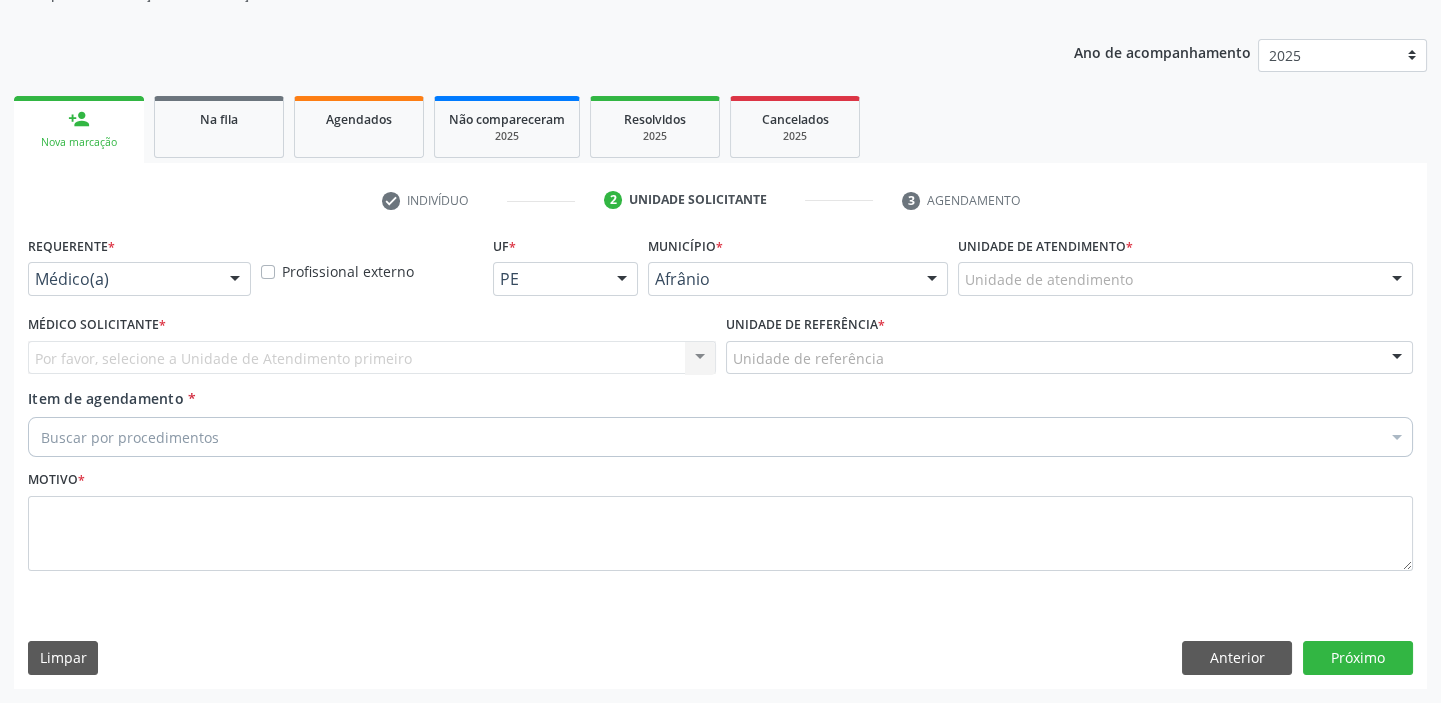 scroll, scrollTop: 201, scrollLeft: 0, axis: vertical 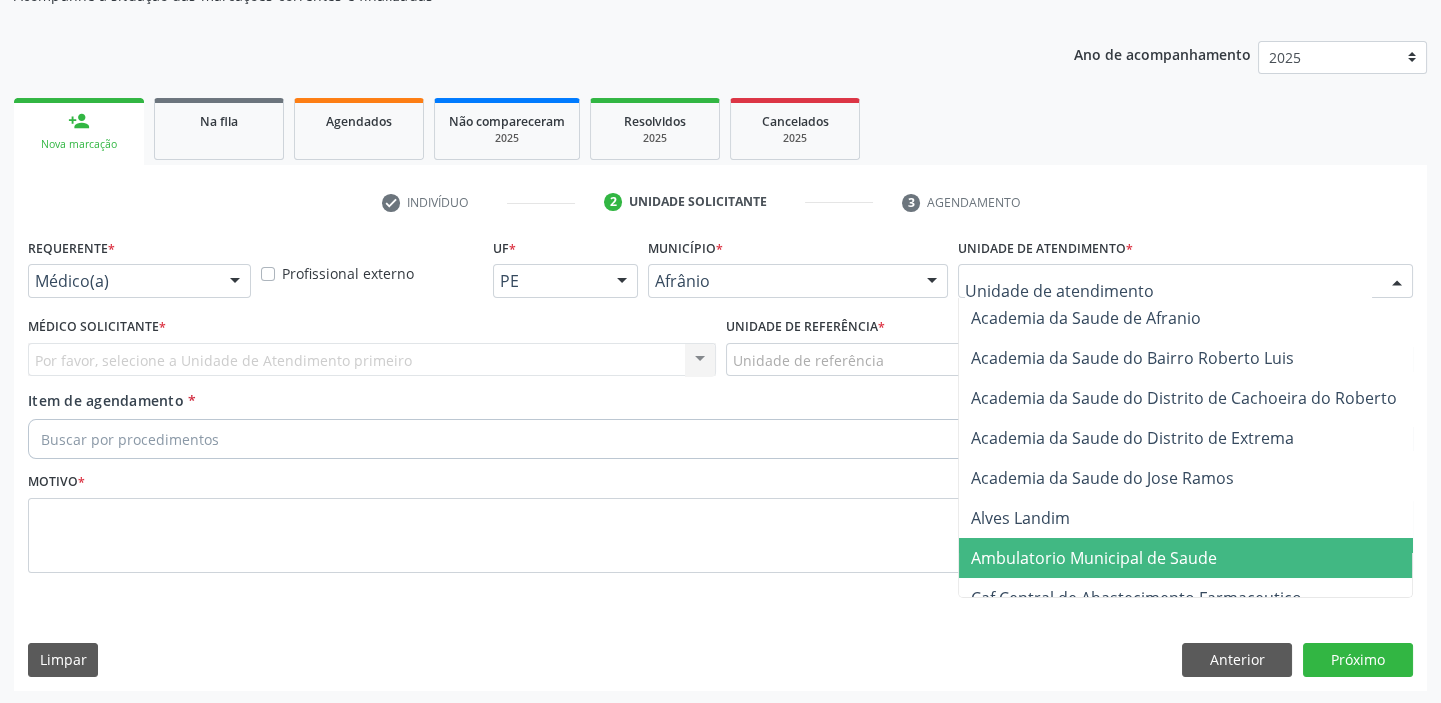 click on "Ambulatorio Municipal de Saude" at bounding box center [1094, 558] 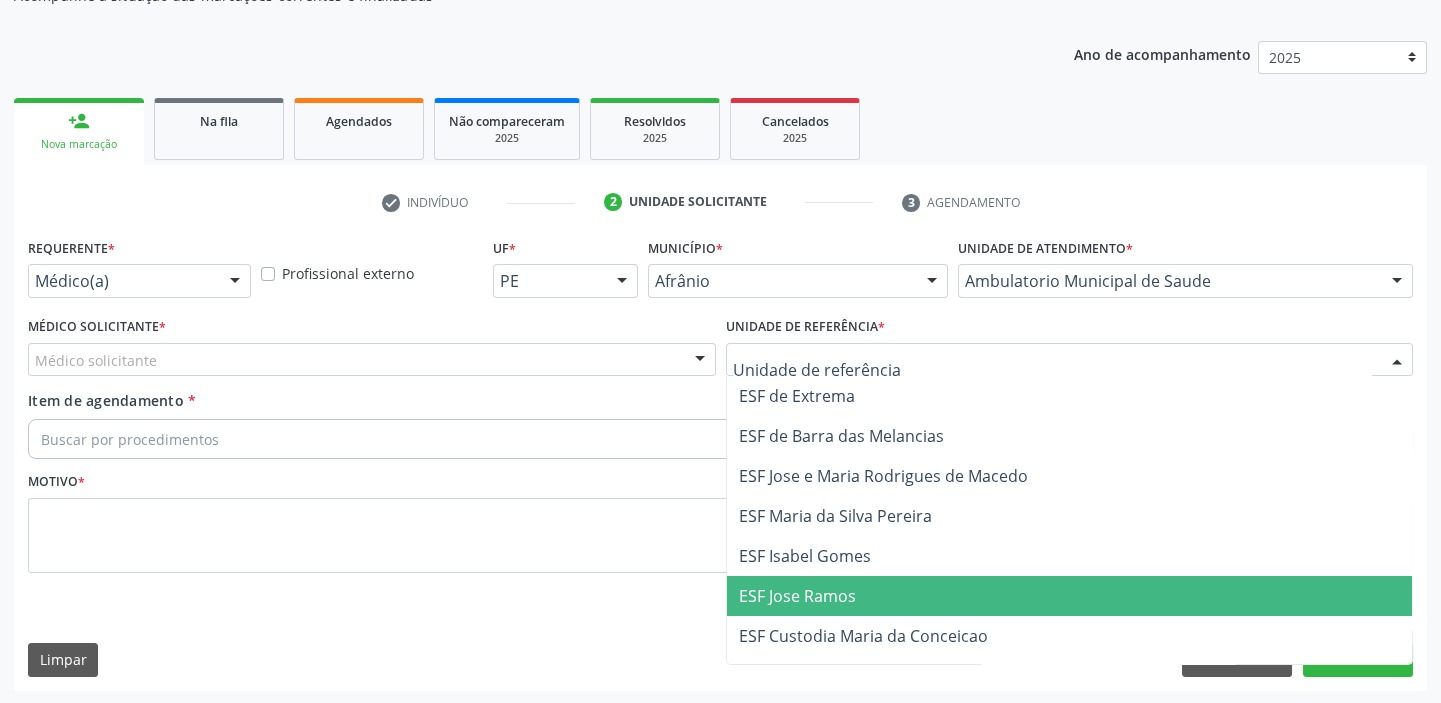 click on "ESF Jose Ramos" at bounding box center (1070, 596) 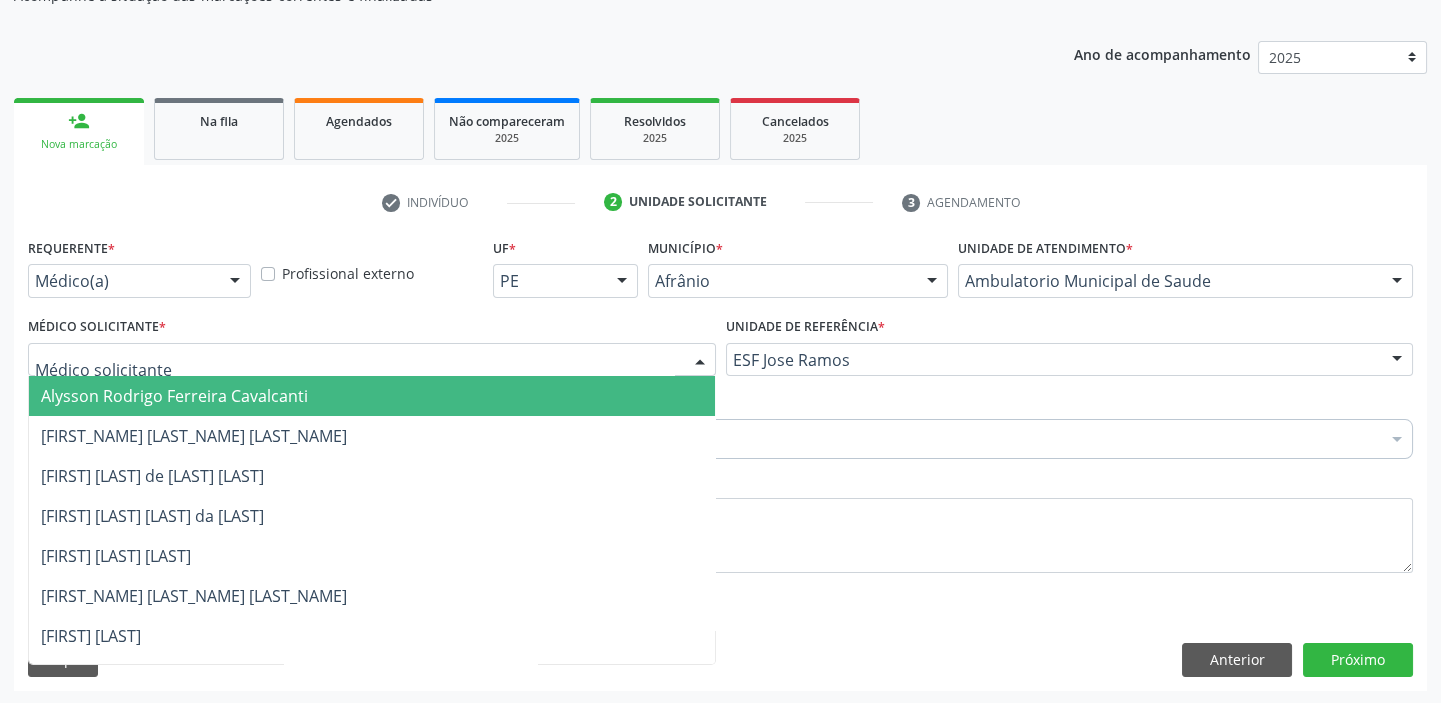 drag, startPoint x: 128, startPoint y: 353, endPoint x: 120, endPoint y: 391, distance: 38.832977 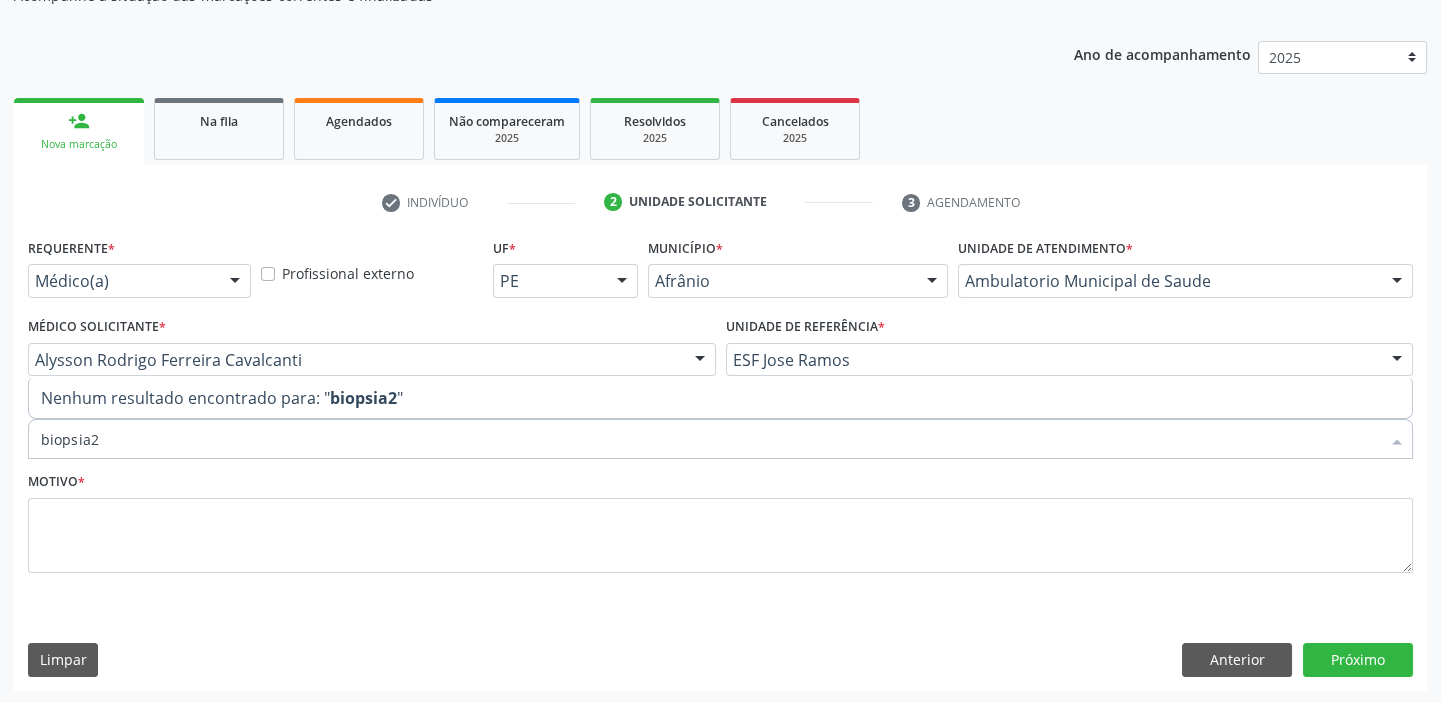 scroll, scrollTop: 0, scrollLeft: 0, axis: both 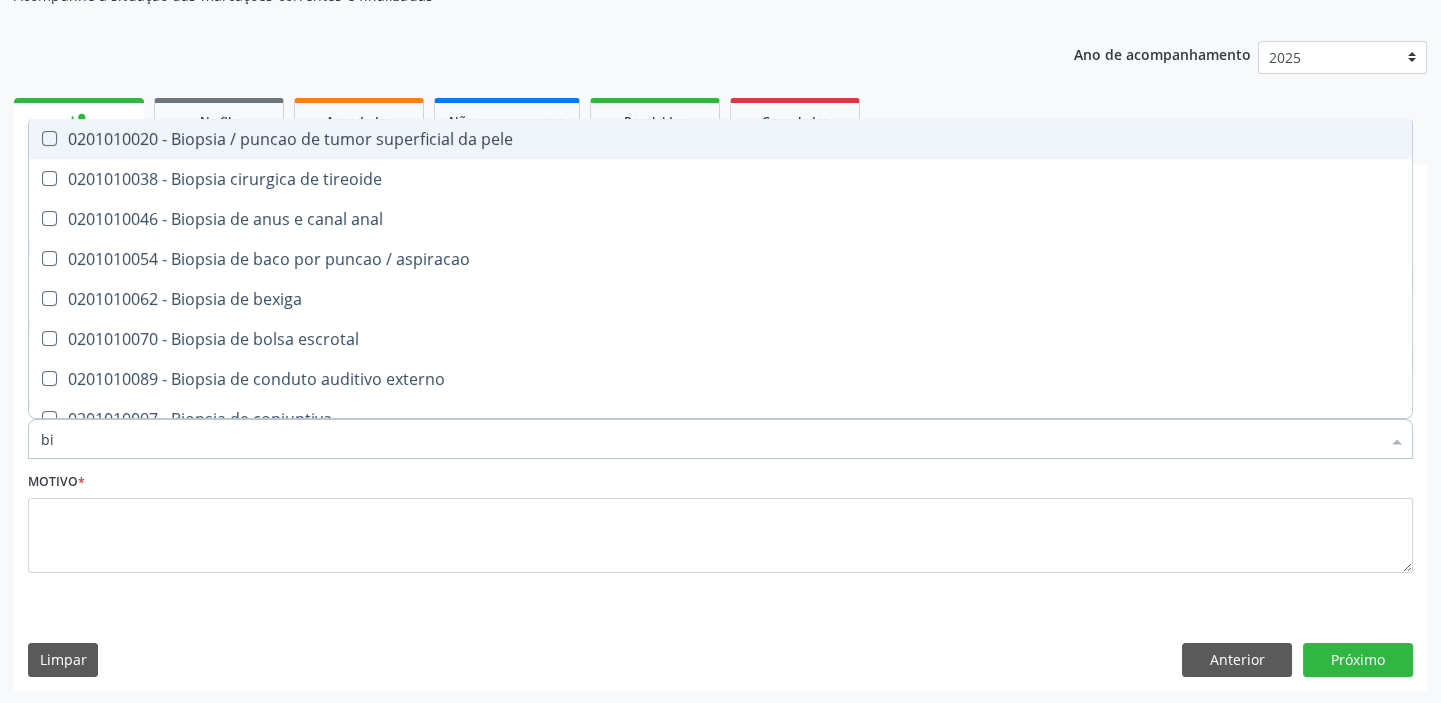 type on "b" 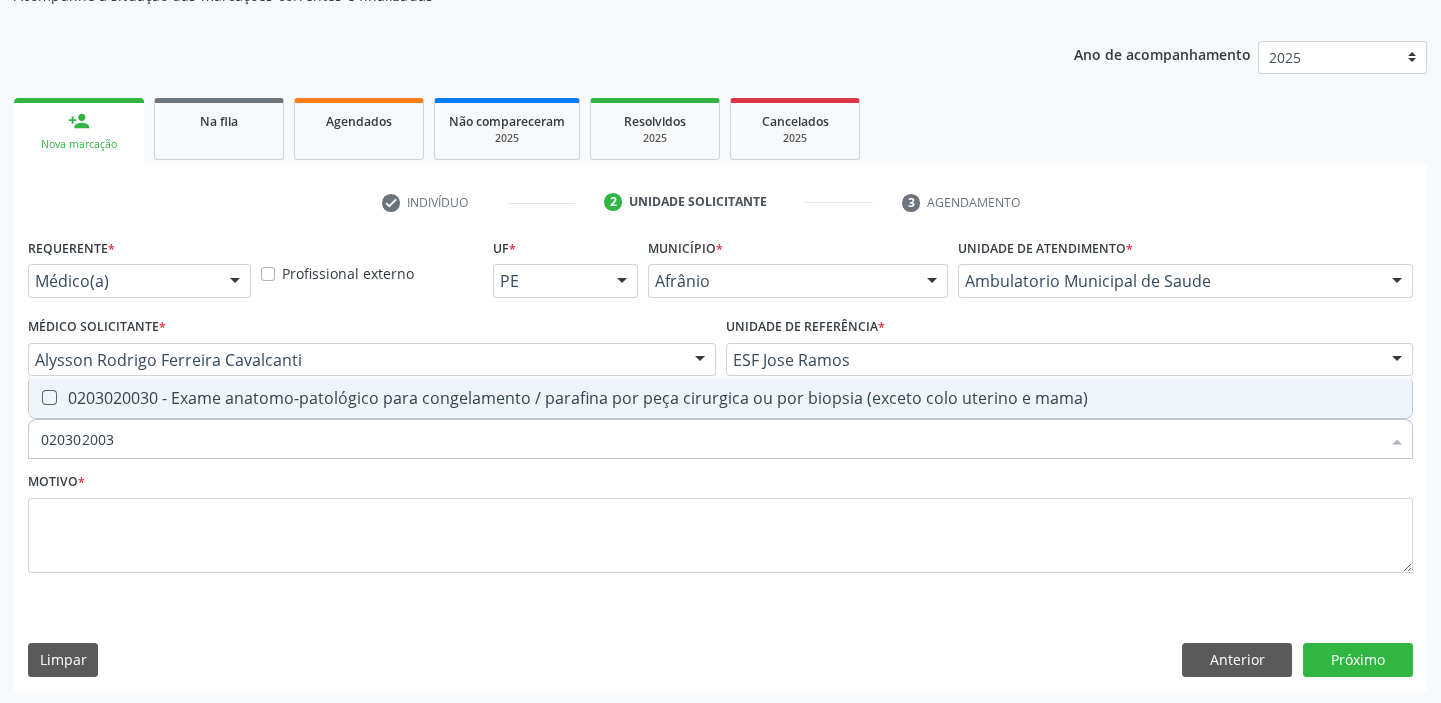 type on "0203020030" 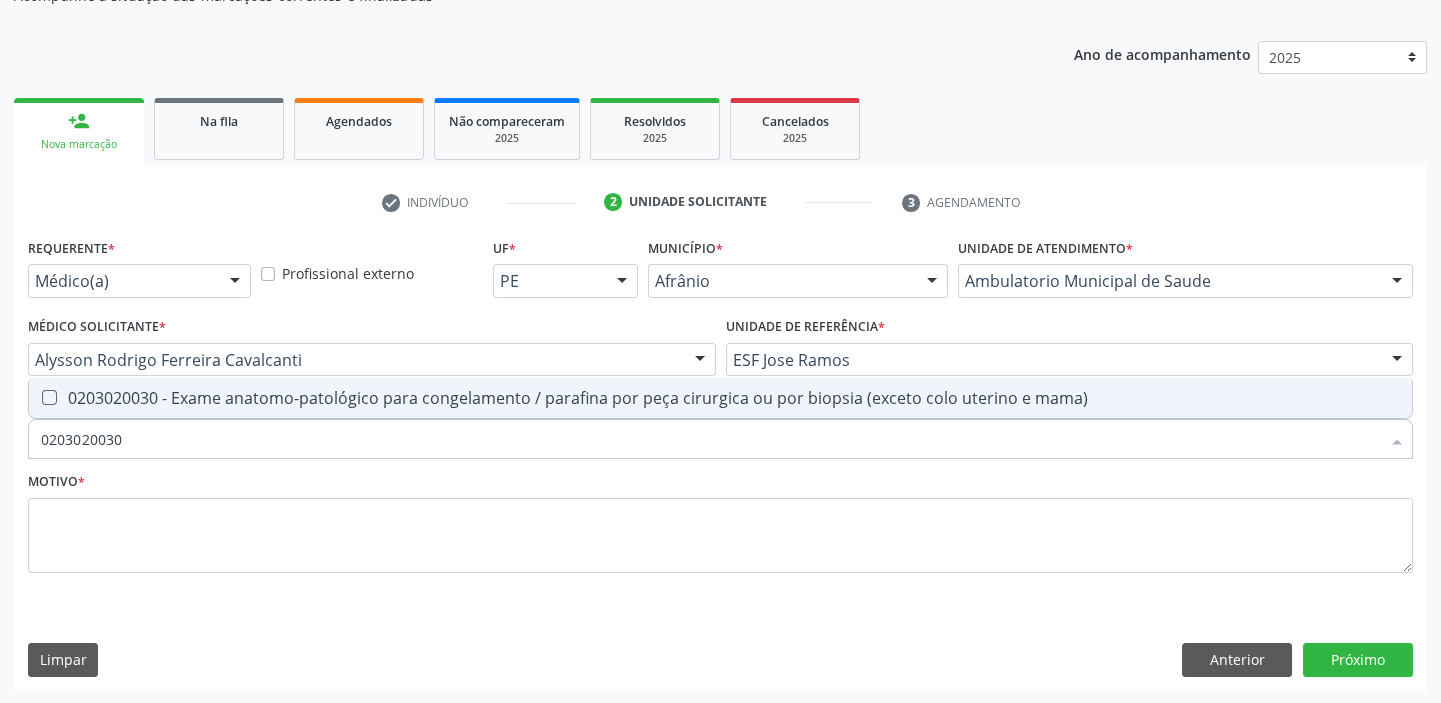 click on "0203020030 - Exame anatomo-patológico para congelamento / parafina por peça cirurgica ou por biopsia (exceto colo uterino e mama)" at bounding box center [720, 398] 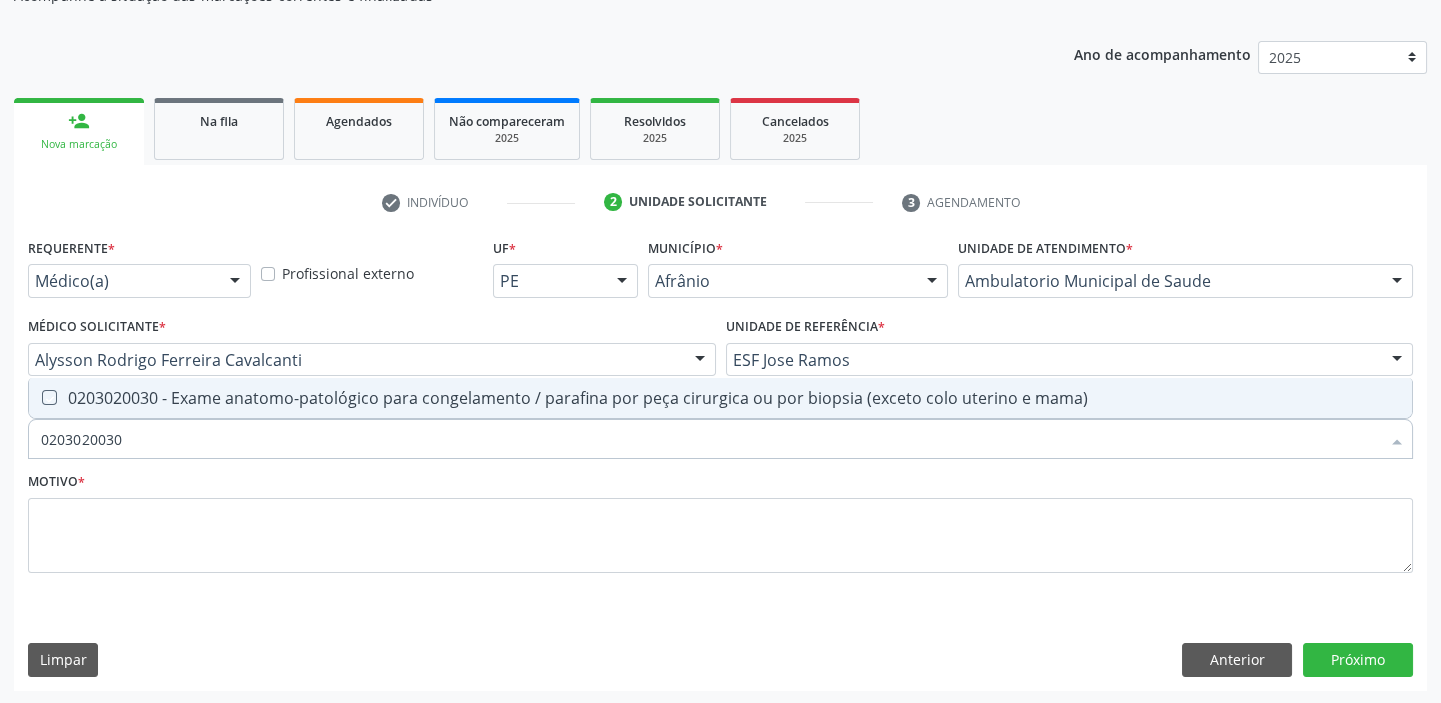 checkbox on "true" 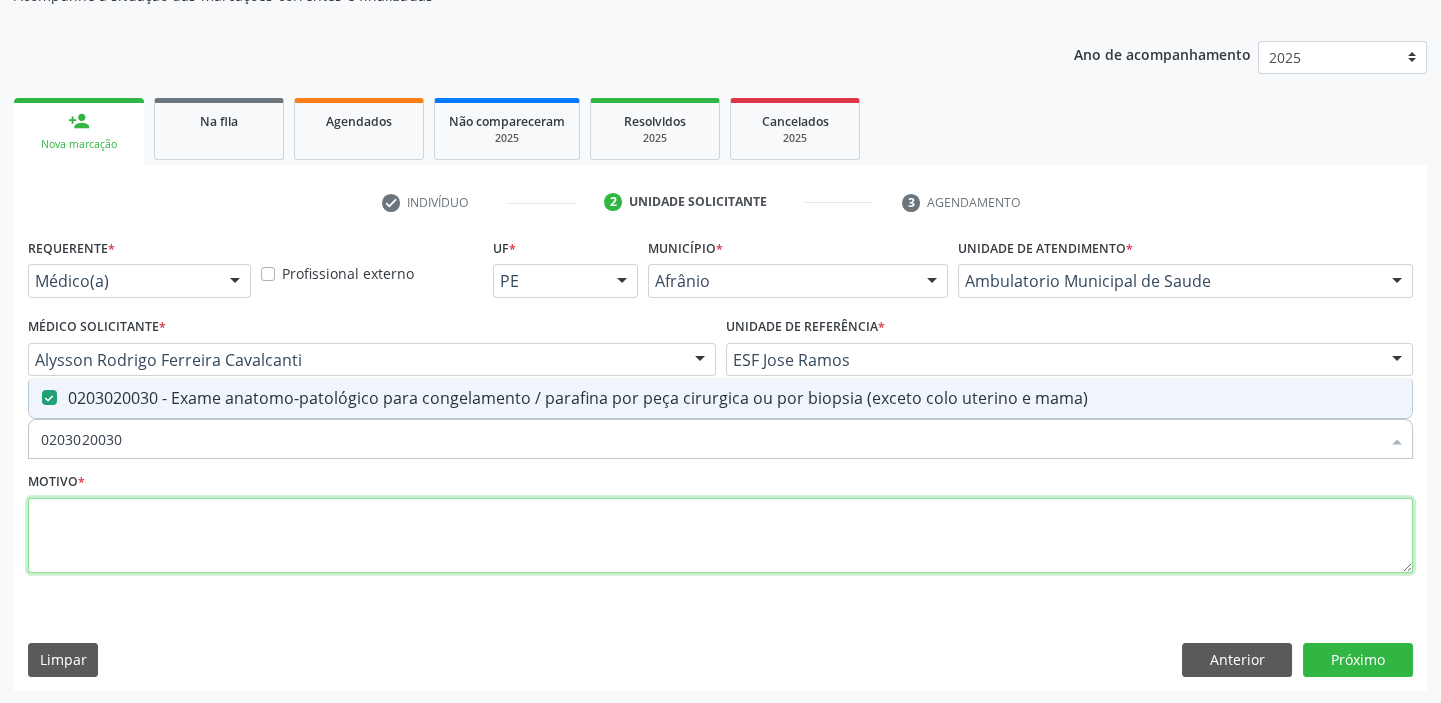 click at bounding box center (720, 536) 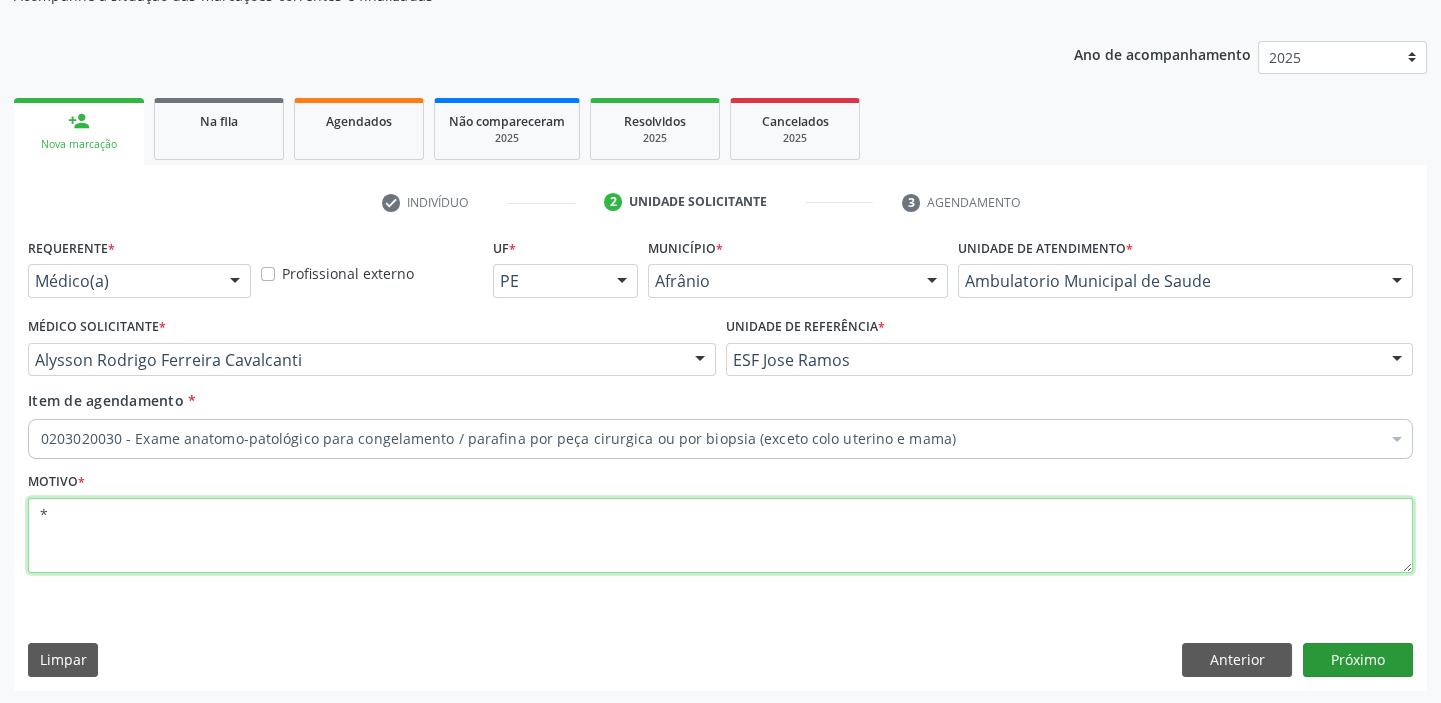 type on "*" 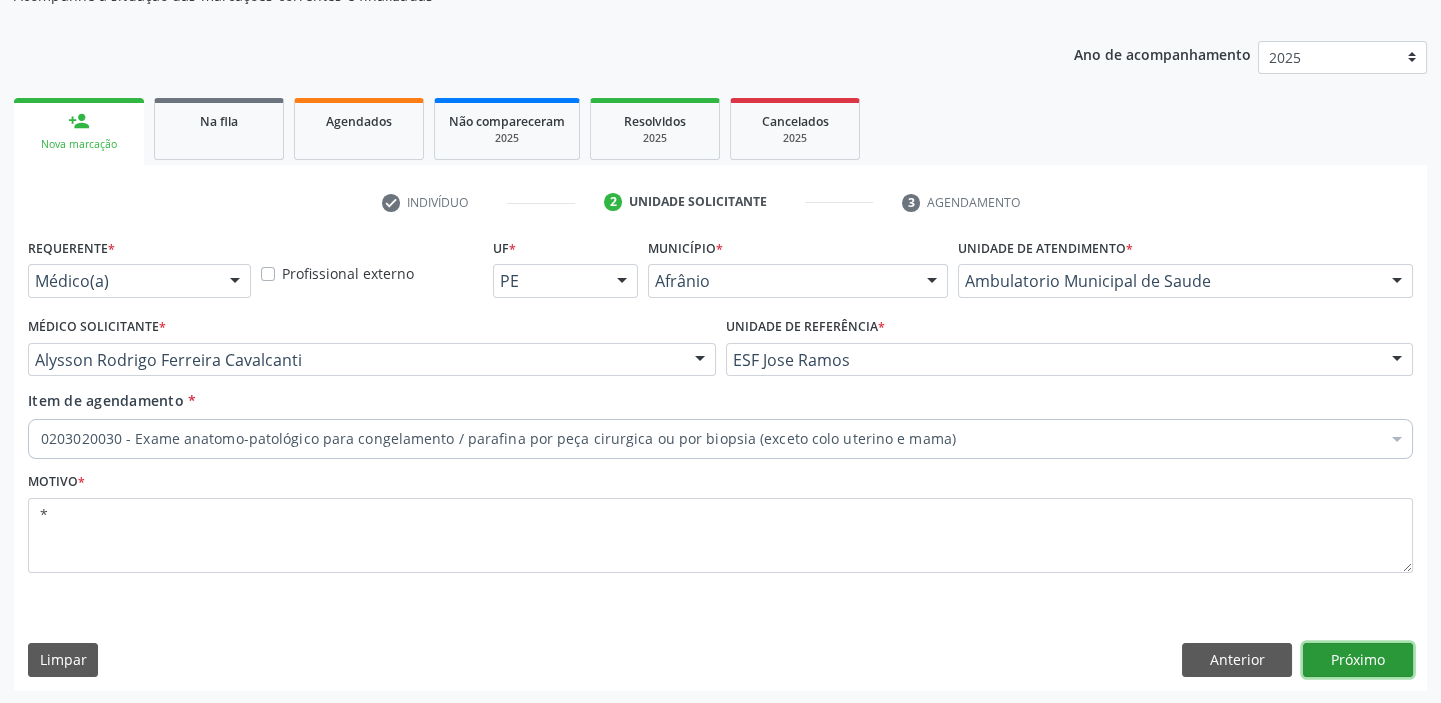 click on "Próximo" at bounding box center (1358, 660) 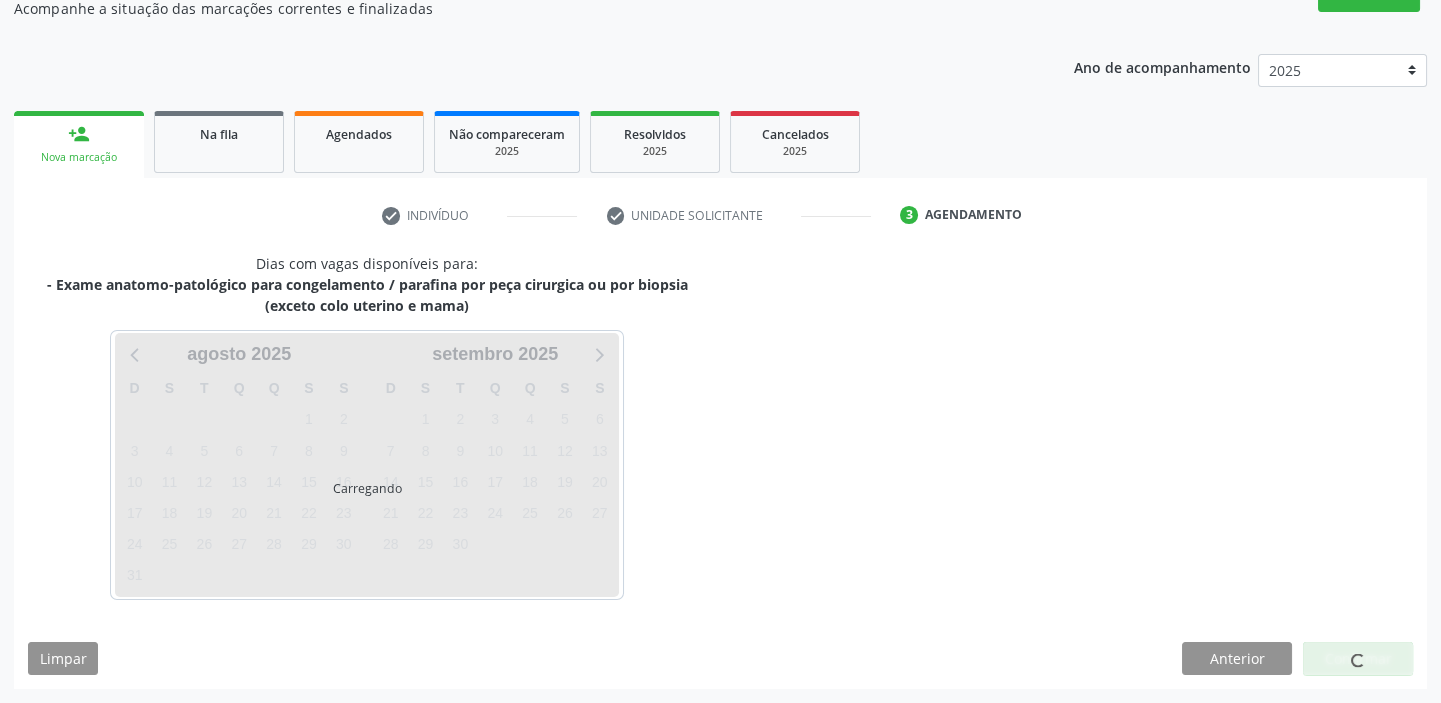 scroll, scrollTop: 187, scrollLeft: 0, axis: vertical 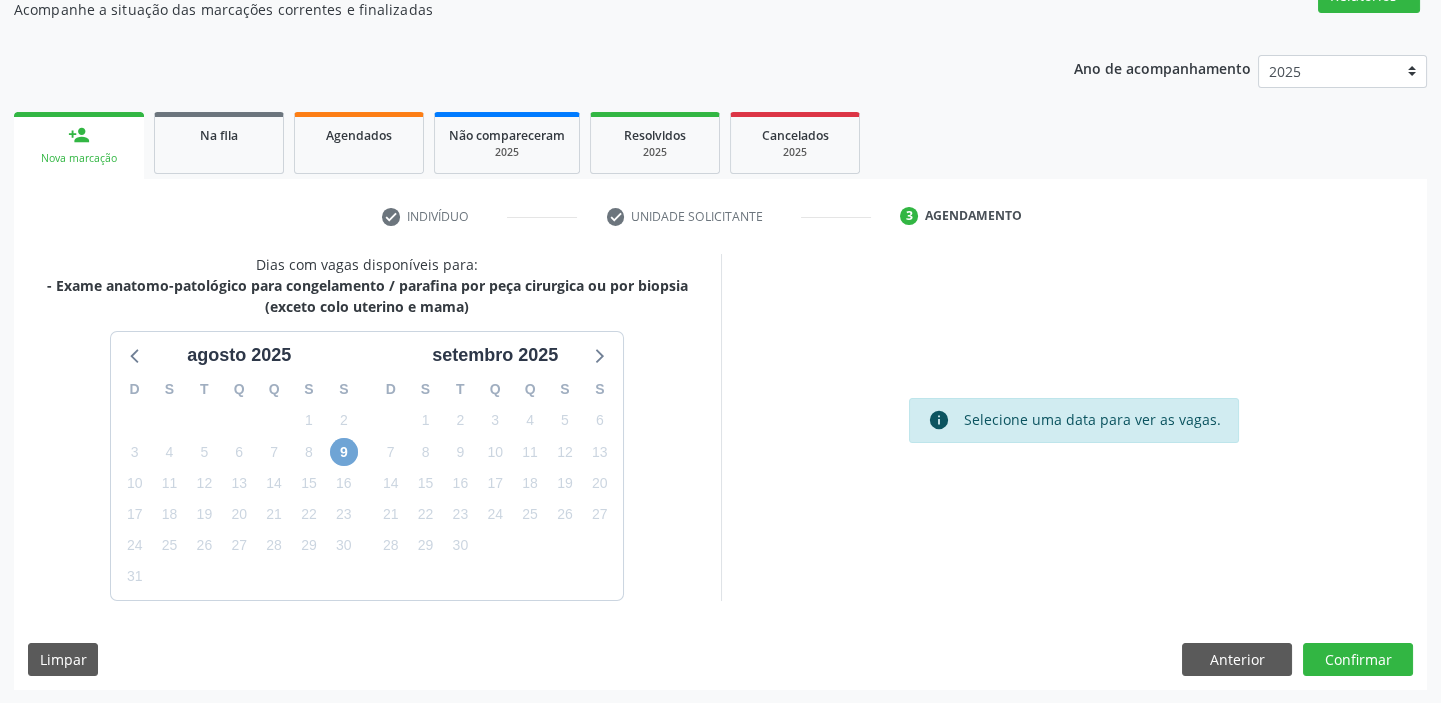 click on "9" at bounding box center [344, 452] 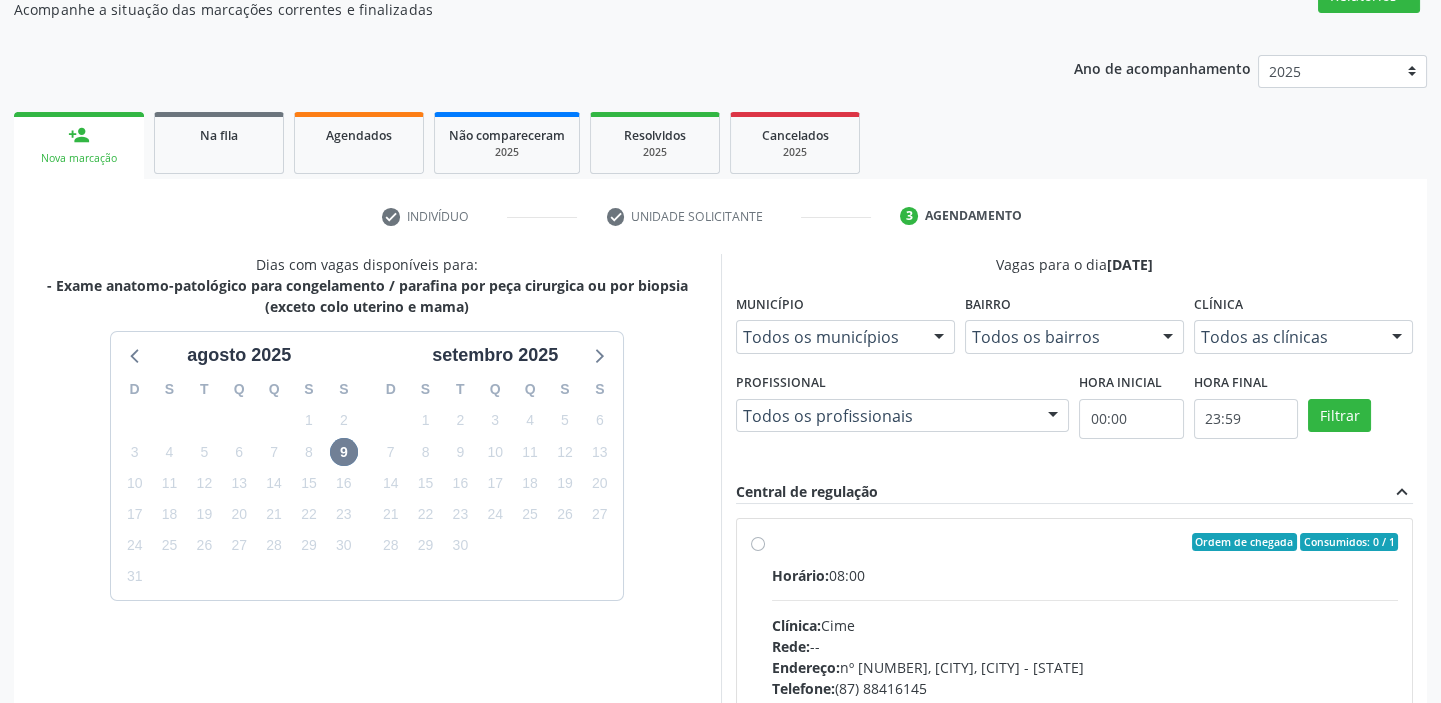 click on "Clínica:  [CLINIC_NAME]" at bounding box center (1085, 625) 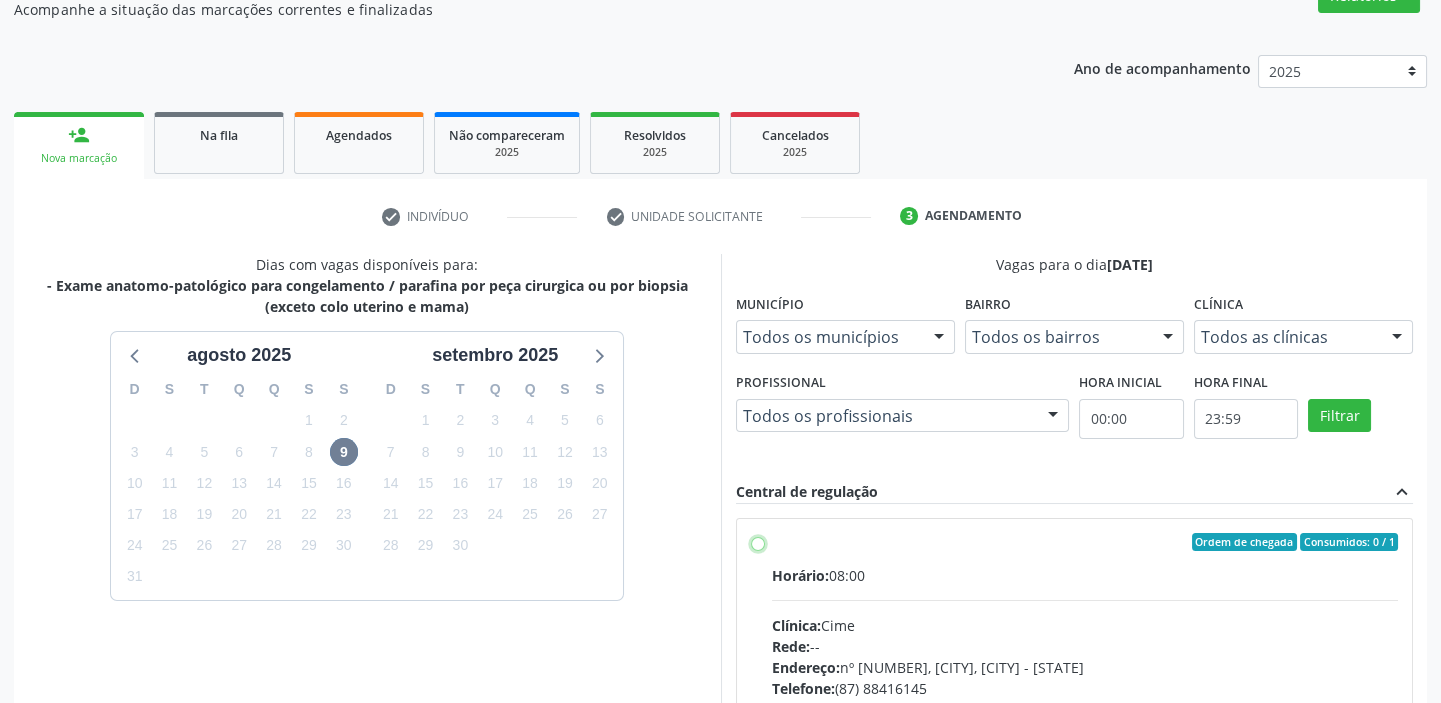 click on "Ordem de chegada
Consumidos: 0 / 1
Horário:   [TIME]
Clínica:  [CLINIC_NAME]
Rede:
--
Endereço:   nº [NUMBER], [CITY], [CITY] - [STATE]
Telefone:   [PHONE]
Profissional:
--
Informações adicionais sobre o atendimento
Idade de atendimento:
Sem restrição
Gênero(s) atendido(s):
Sem restrição
Informações adicionais:
--" at bounding box center (758, 542) 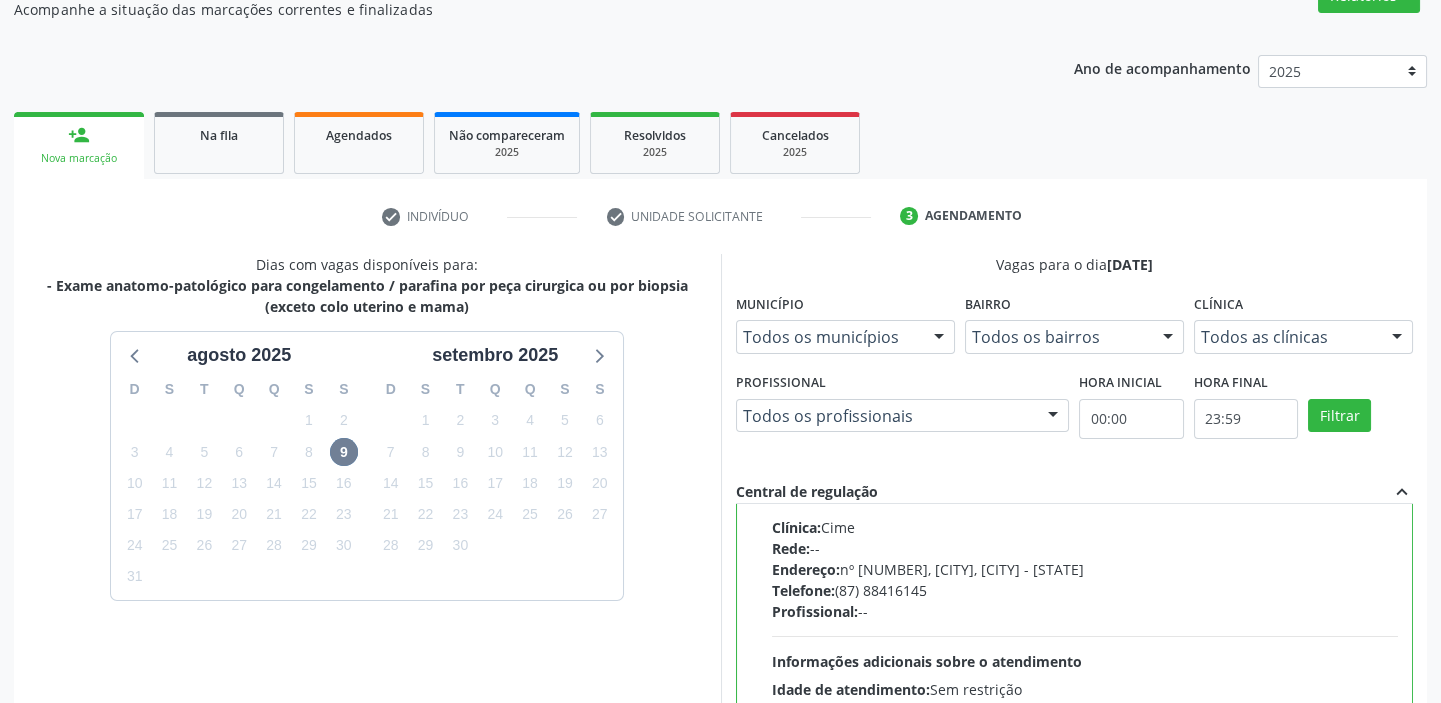 scroll, scrollTop: 99, scrollLeft: 0, axis: vertical 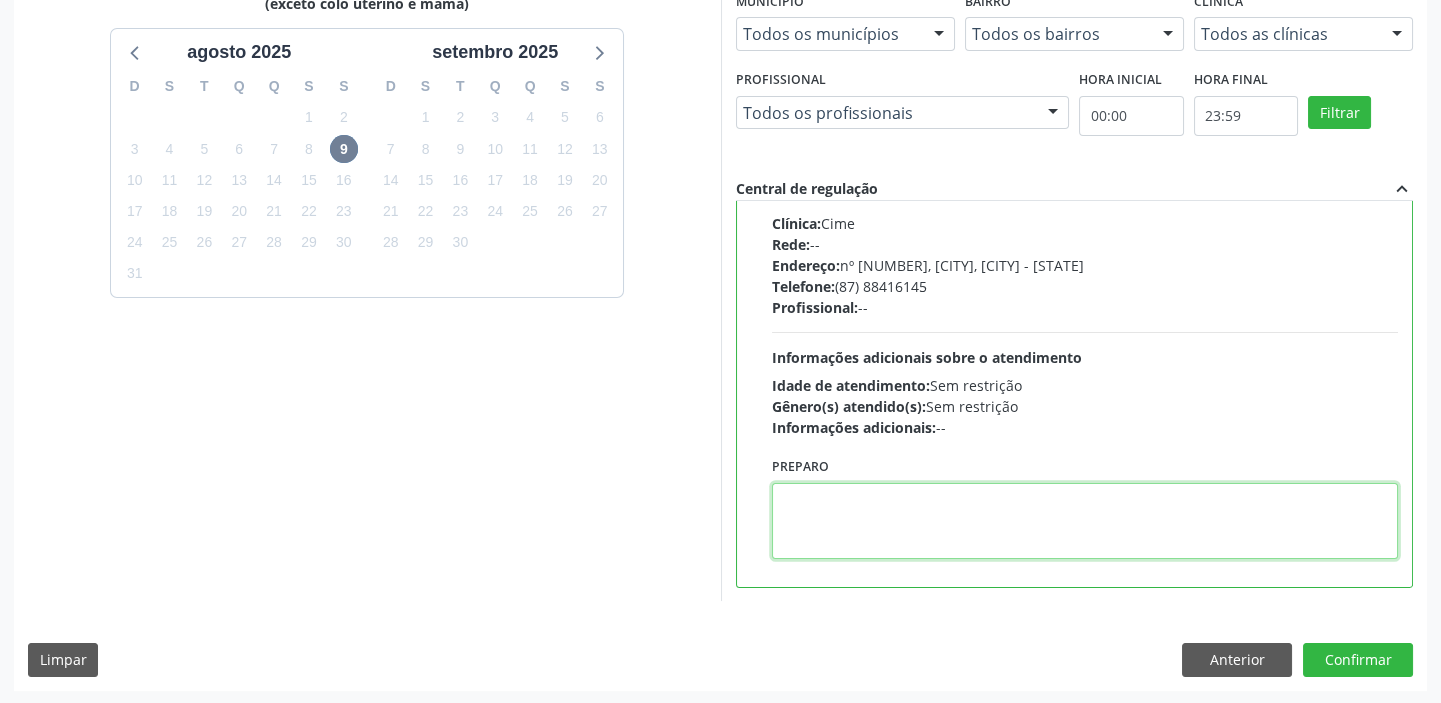 click at bounding box center [1085, 521] 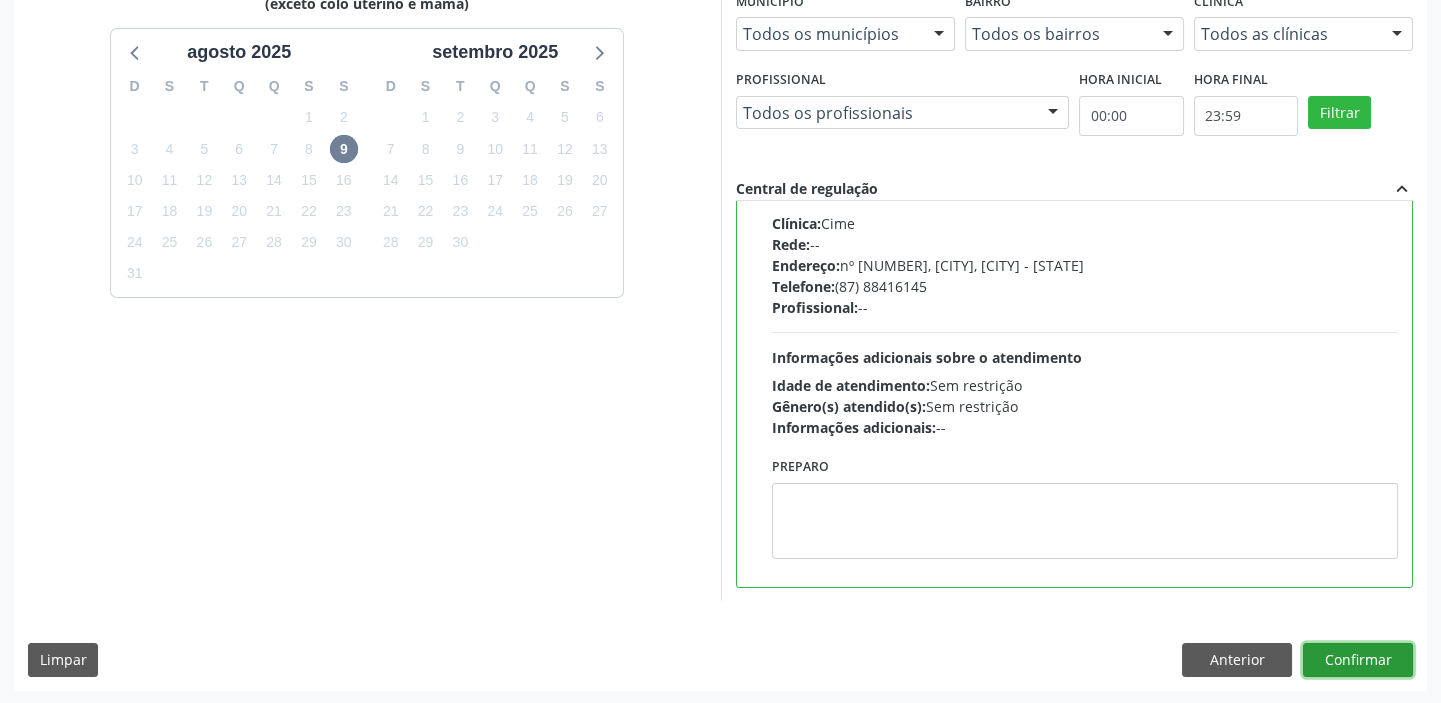 click on "Confirmar" at bounding box center (1358, 660) 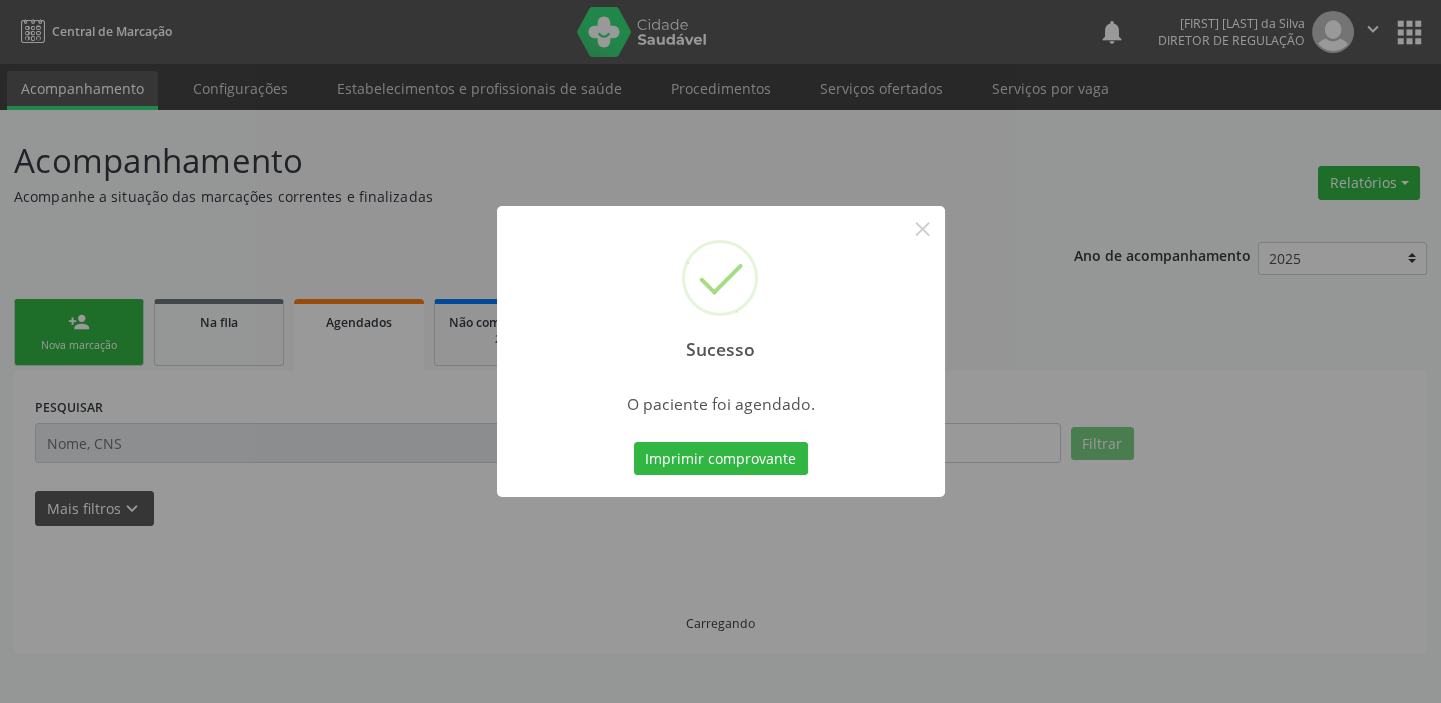 scroll, scrollTop: 0, scrollLeft: 0, axis: both 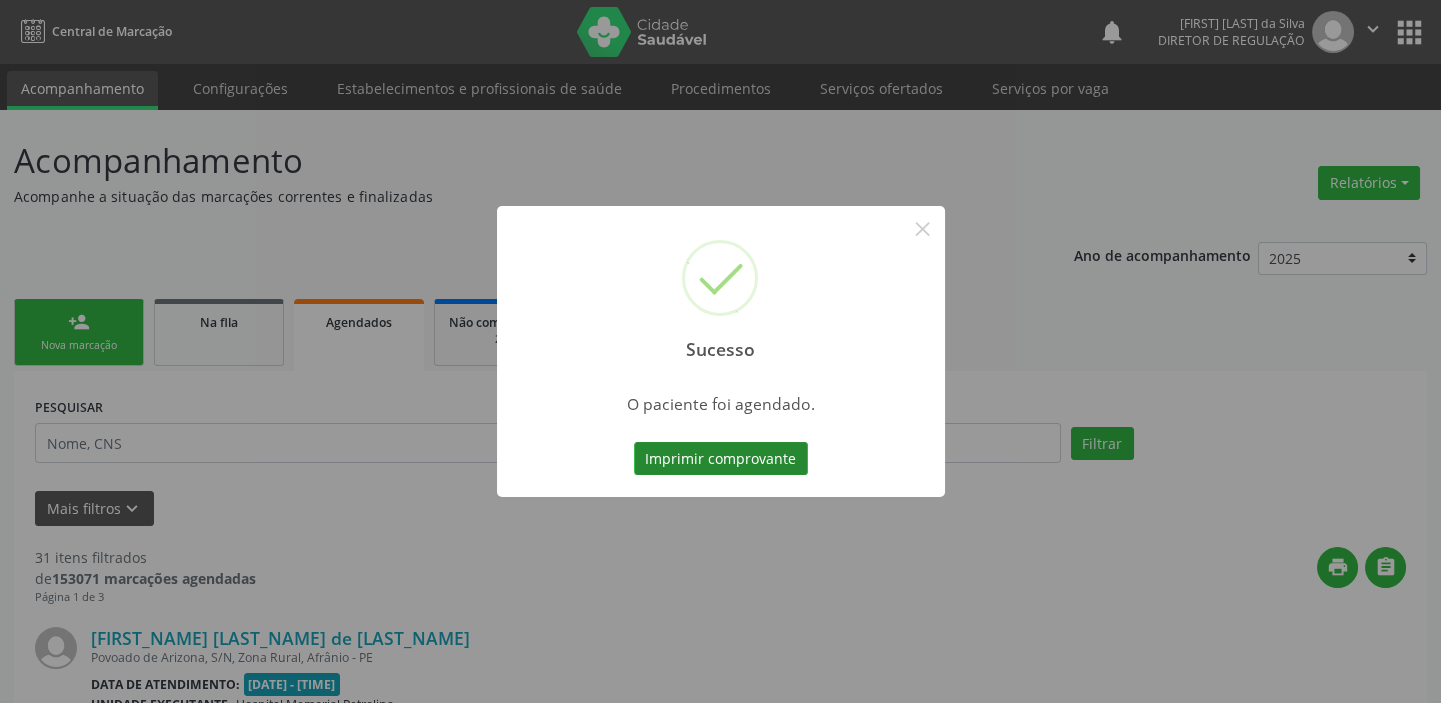 click on "Imprimir comprovante" at bounding box center (721, 459) 